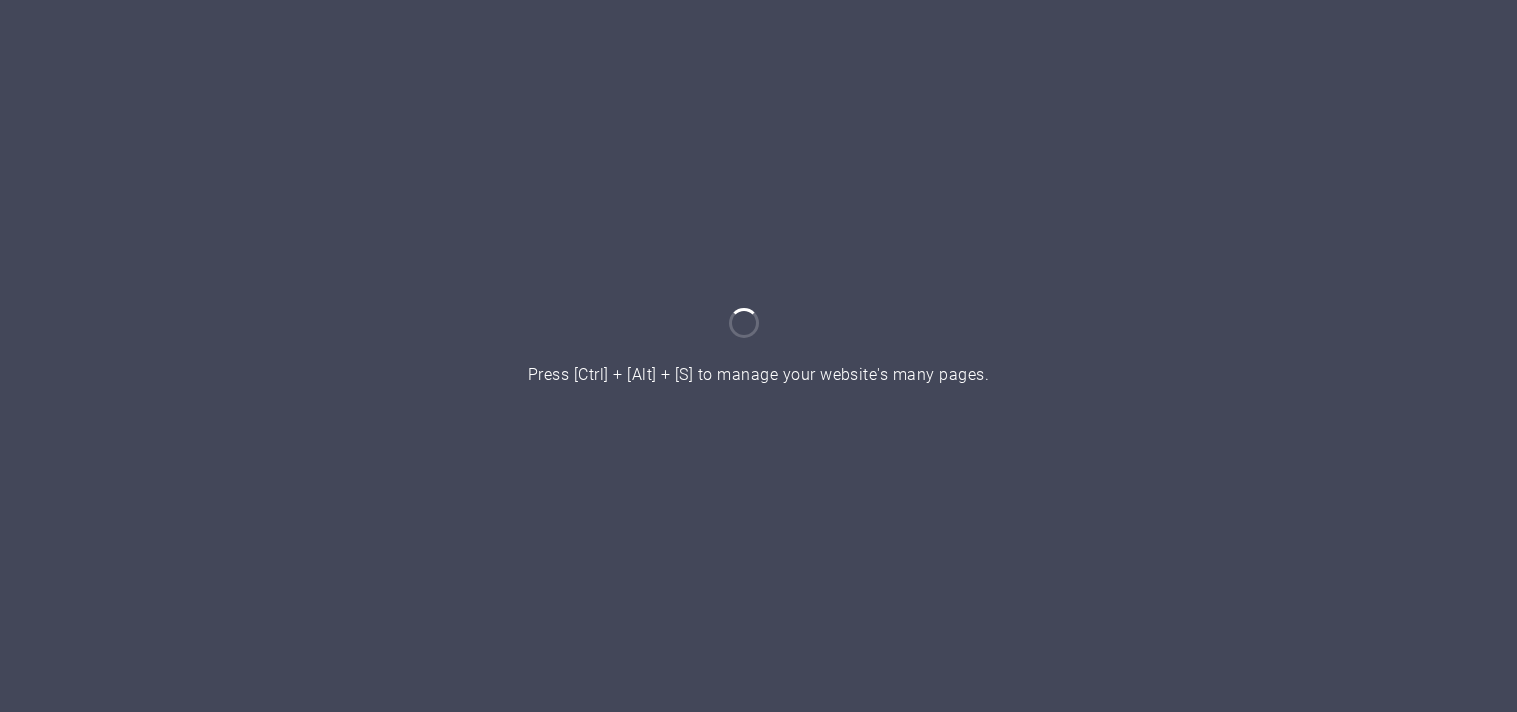 scroll, scrollTop: 0, scrollLeft: 0, axis: both 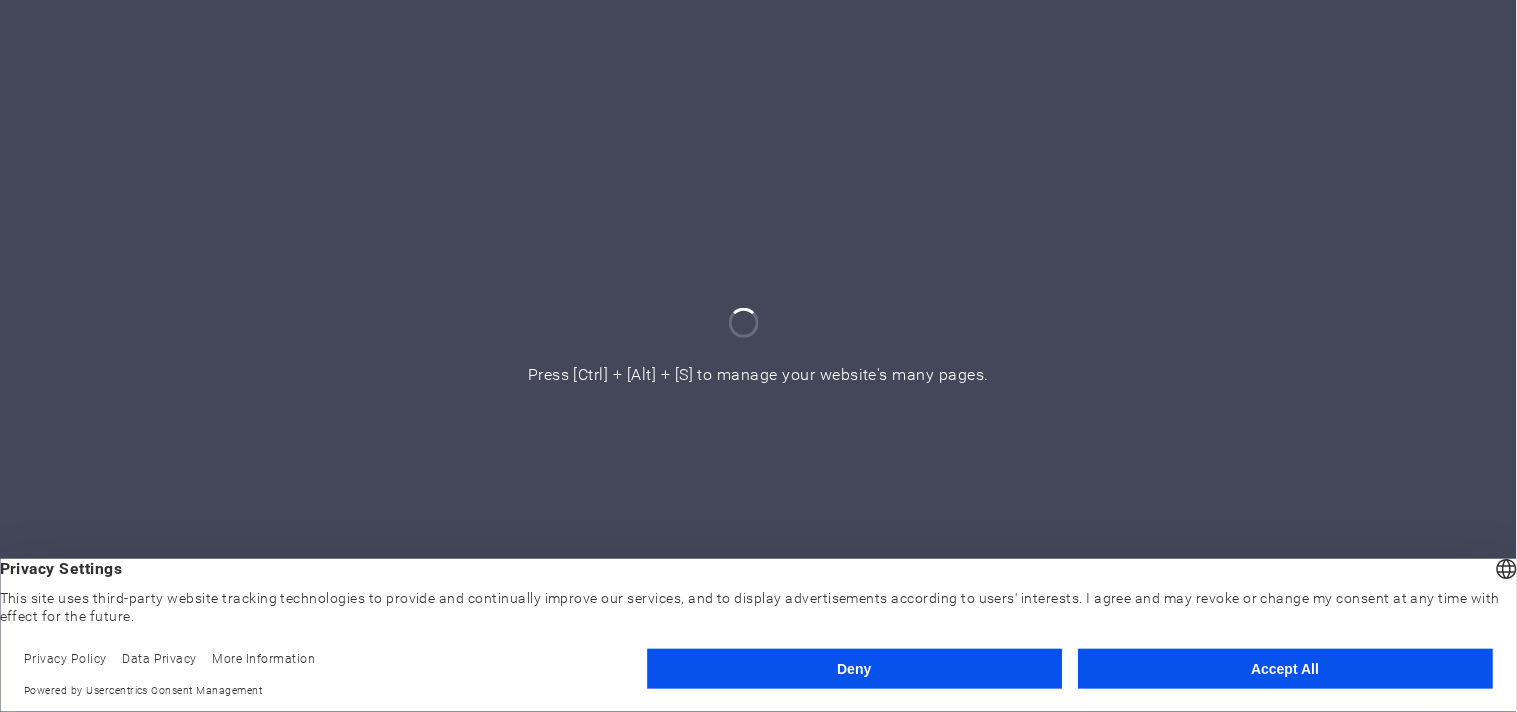 click on "Accept All" at bounding box center (1285, 669) 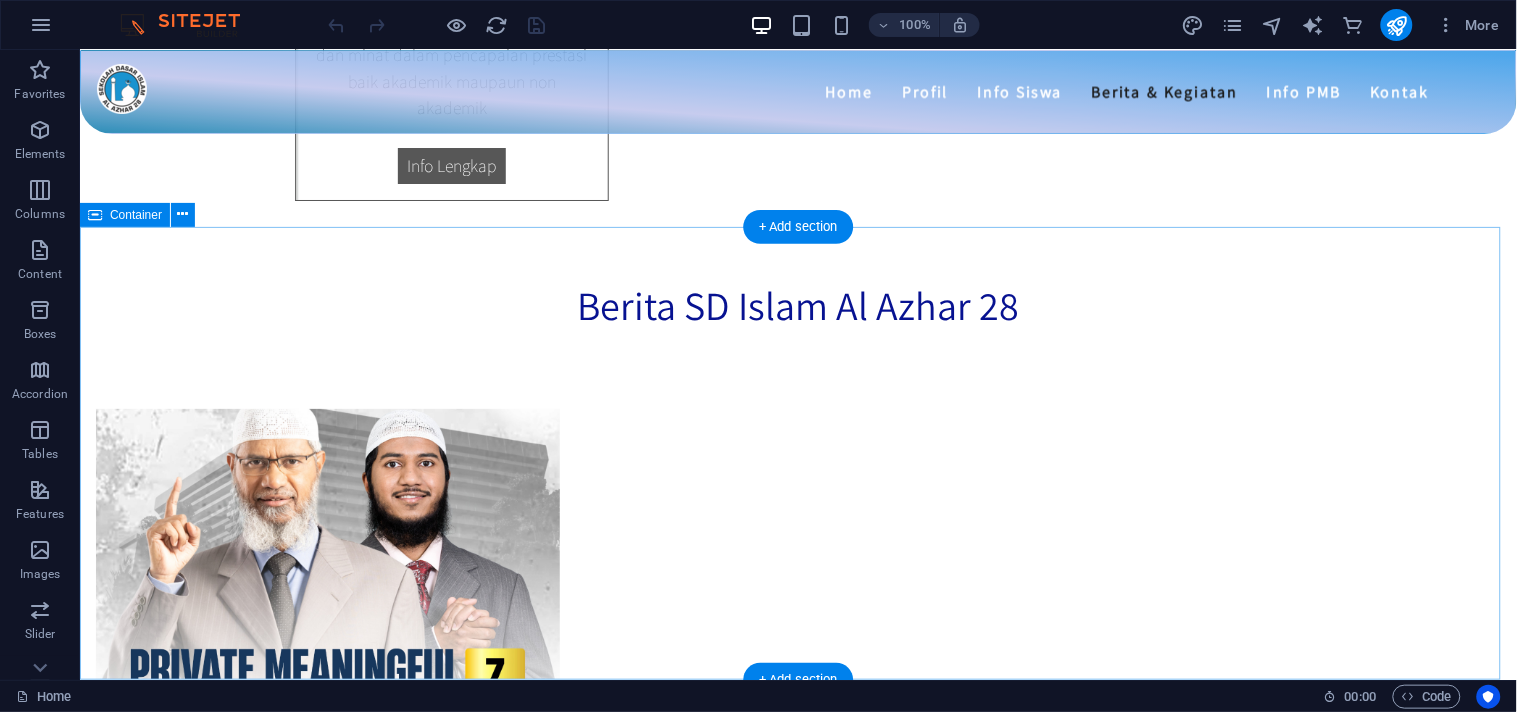 scroll, scrollTop: 4444, scrollLeft: 0, axis: vertical 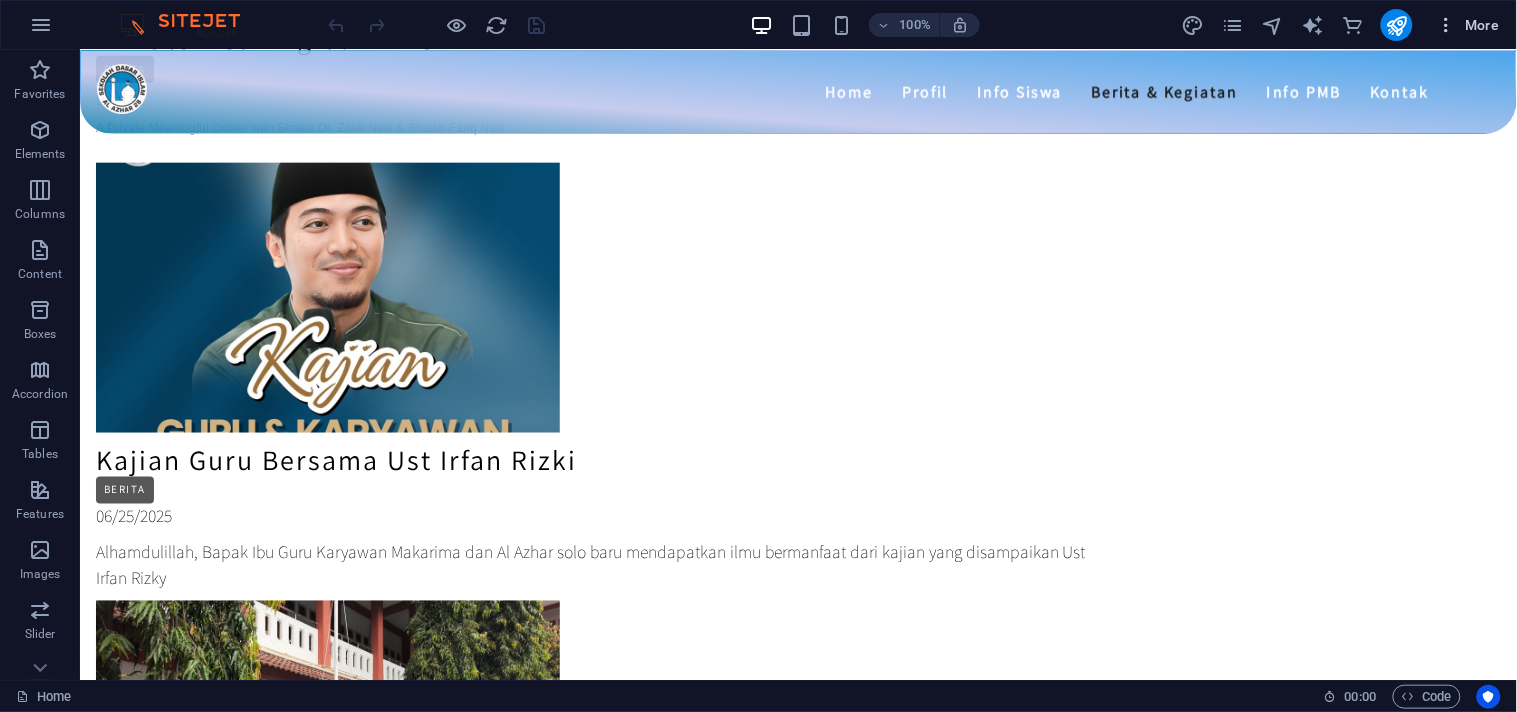 click at bounding box center [1447, 25] 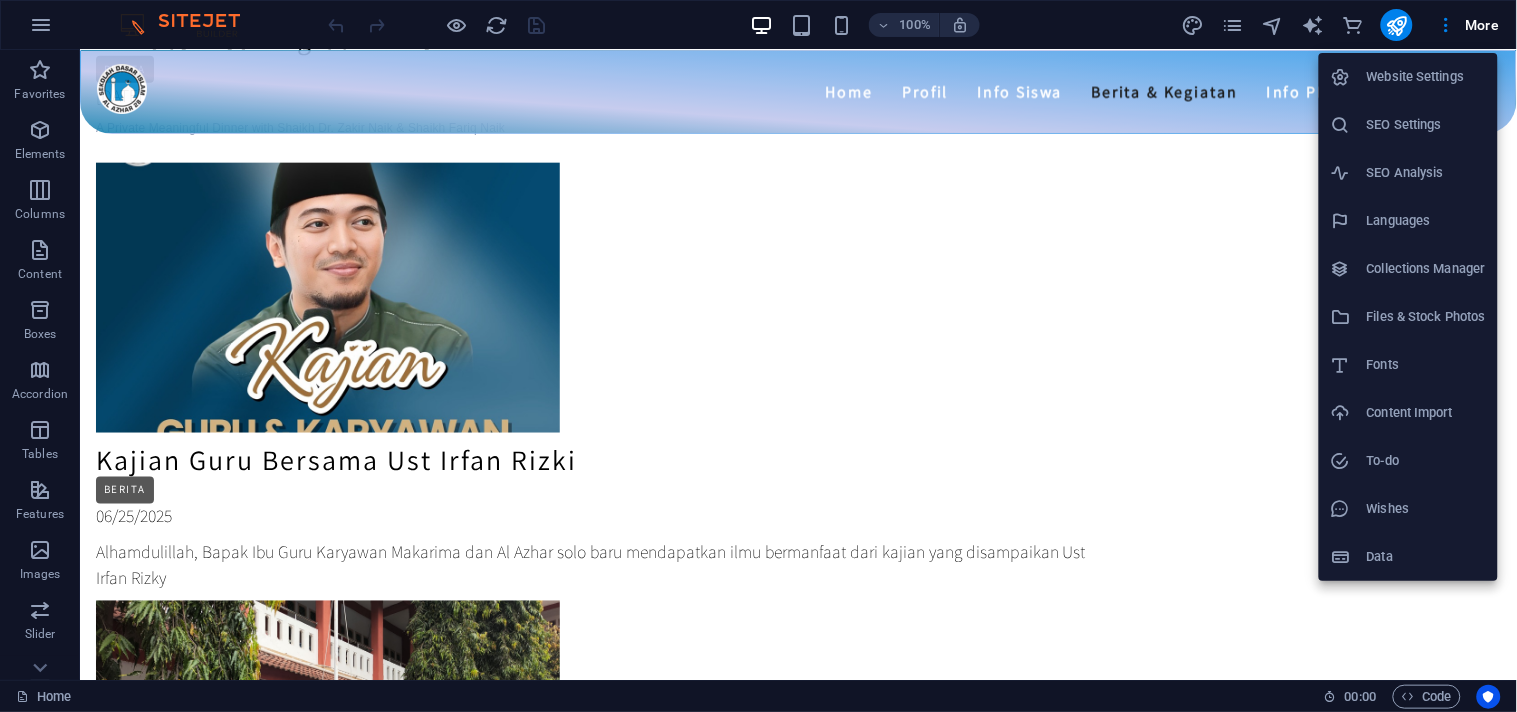 click on "Website Settings" at bounding box center [1426, 77] 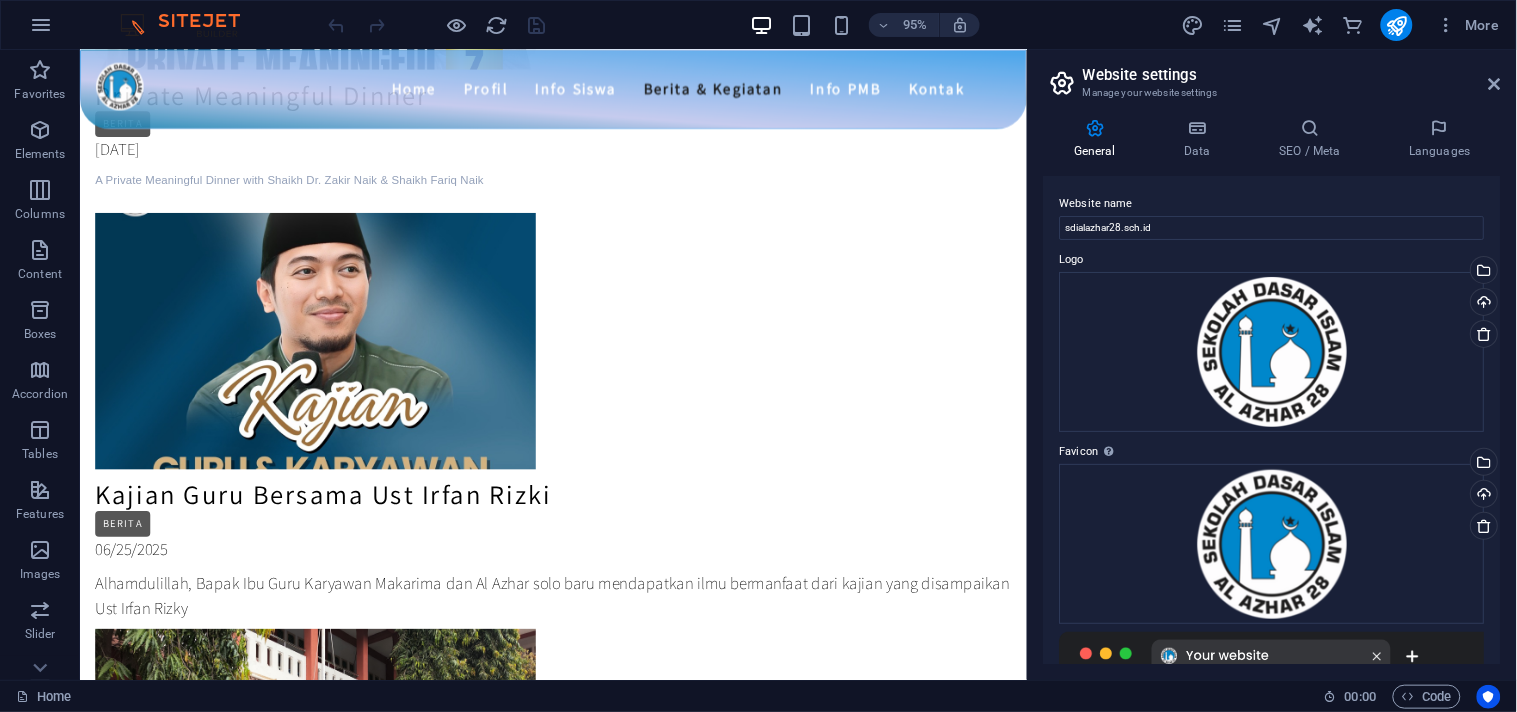 scroll, scrollTop: 4583, scrollLeft: 0, axis: vertical 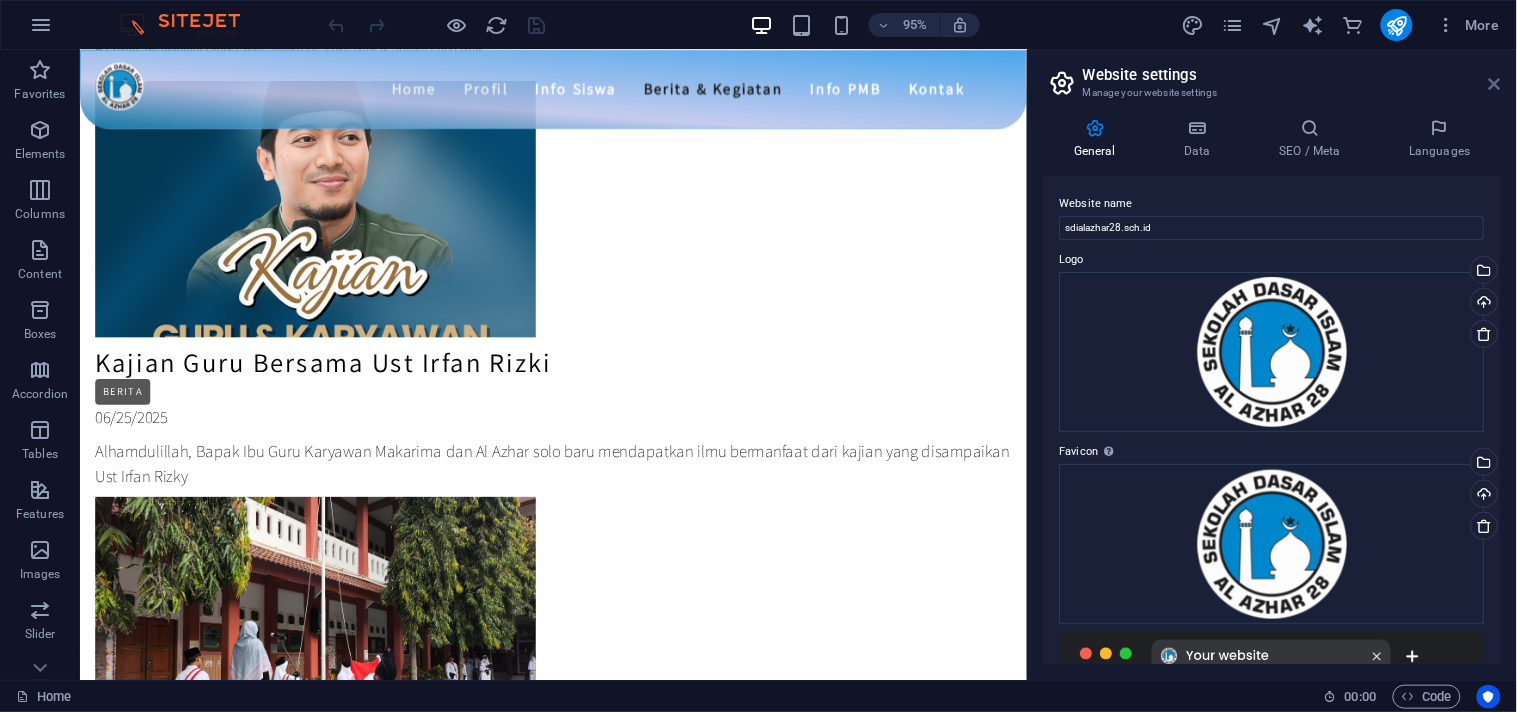 click at bounding box center (1495, 84) 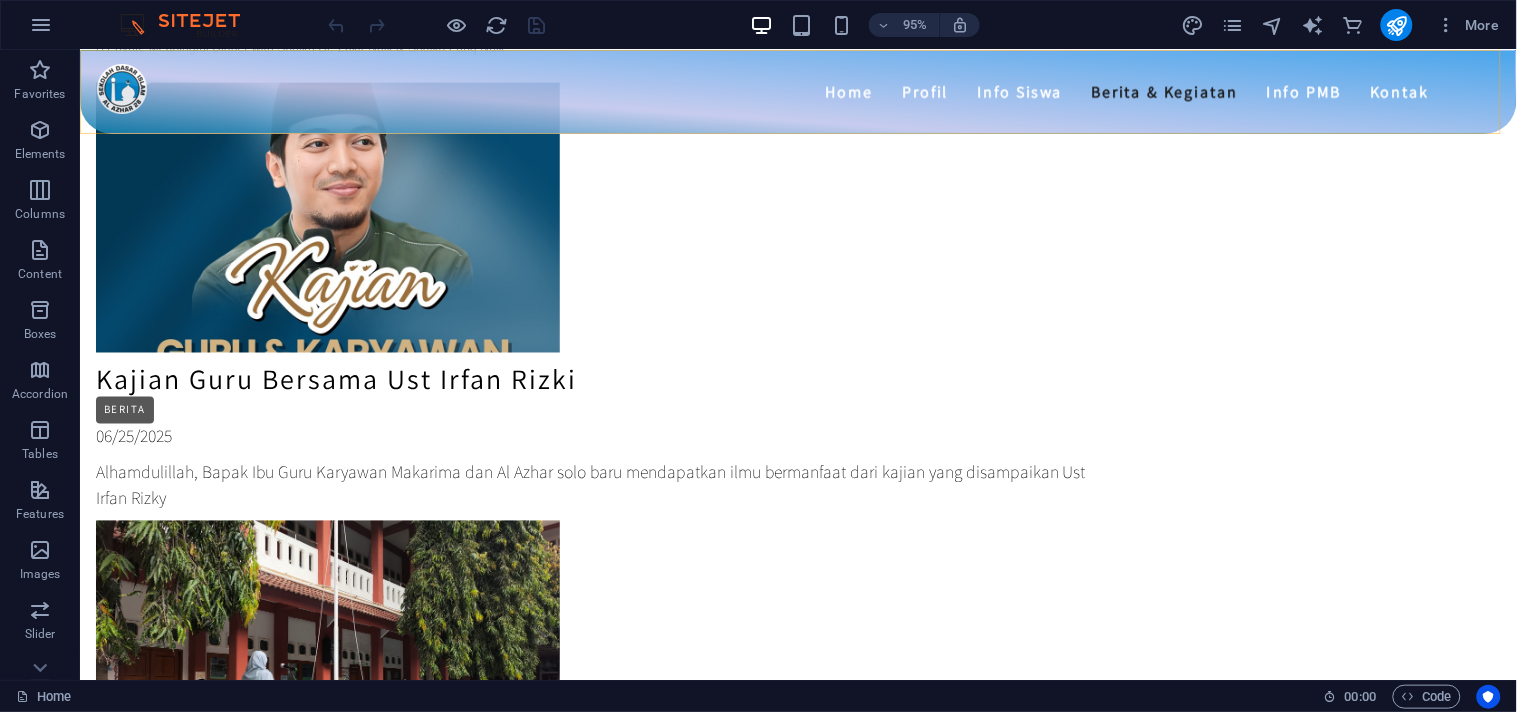 scroll, scrollTop: 4444, scrollLeft: 0, axis: vertical 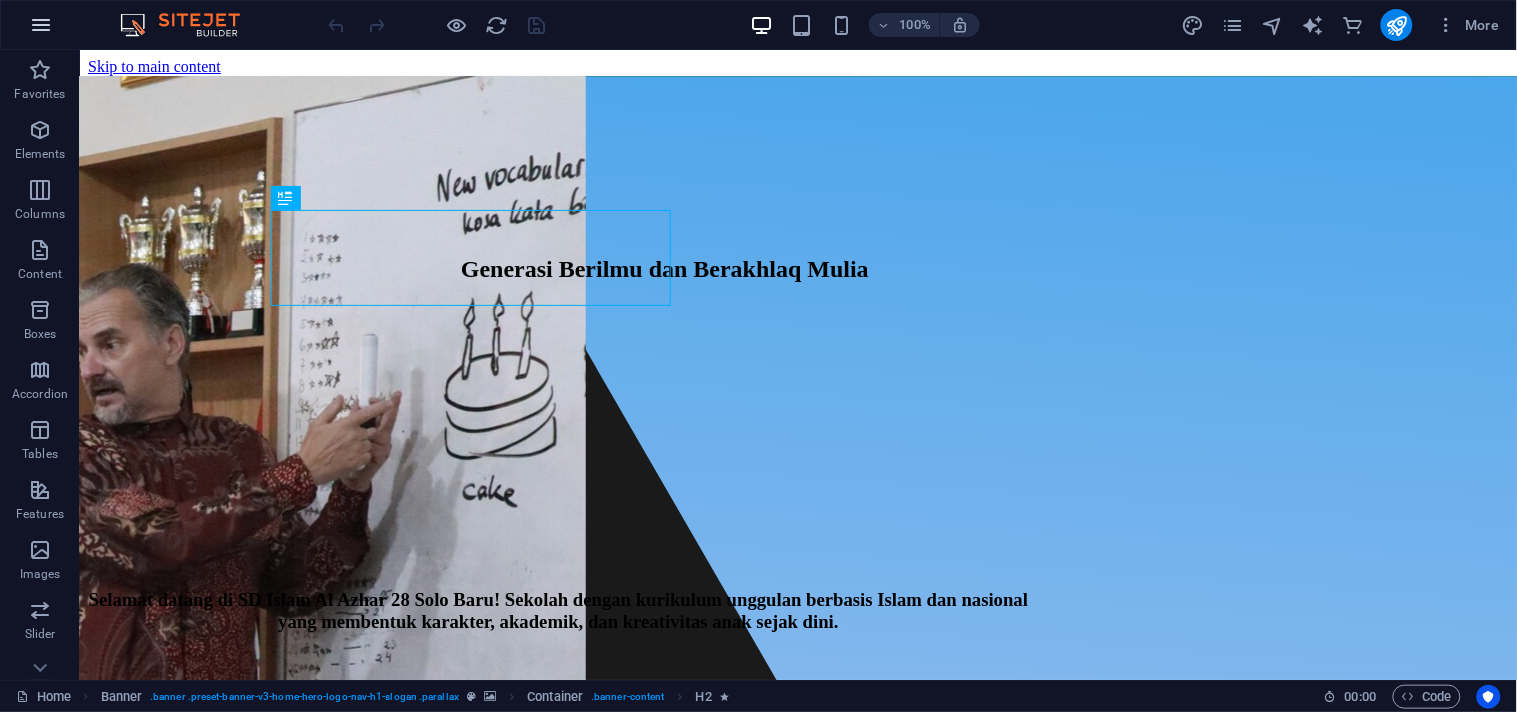 click at bounding box center [41, 25] 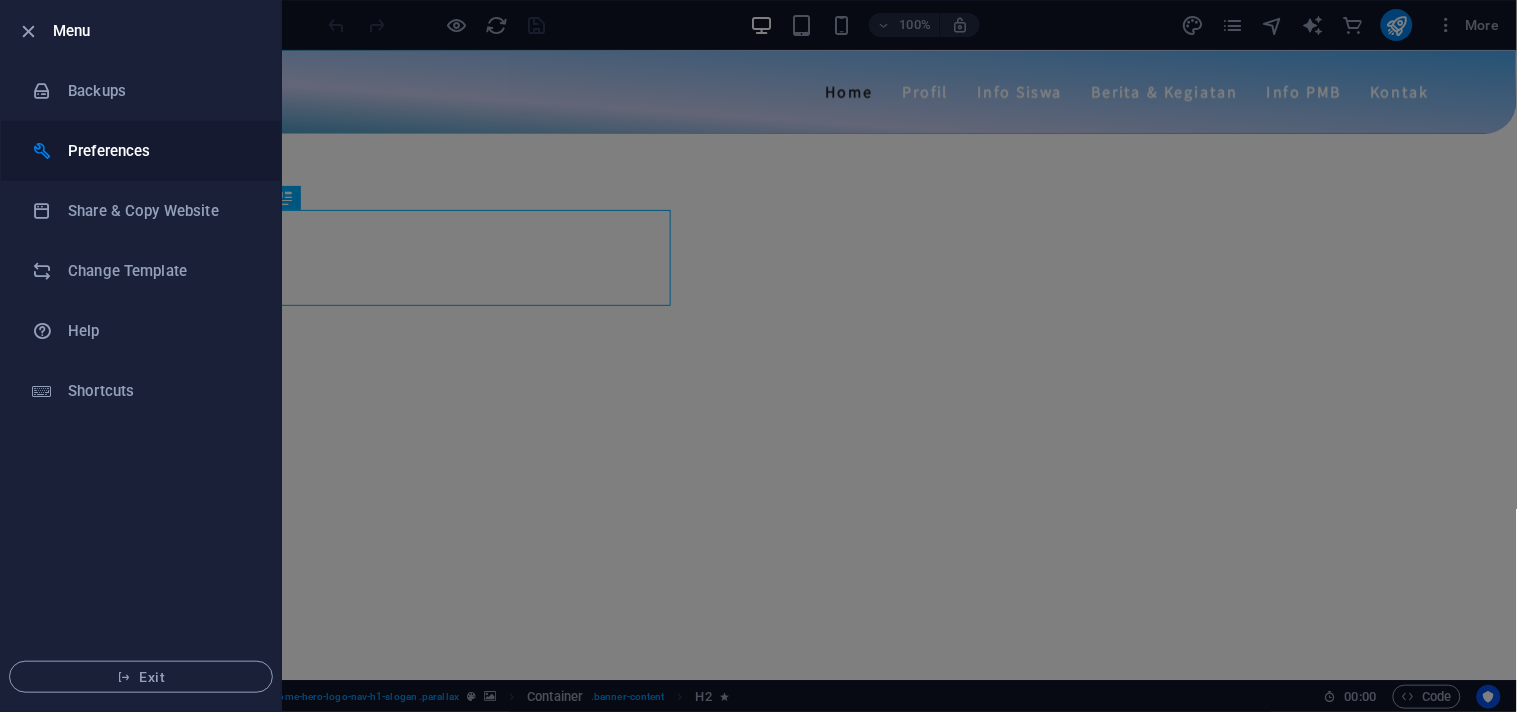 click on "Preferences" at bounding box center (160, 151) 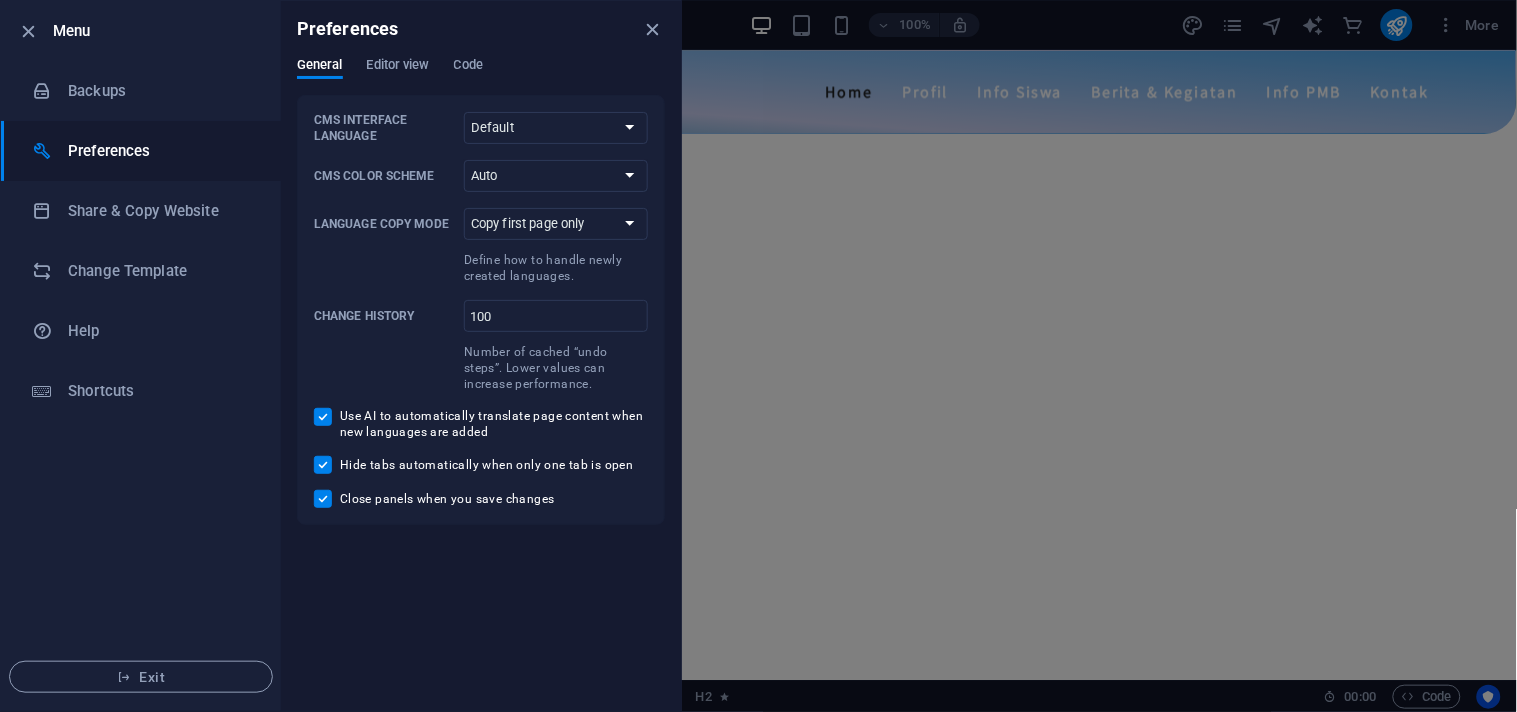 click on "General Editor view Code" at bounding box center (481, 76) 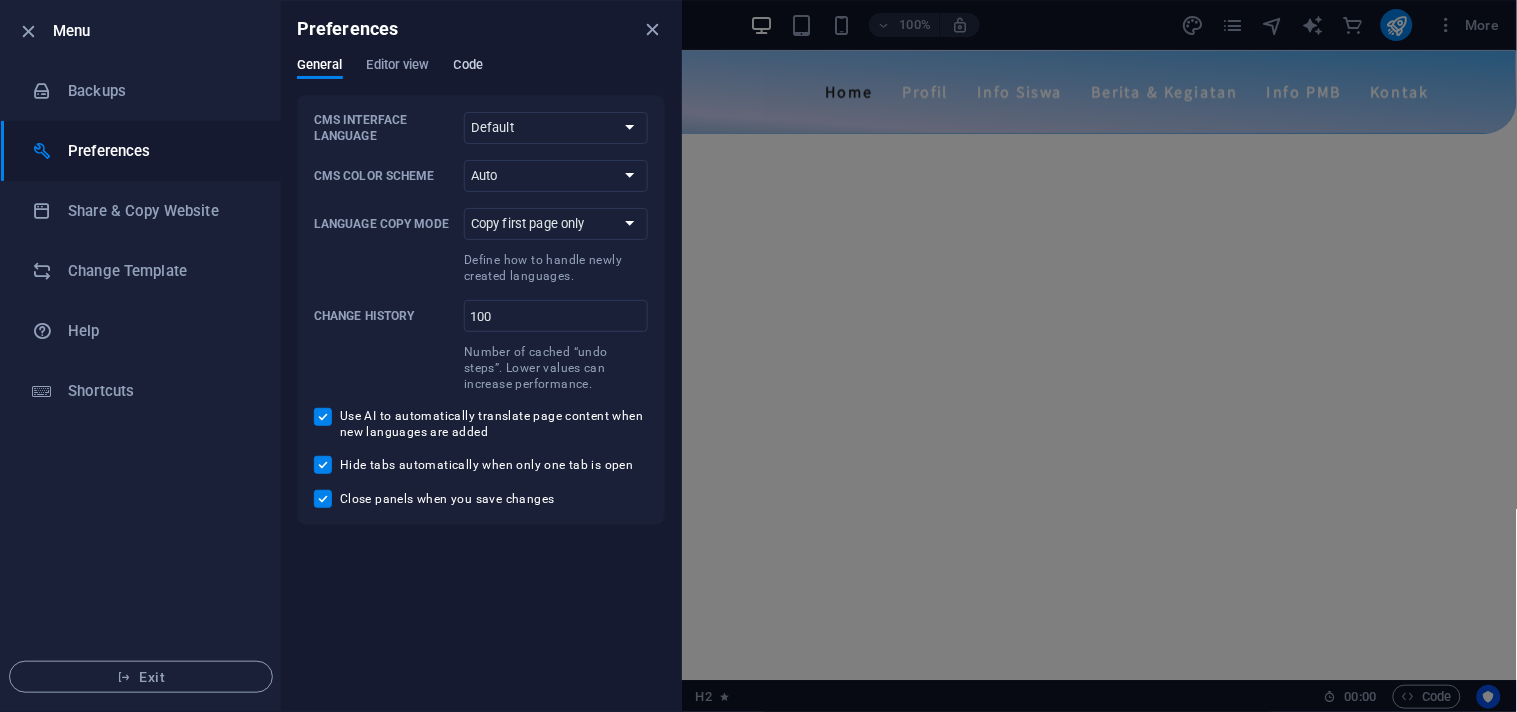 click on "Code" at bounding box center [468, 67] 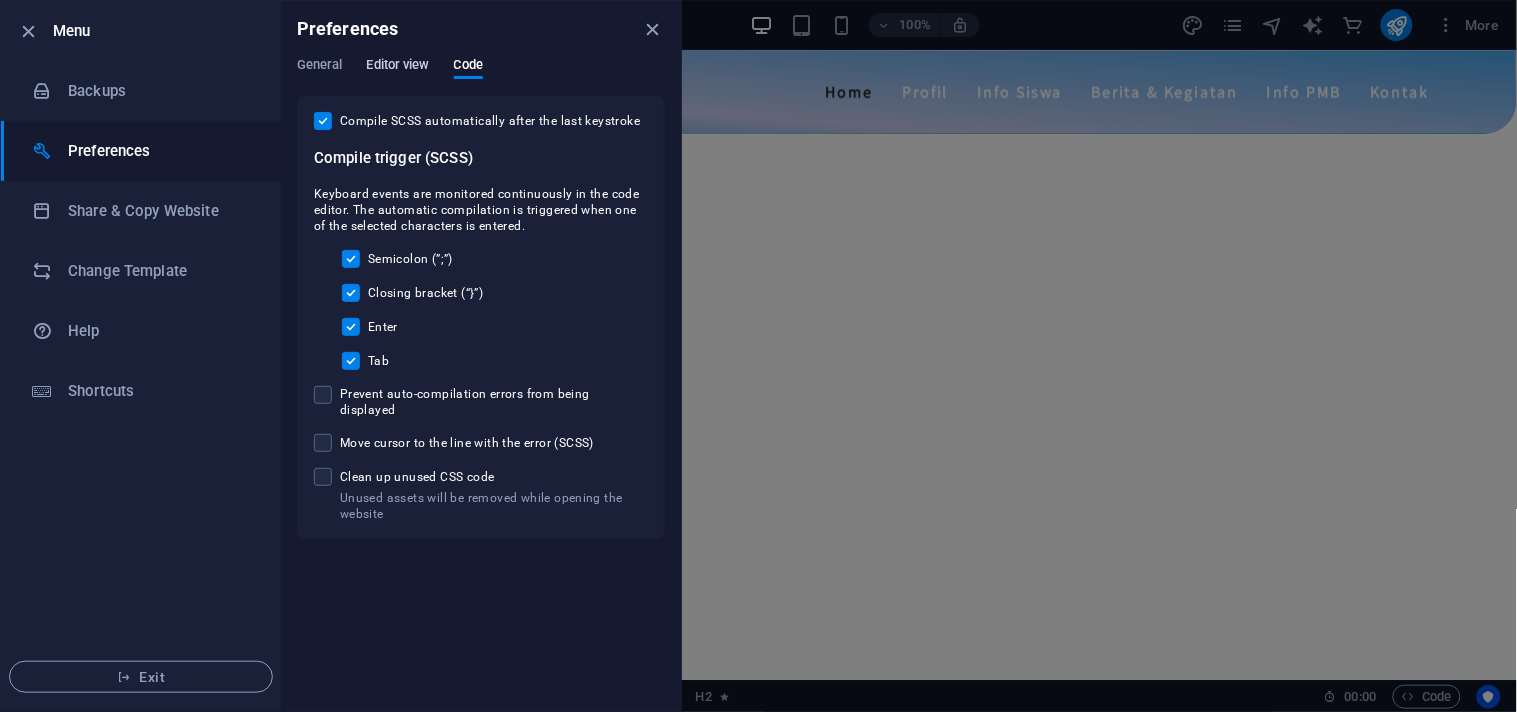 click on "Editor view" at bounding box center [398, 67] 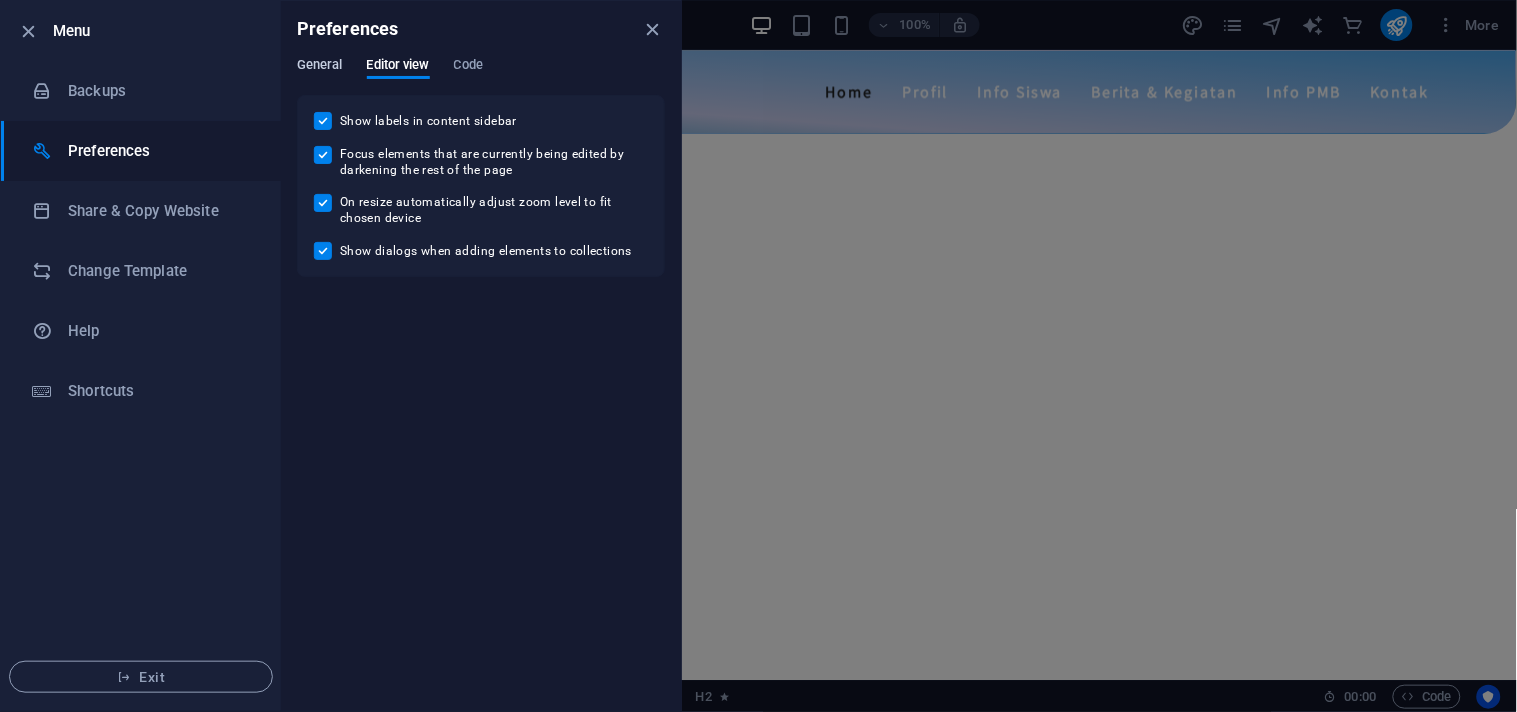 click on "General" at bounding box center [320, 67] 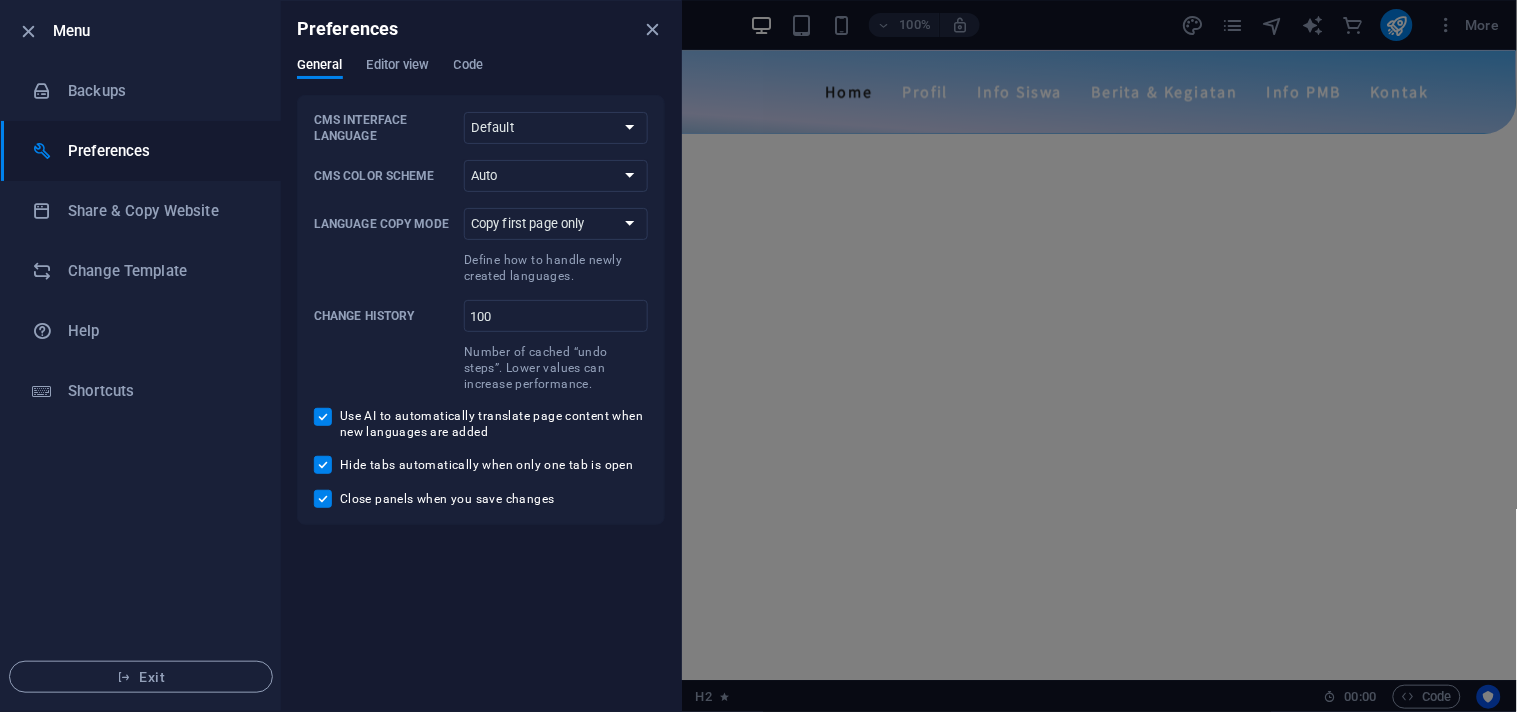 click at bounding box center (758, 356) 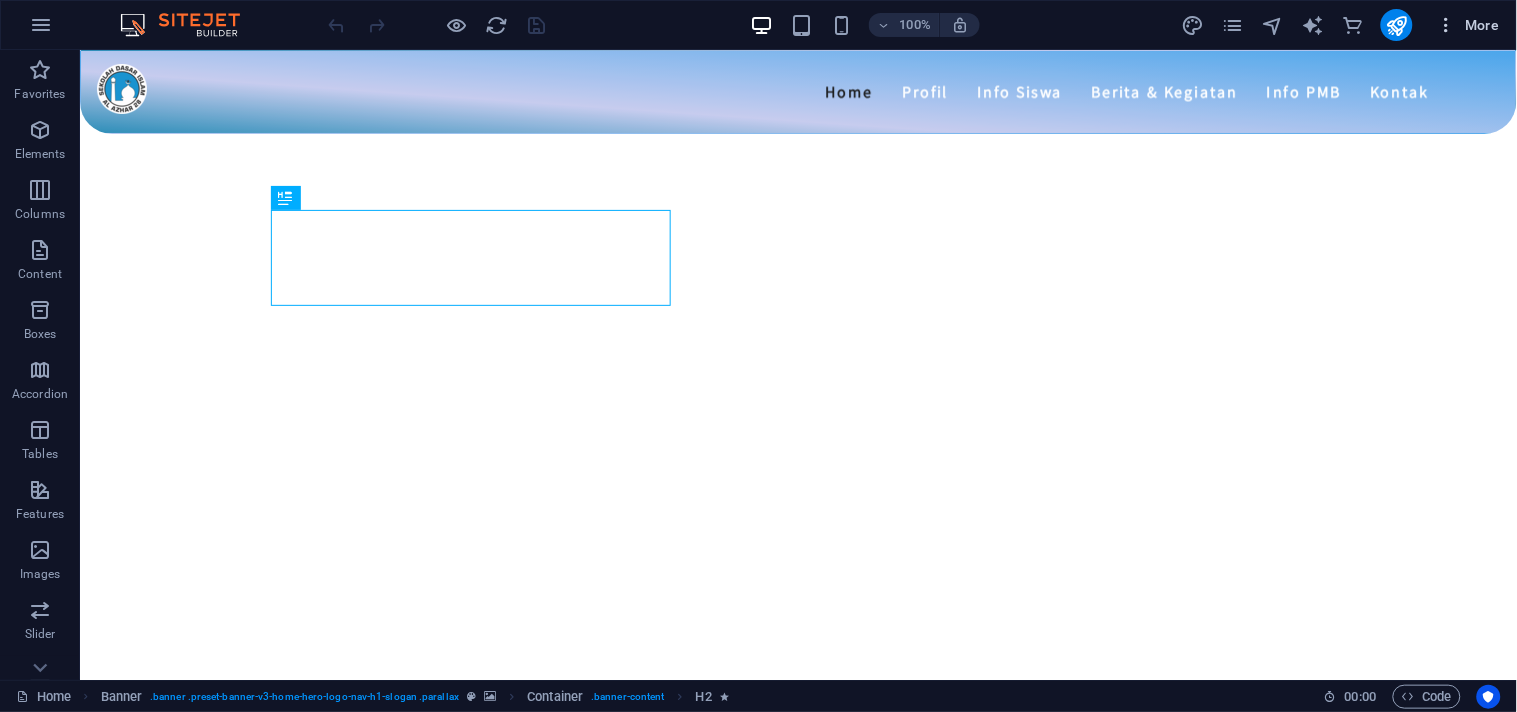 click on "More" at bounding box center [1468, 25] 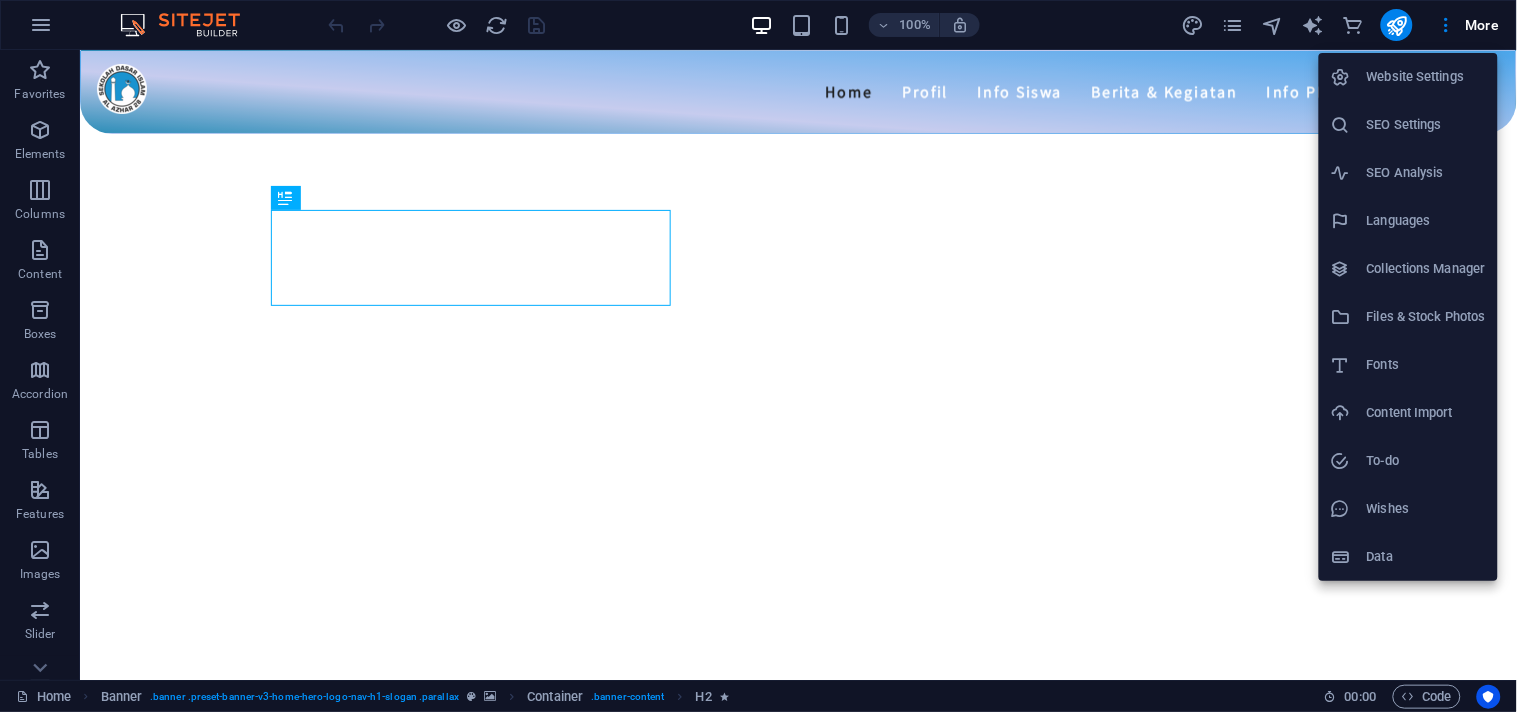 click on "Website Settings" at bounding box center (1408, 77) 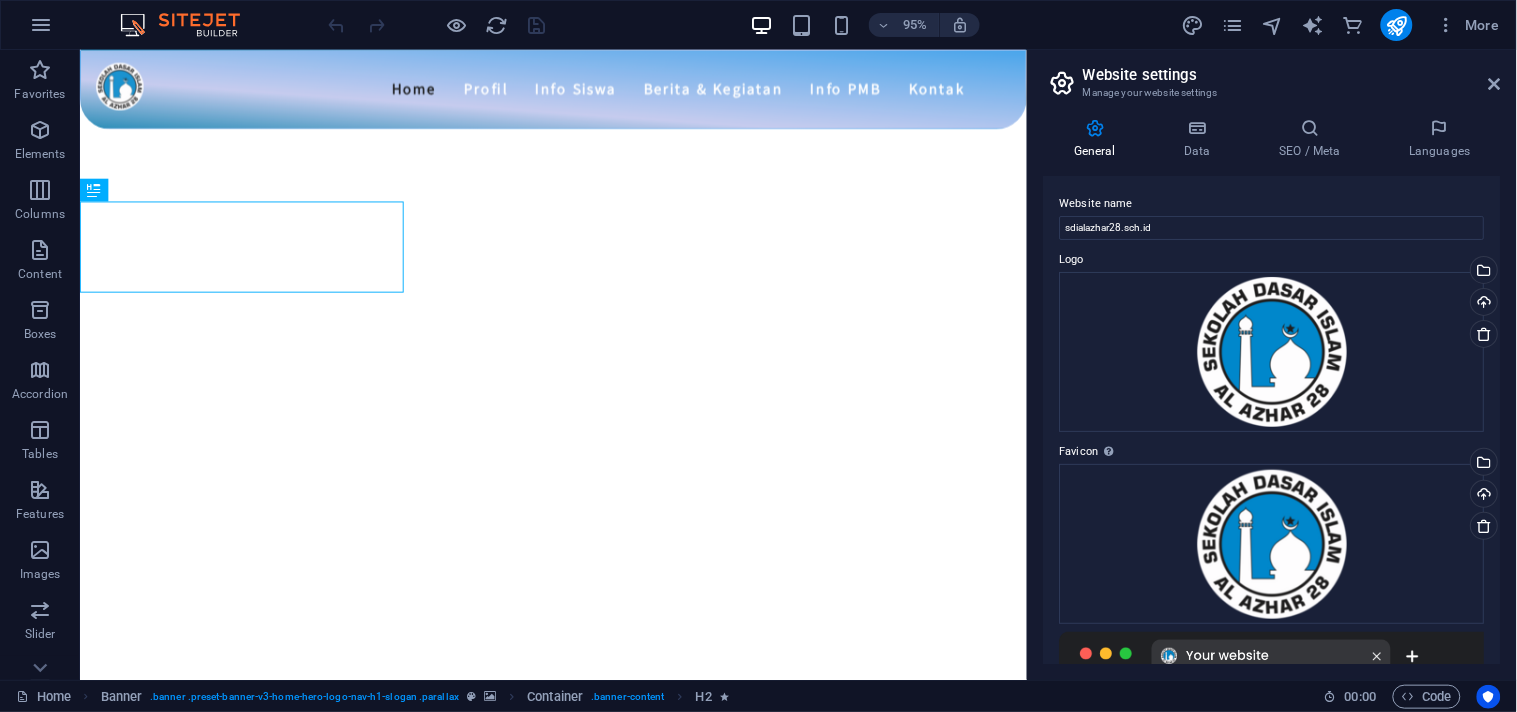 scroll, scrollTop: 494, scrollLeft: 0, axis: vertical 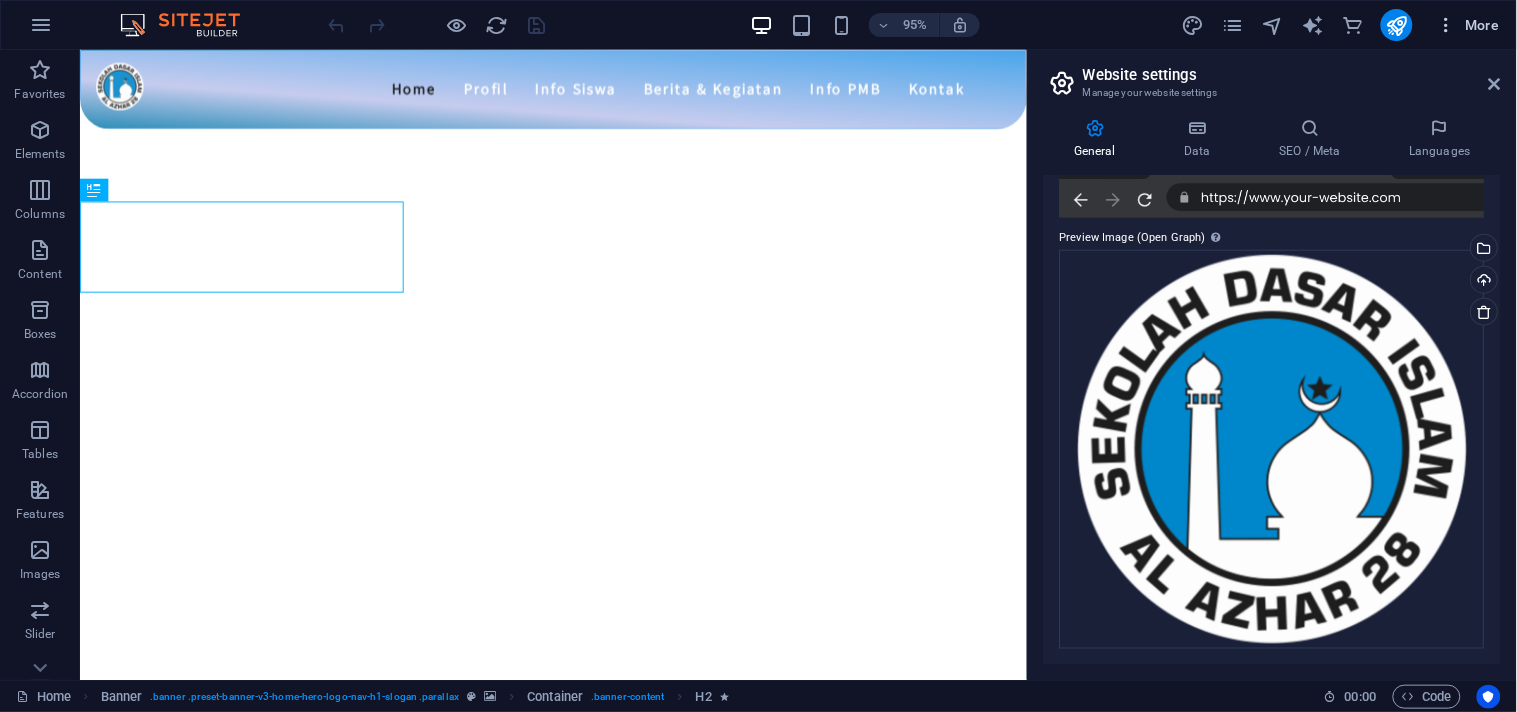 click on "More" at bounding box center (1468, 25) 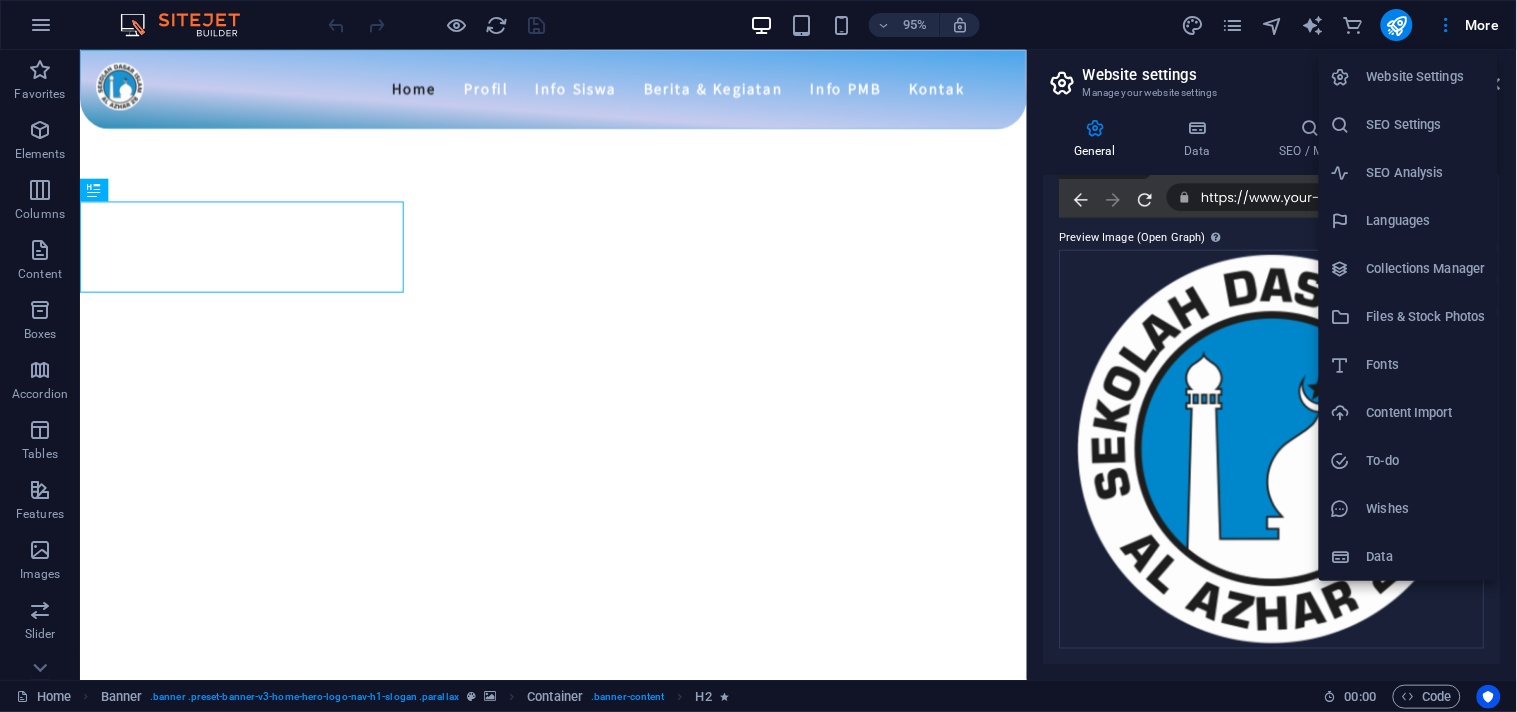 click at bounding box center (758, 356) 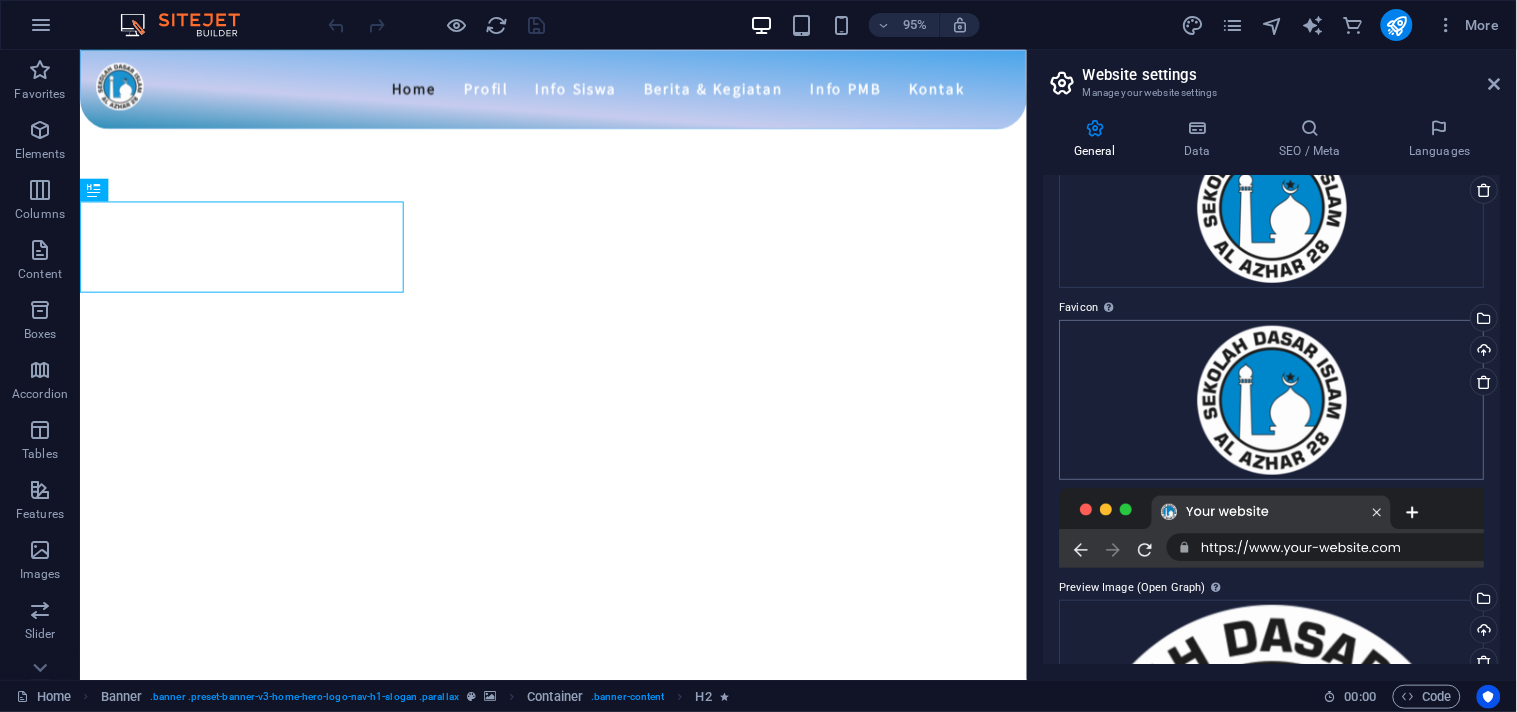 scroll, scrollTop: 0, scrollLeft: 0, axis: both 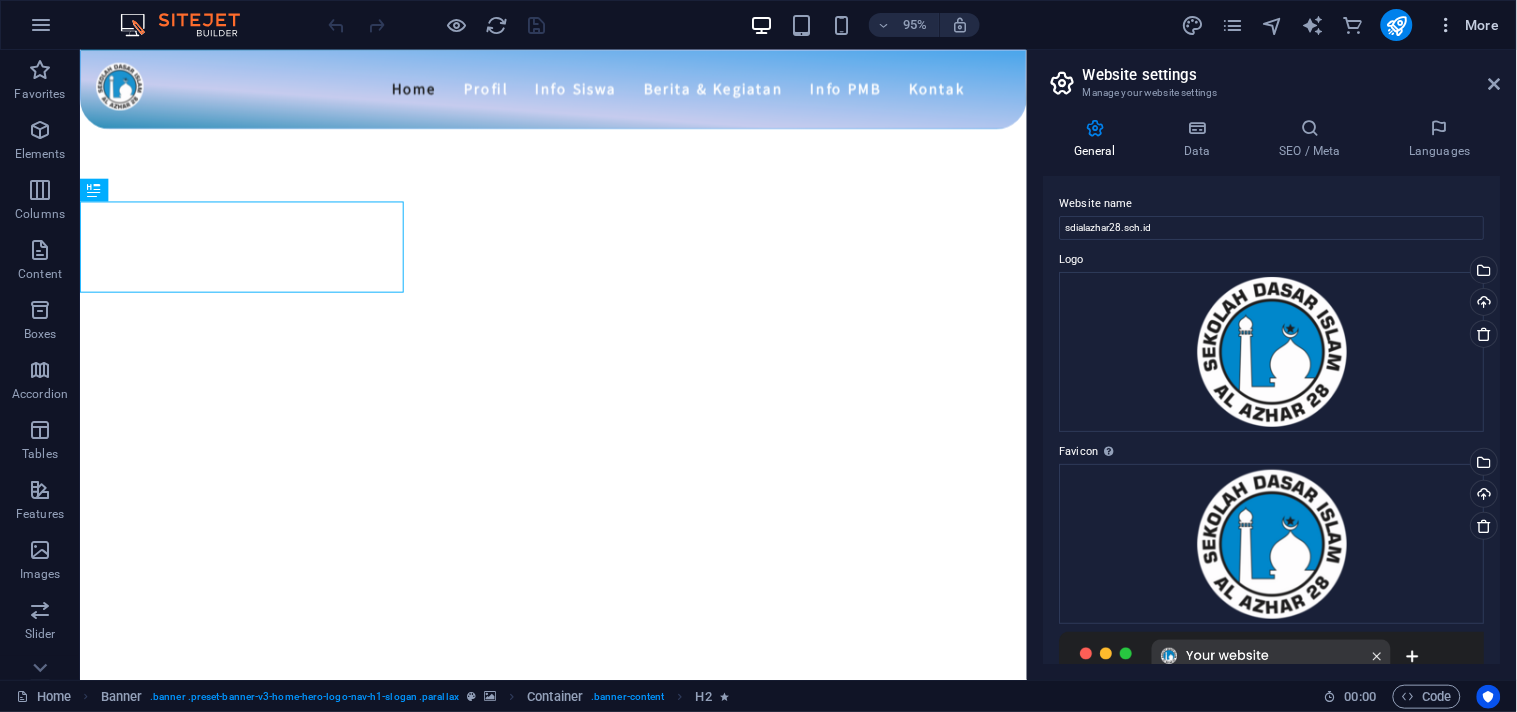 click on "More" at bounding box center (1468, 25) 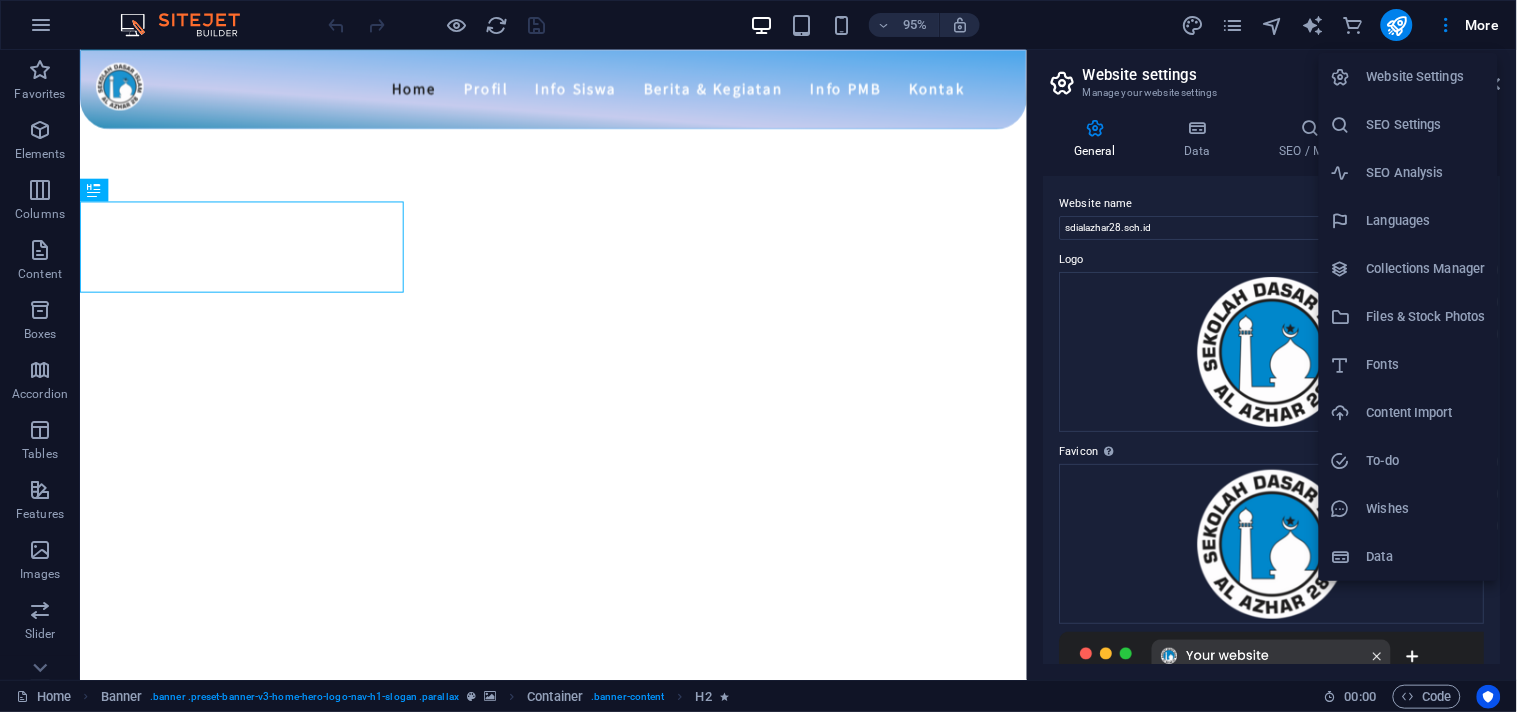 click on "Website Settings" at bounding box center (1426, 77) 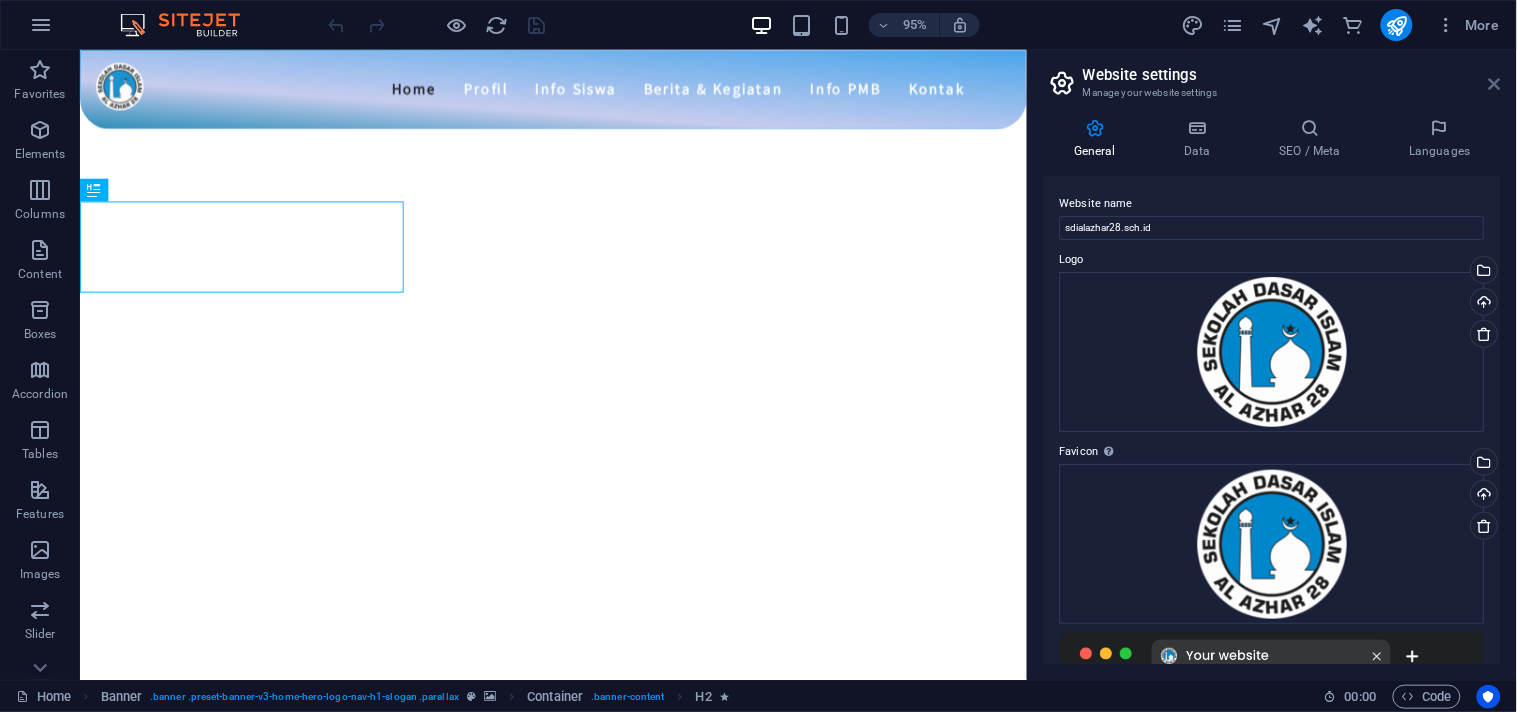 click at bounding box center [1495, 84] 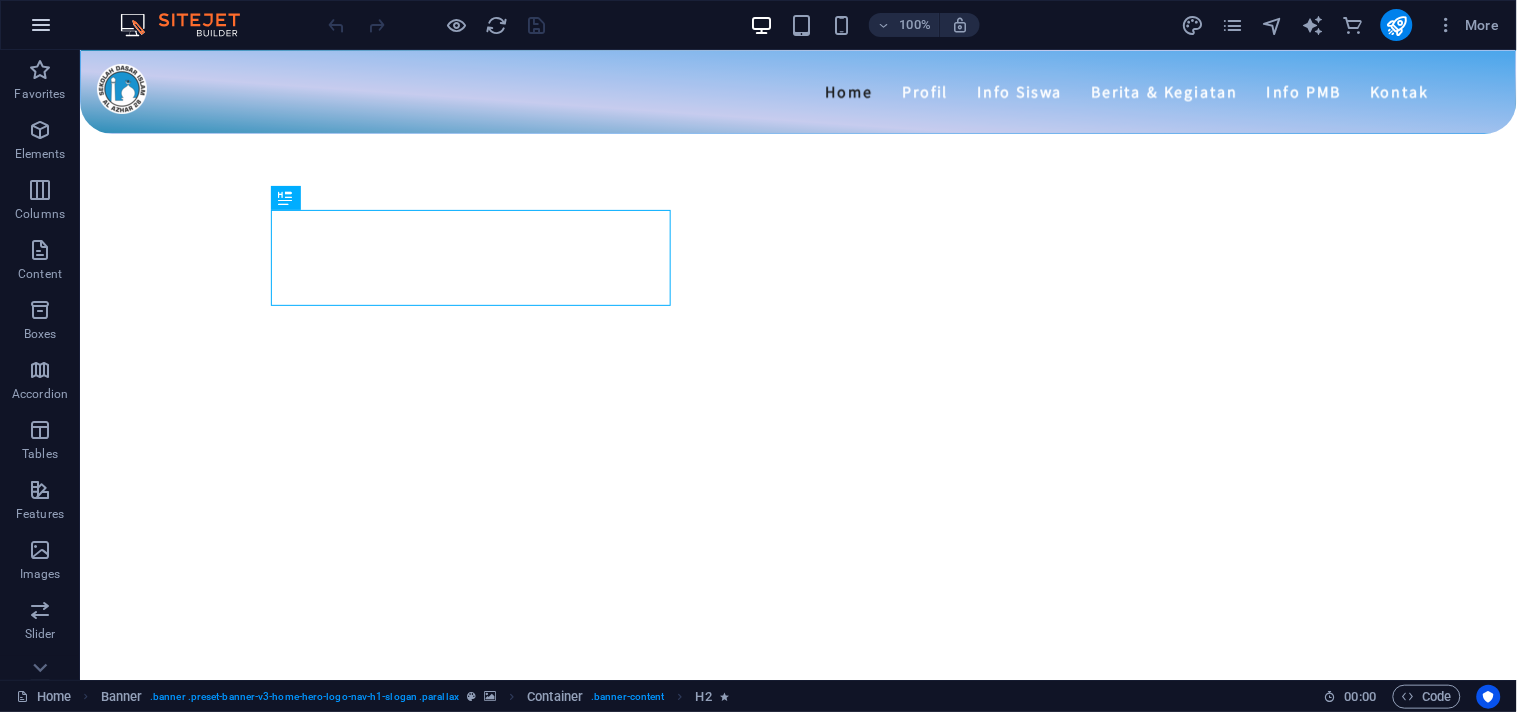 click at bounding box center [41, 25] 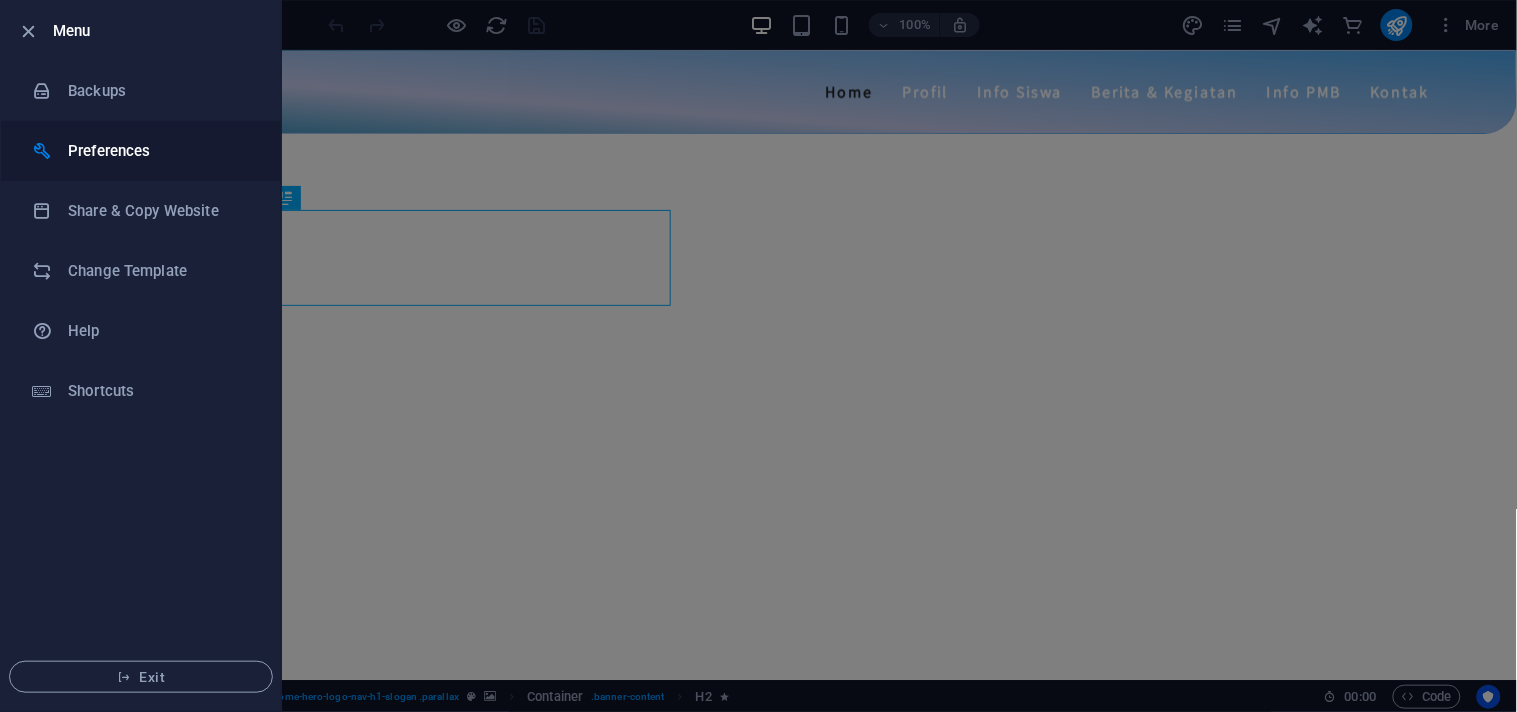 click on "Preferences" at bounding box center [160, 151] 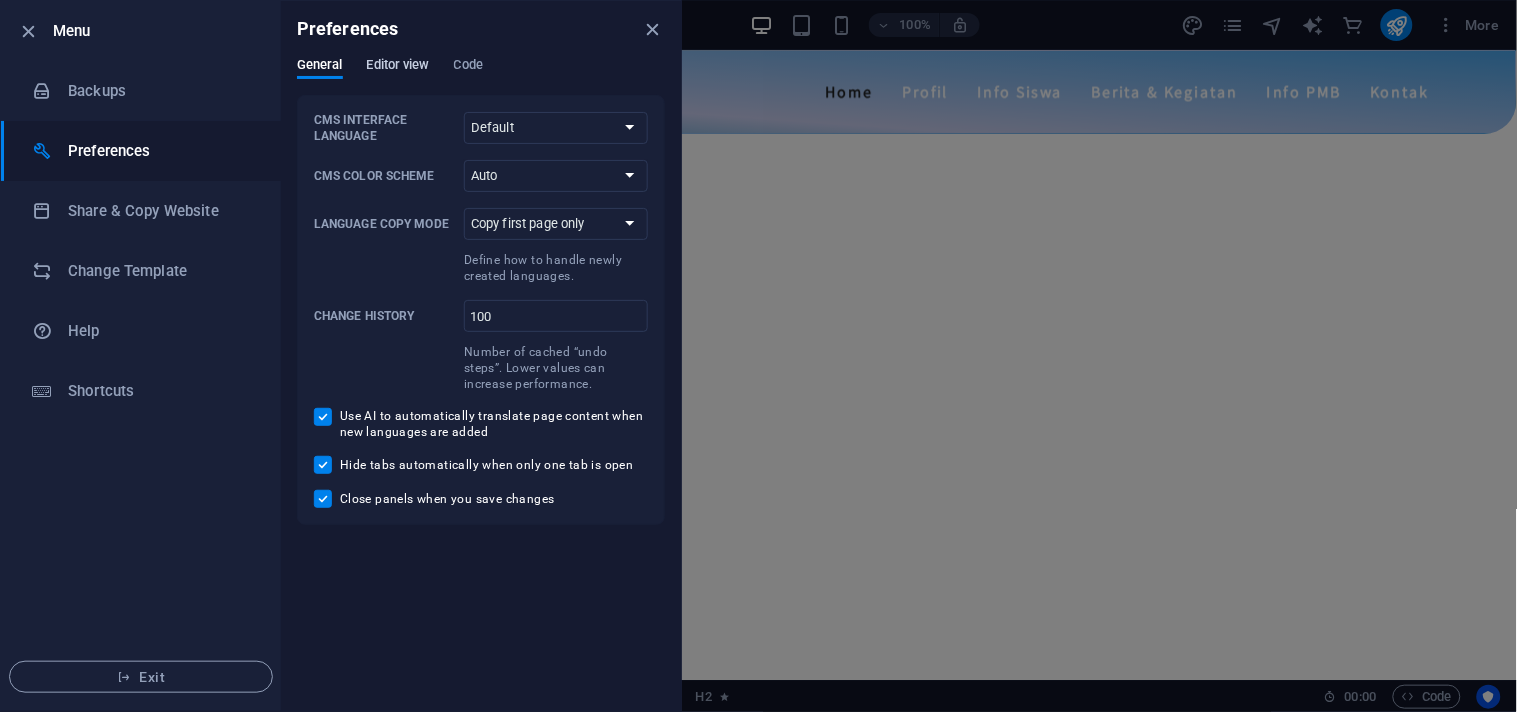 click on "Editor view" at bounding box center [398, 67] 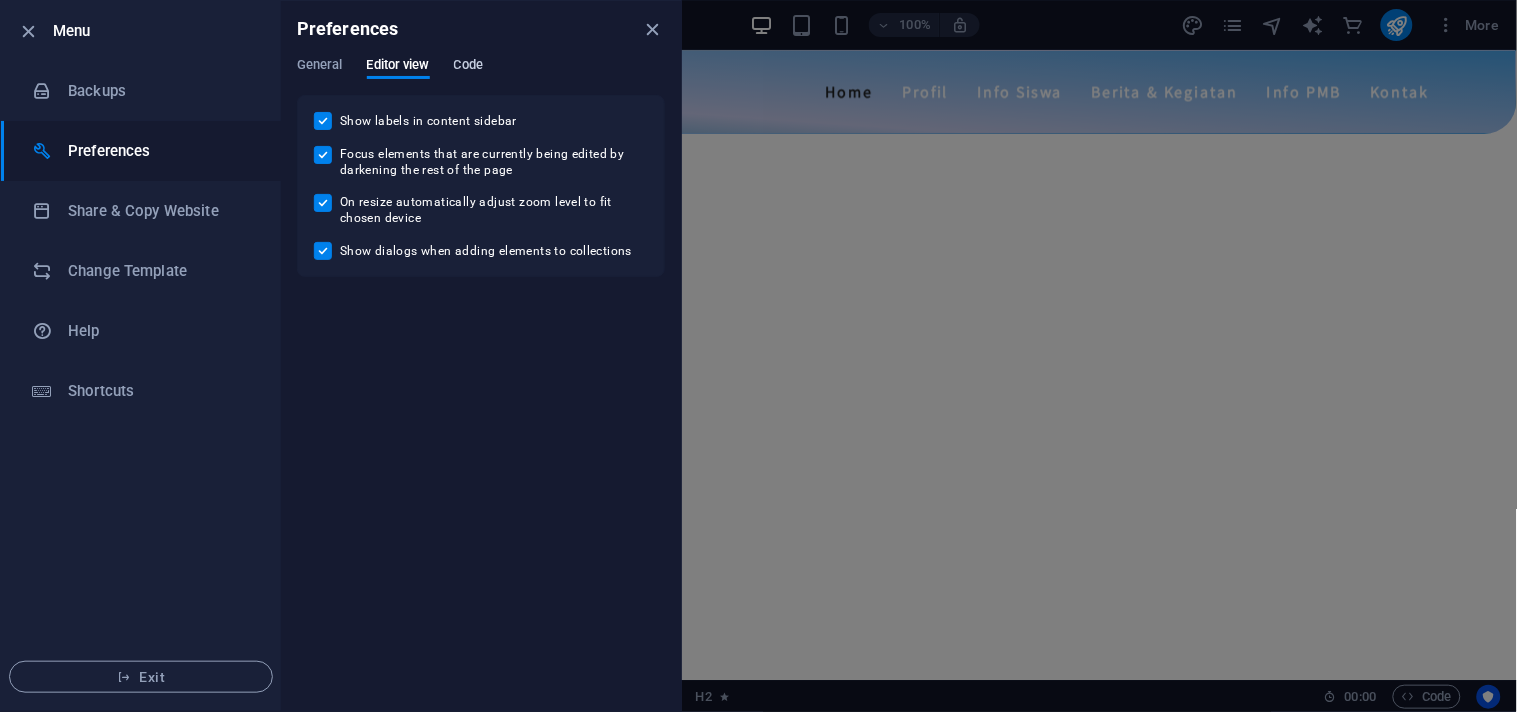 click on "Code" at bounding box center [468, 67] 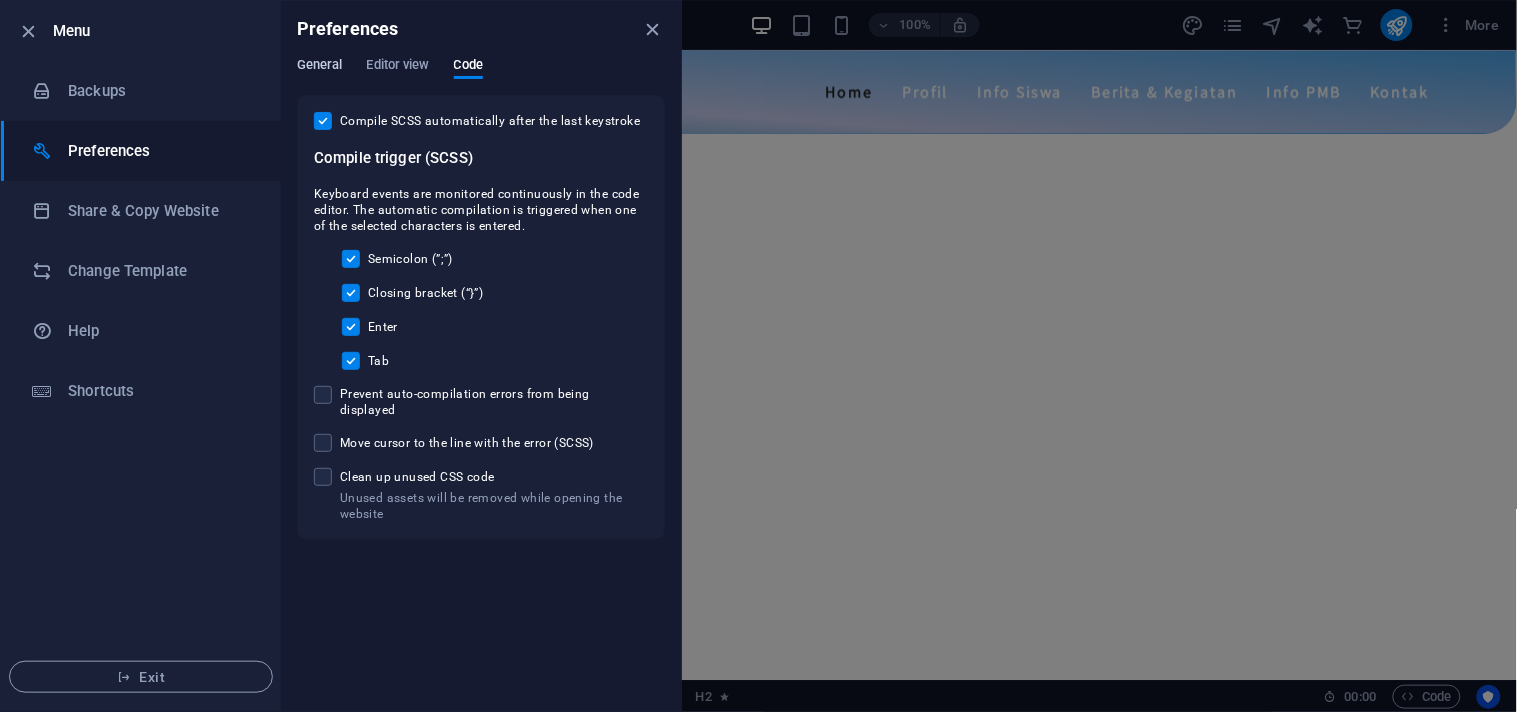 click on "General" at bounding box center [320, 67] 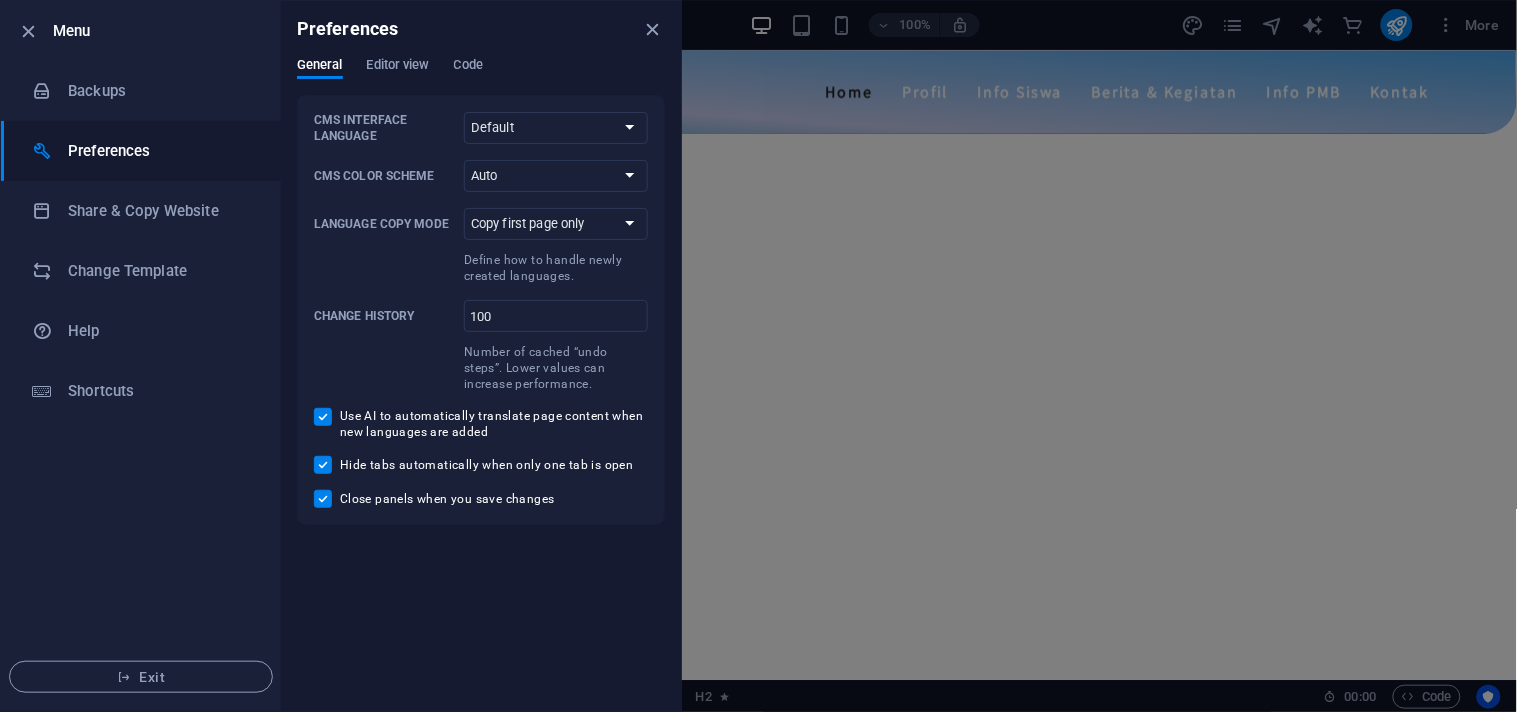 click on "Preferences" at bounding box center [481, 29] 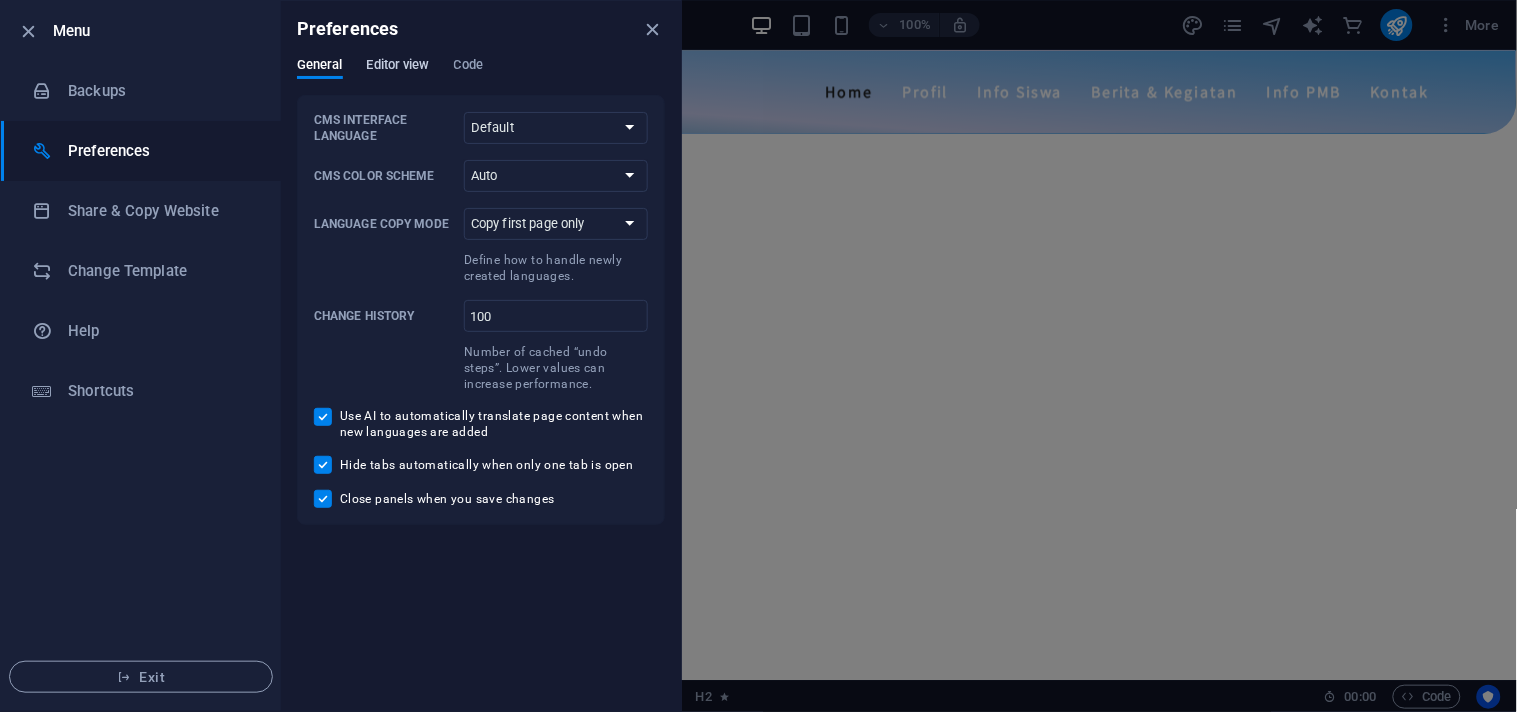 click on "Editor view" at bounding box center [398, 67] 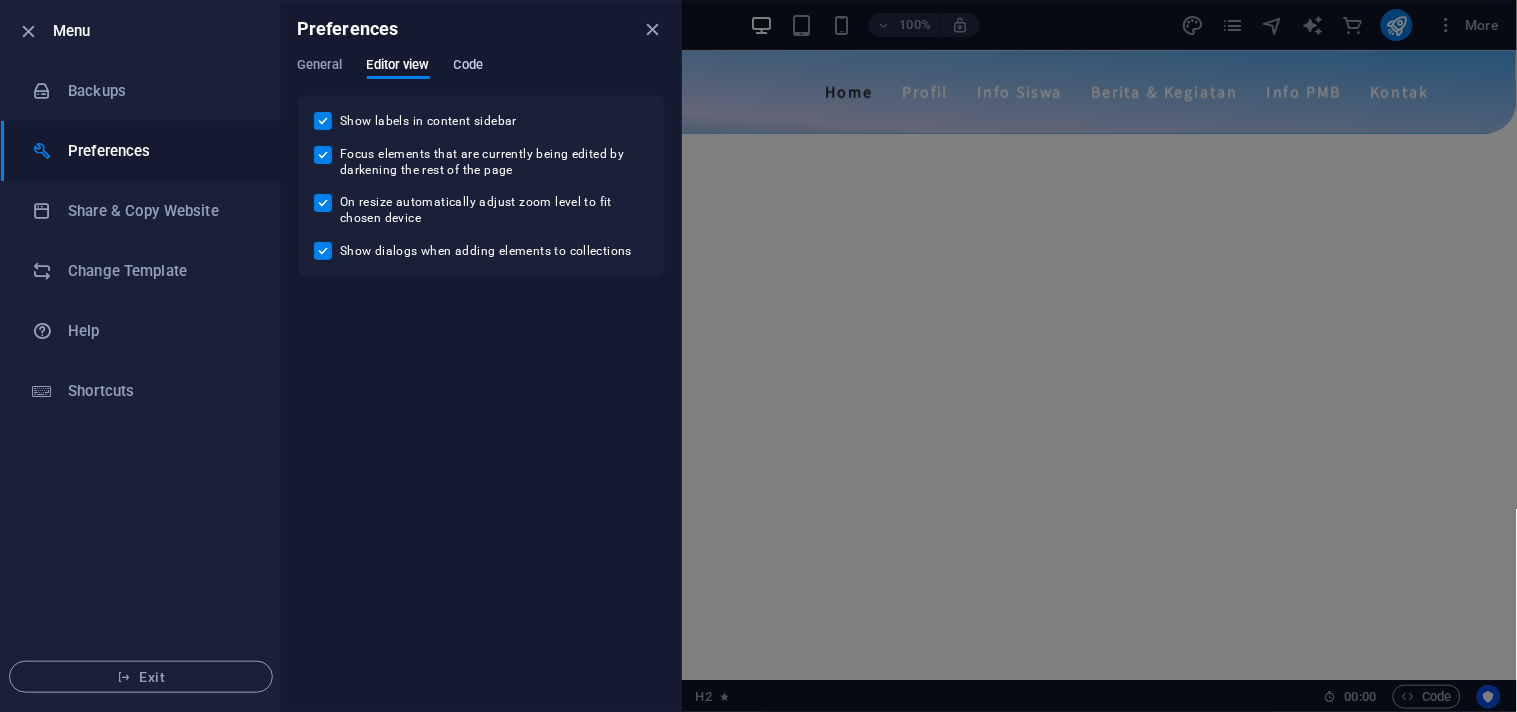 click on "Code" at bounding box center [468, 67] 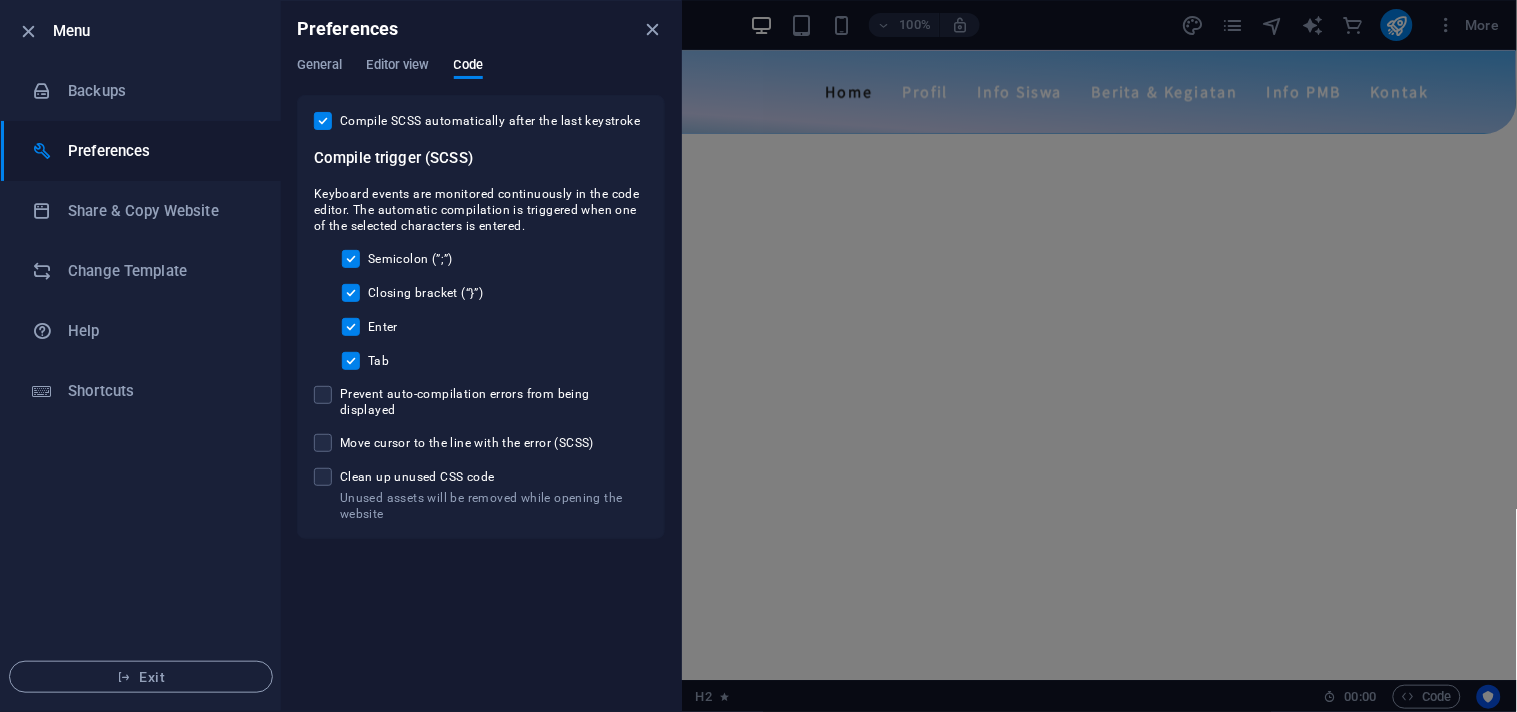 click on "General Editor view Code" at bounding box center (481, 76) 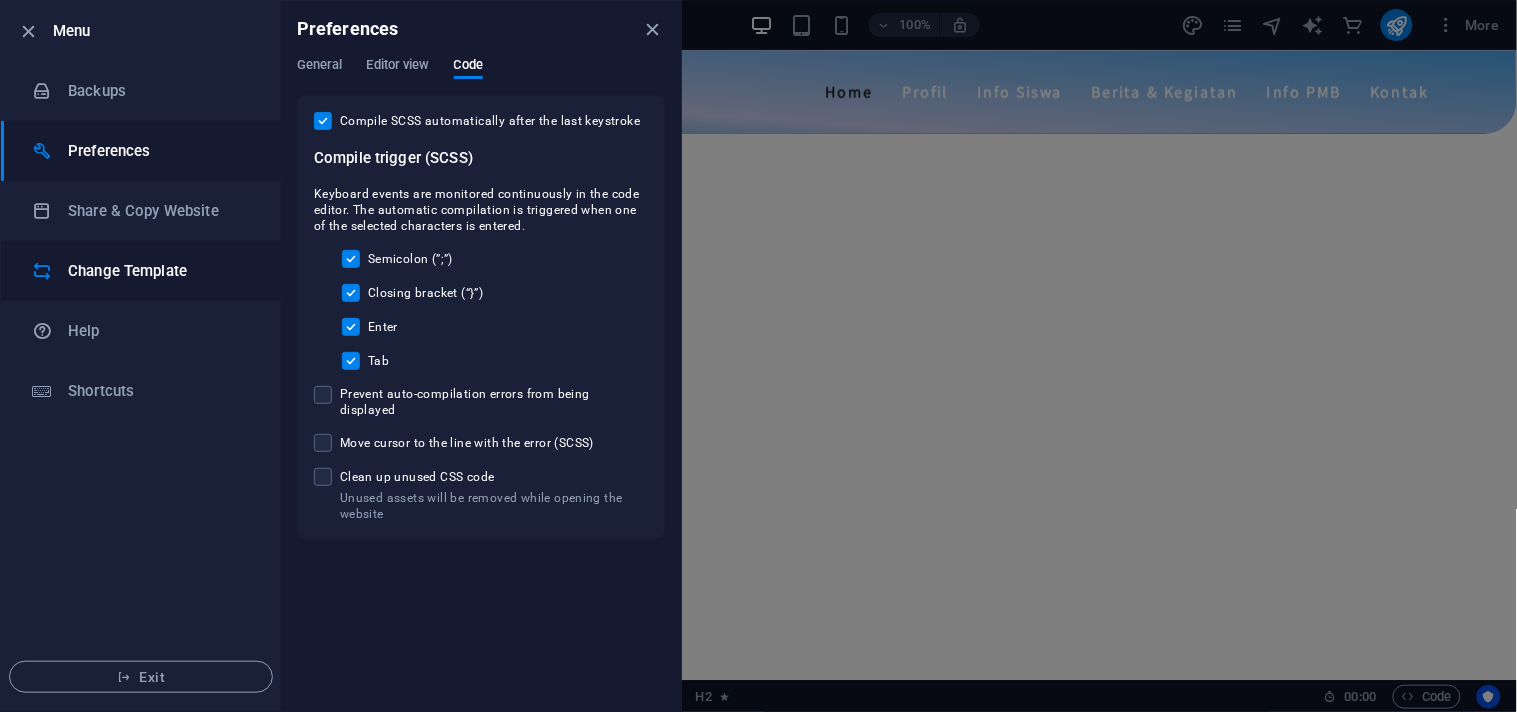 click on "Change Template" at bounding box center [160, 271] 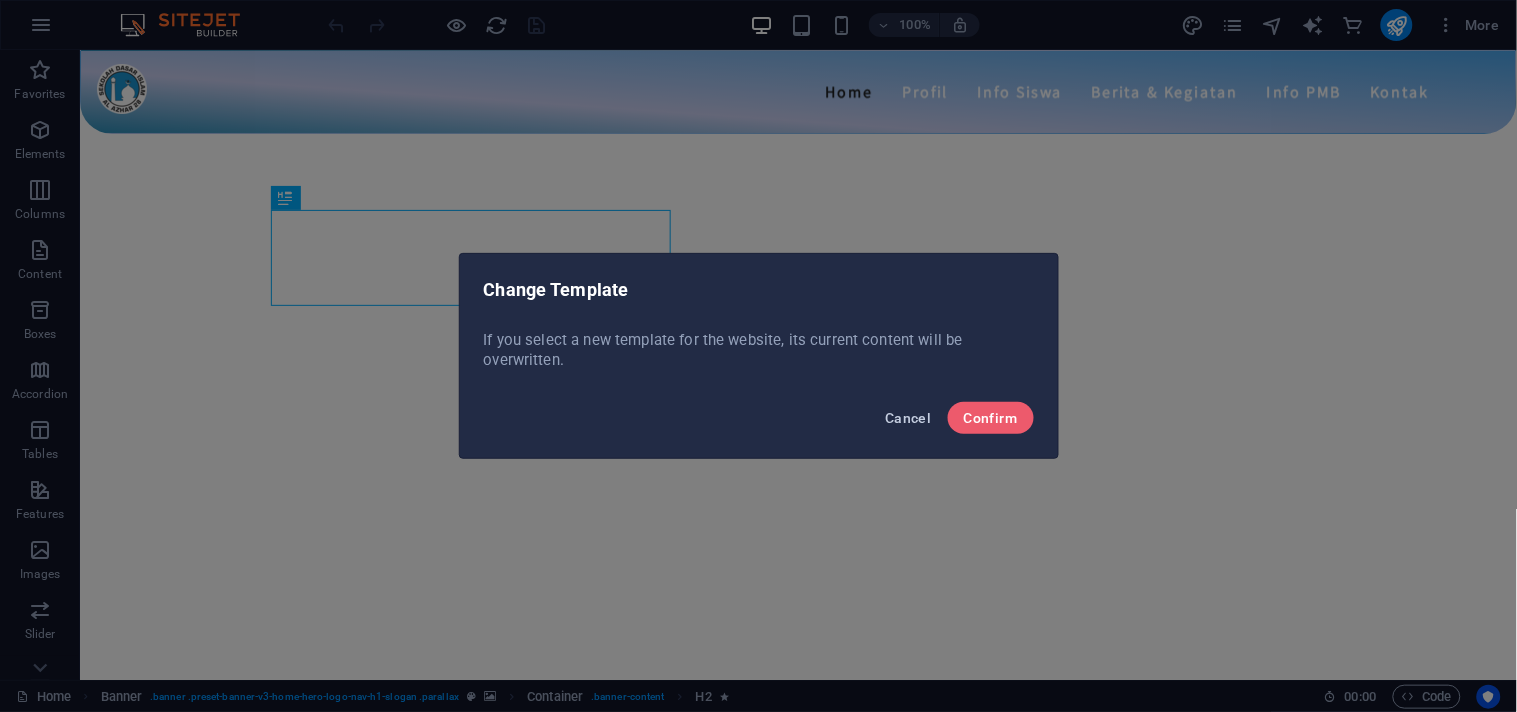 click on "Cancel" at bounding box center (908, 418) 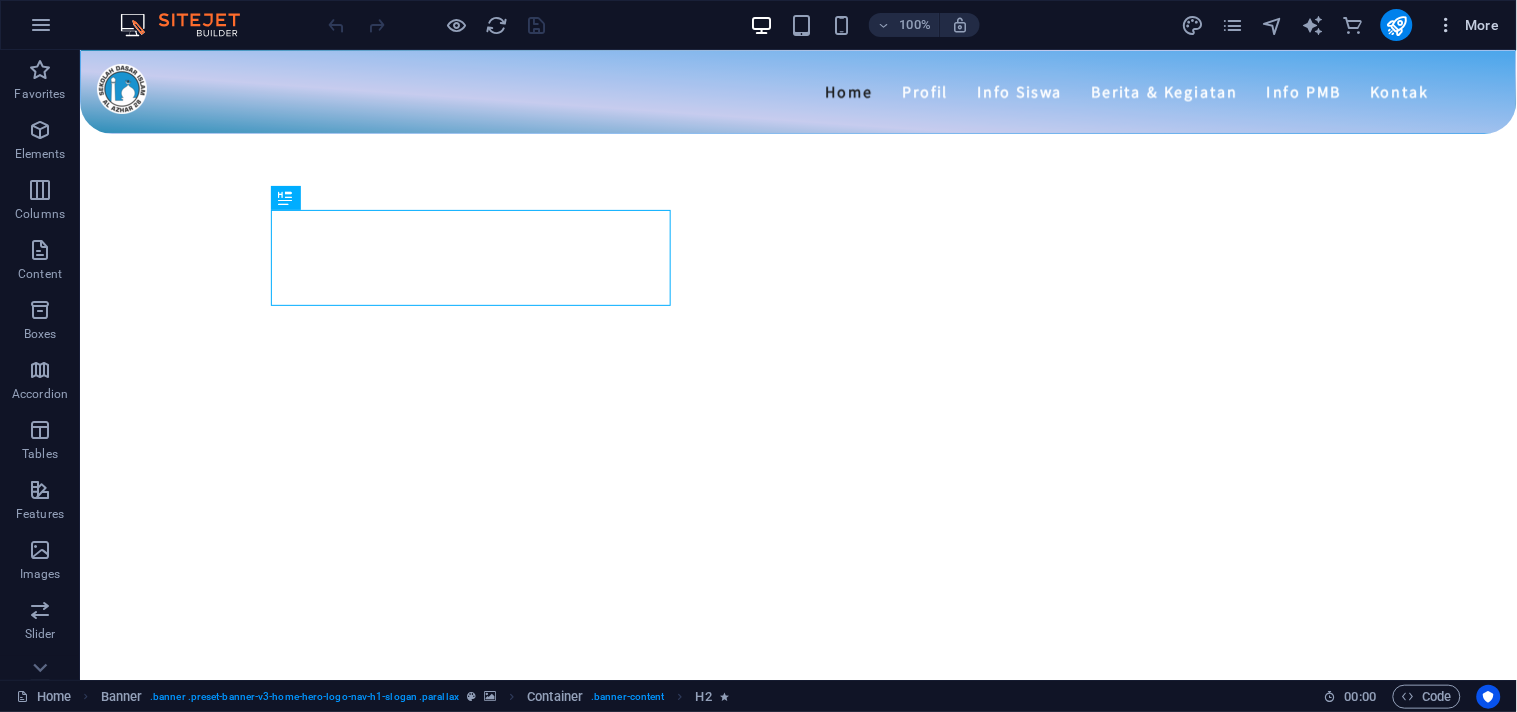 click on "More" at bounding box center [1468, 25] 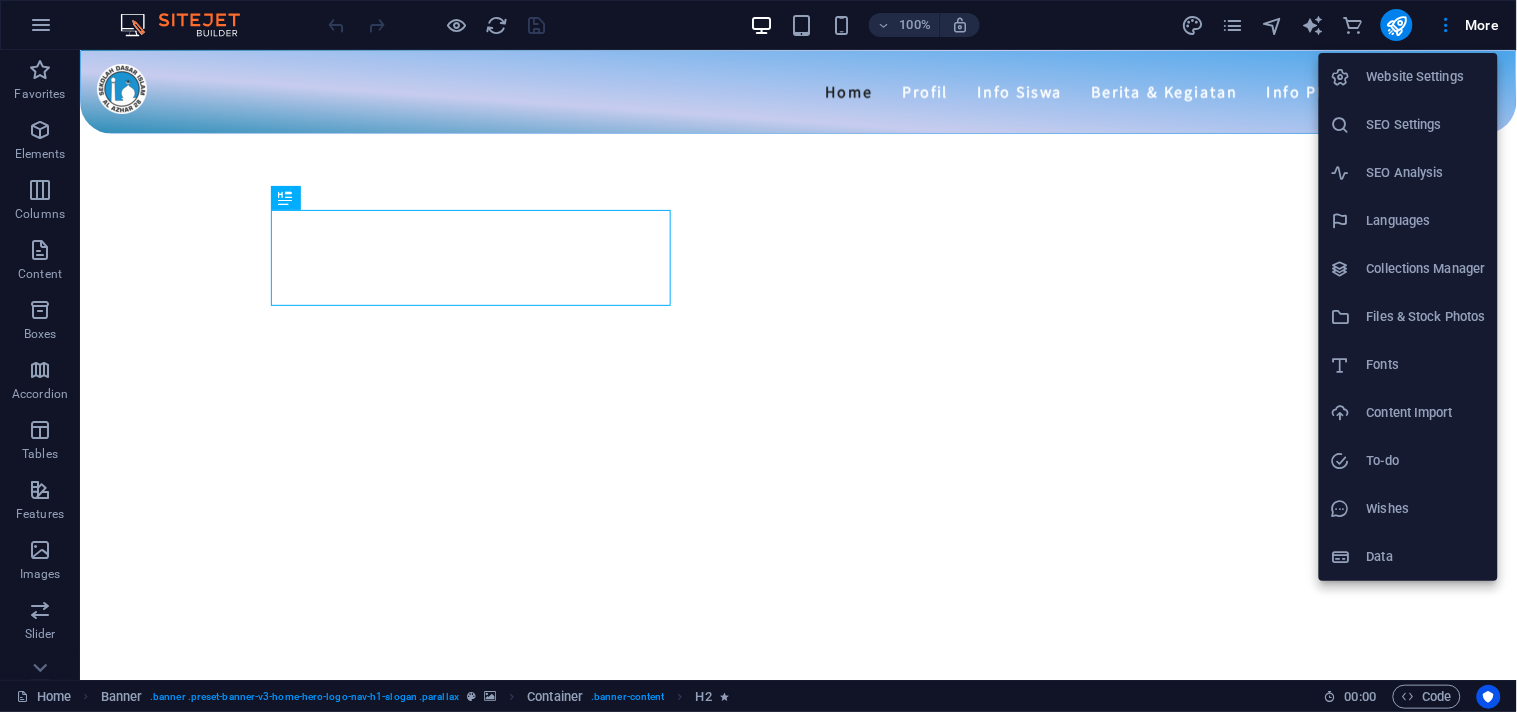 click on "Files & Stock Photos" at bounding box center (1426, 317) 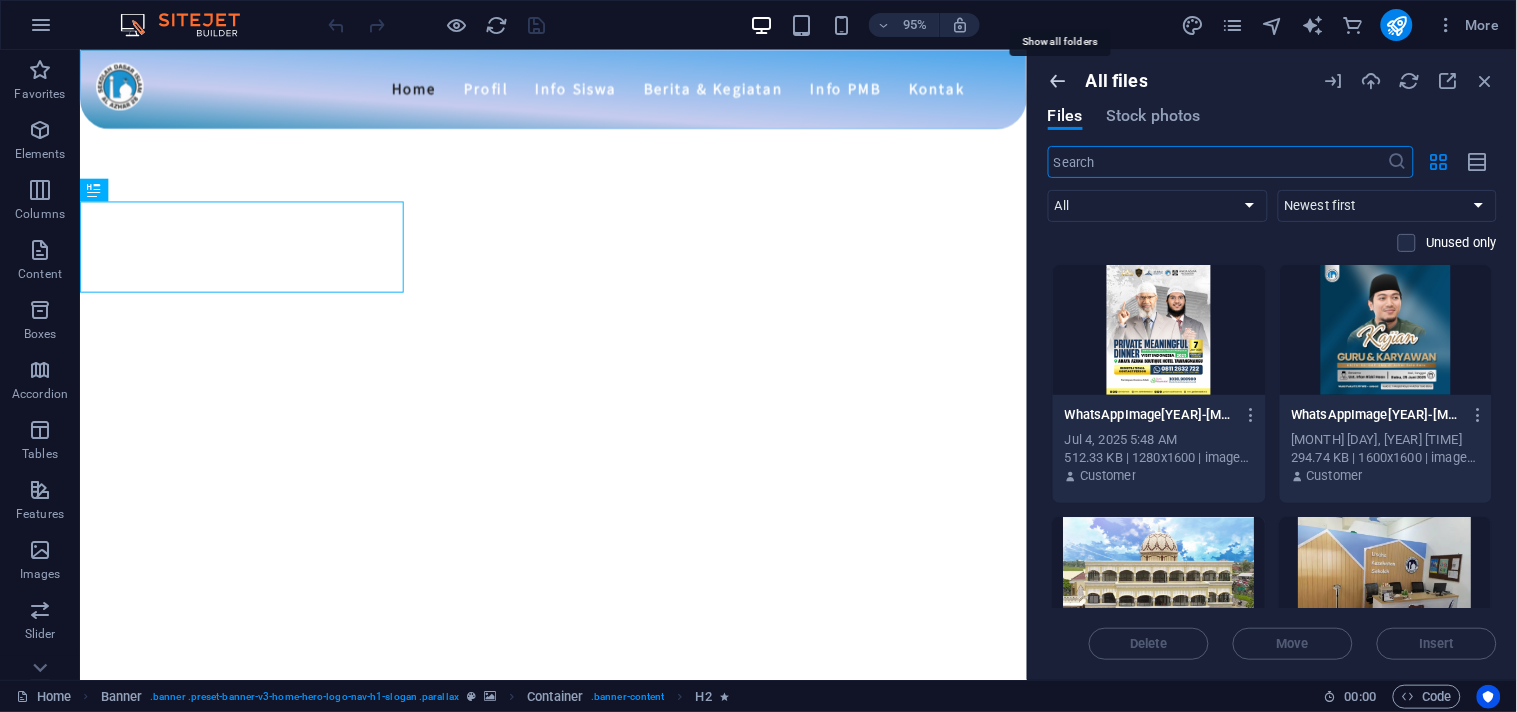 click at bounding box center [1059, 81] 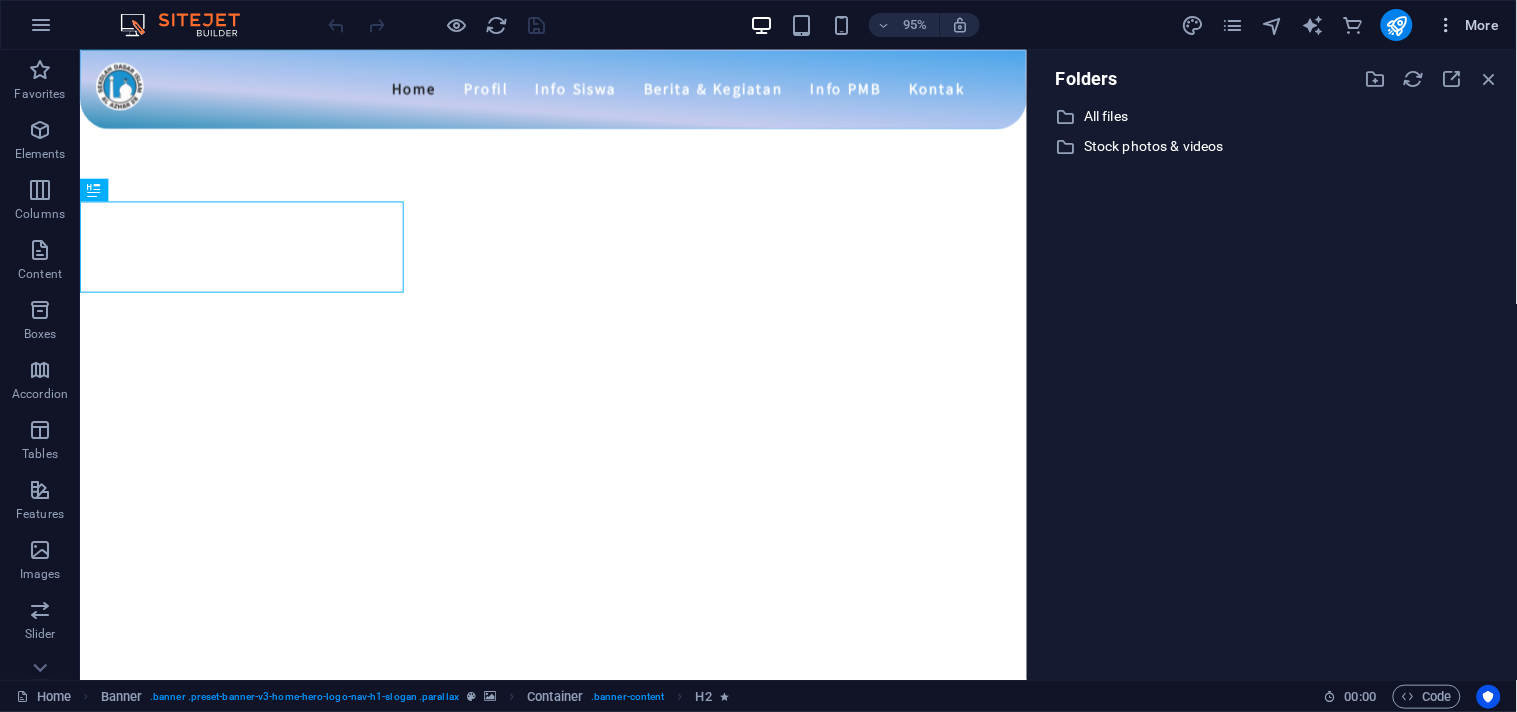 click on "More" at bounding box center (1468, 25) 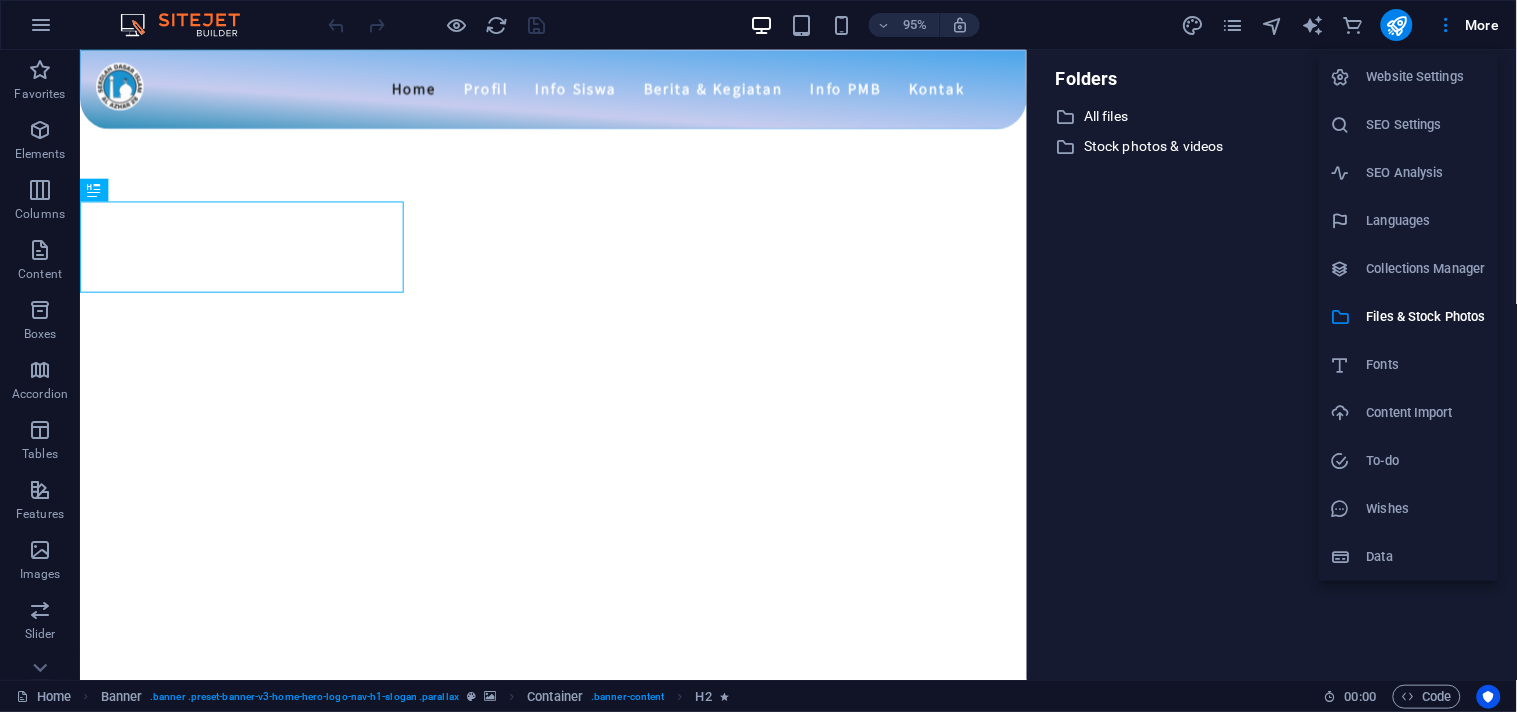 click on "Website Settings" at bounding box center (1426, 77) 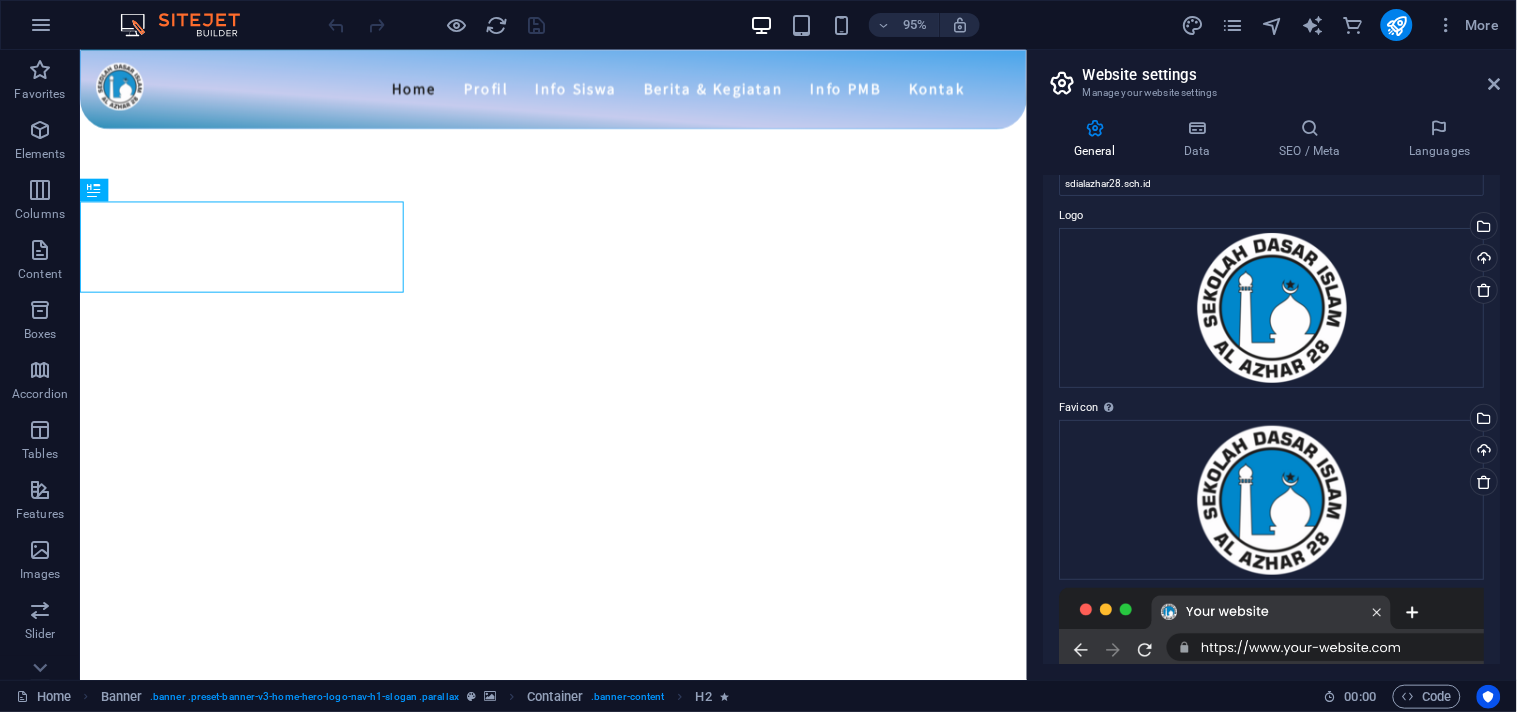 scroll, scrollTop: 0, scrollLeft: 0, axis: both 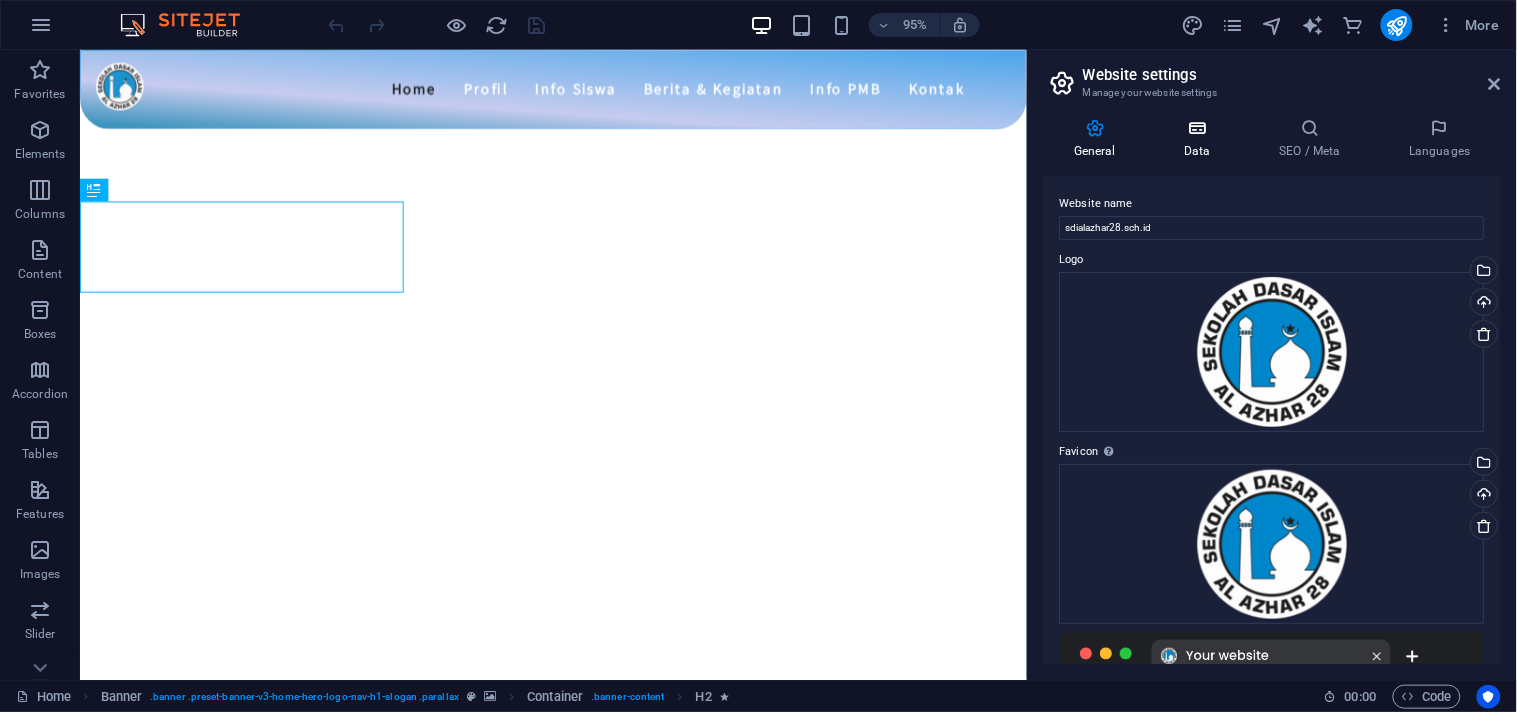 click at bounding box center [1197, 128] 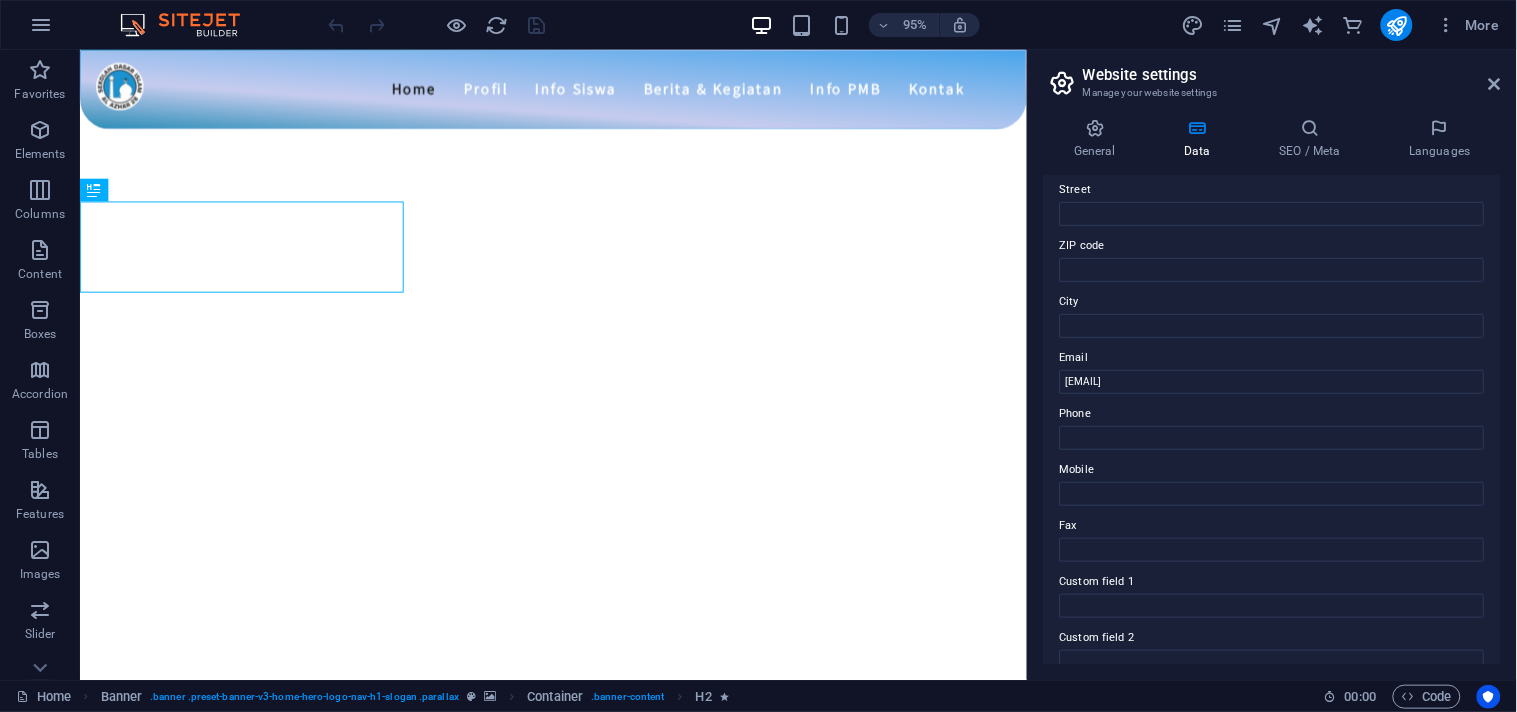 scroll, scrollTop: 471, scrollLeft: 0, axis: vertical 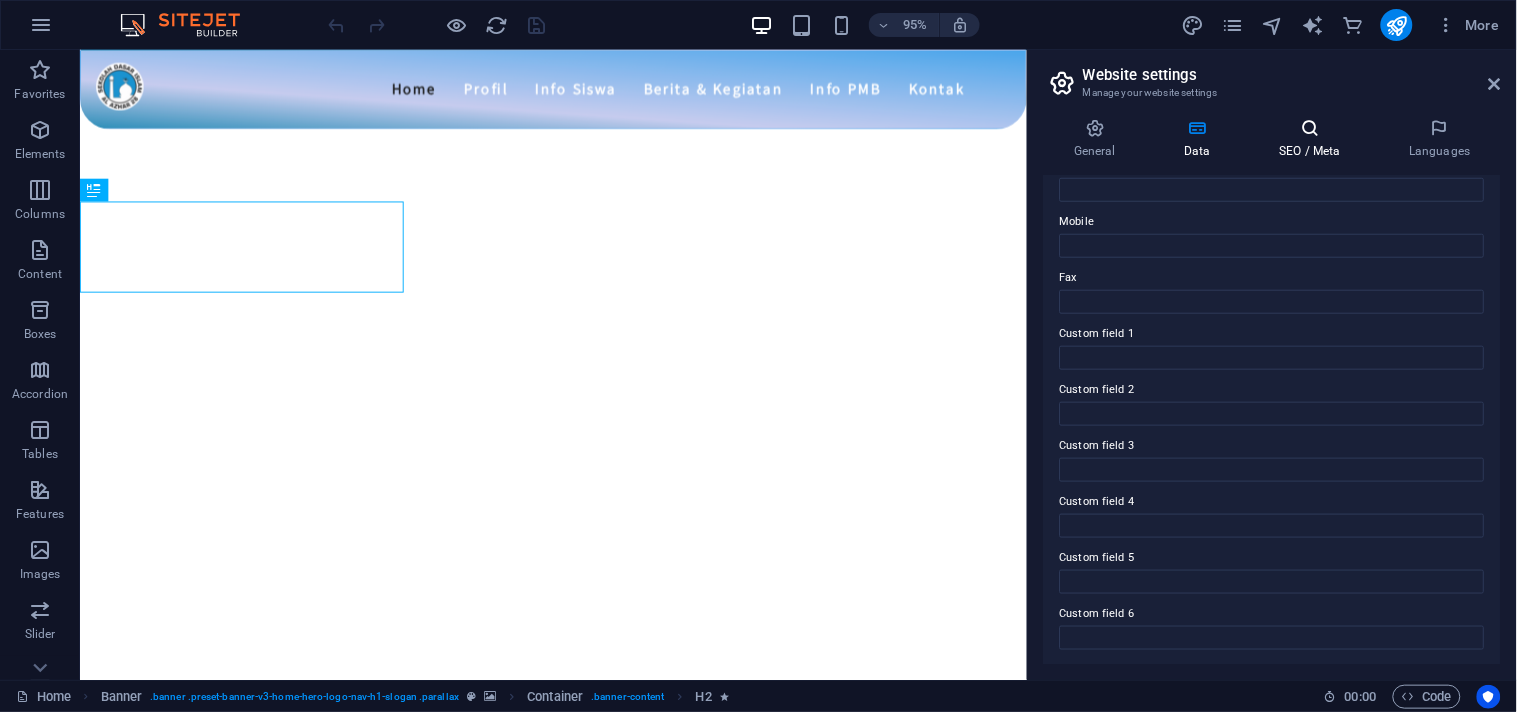 click on "SEO / Meta" at bounding box center (1314, 139) 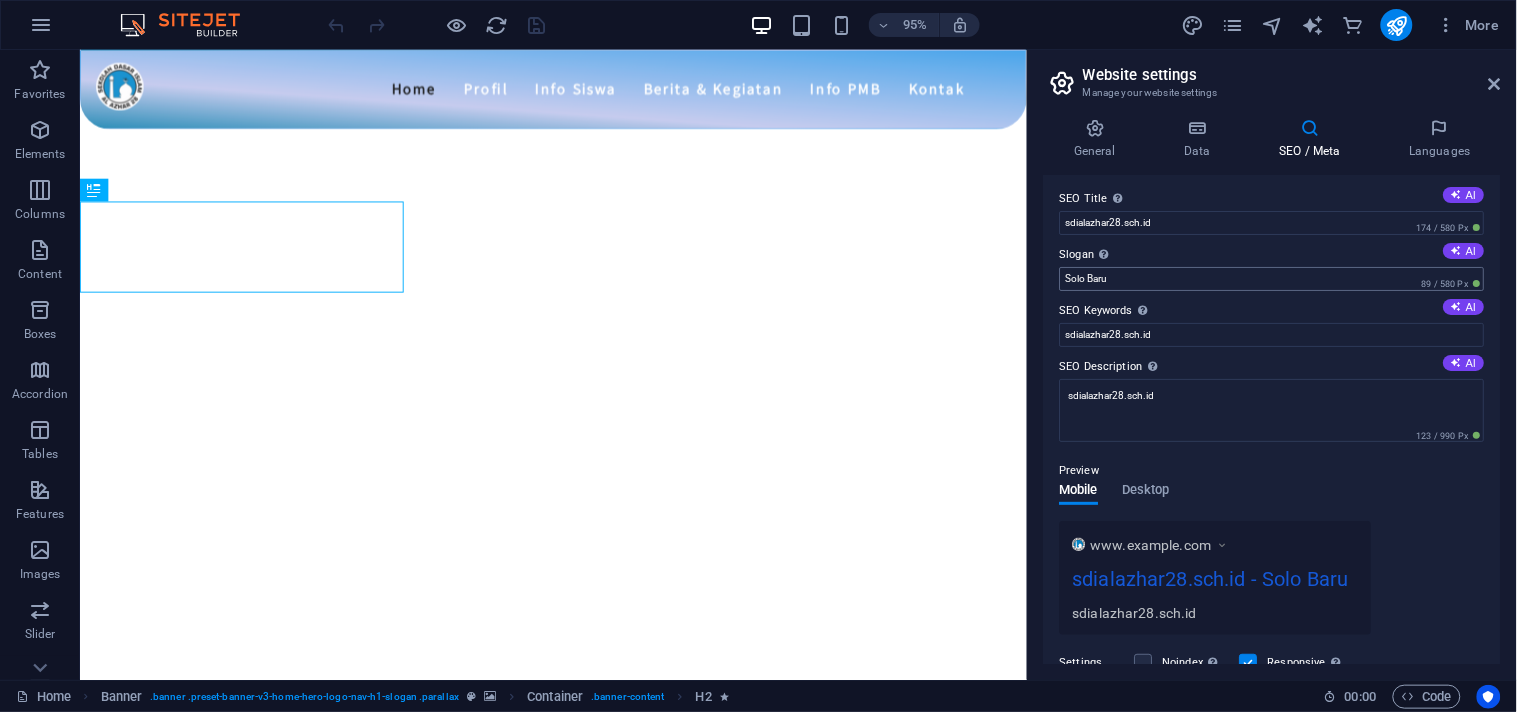 scroll, scrollTop: 0, scrollLeft: 0, axis: both 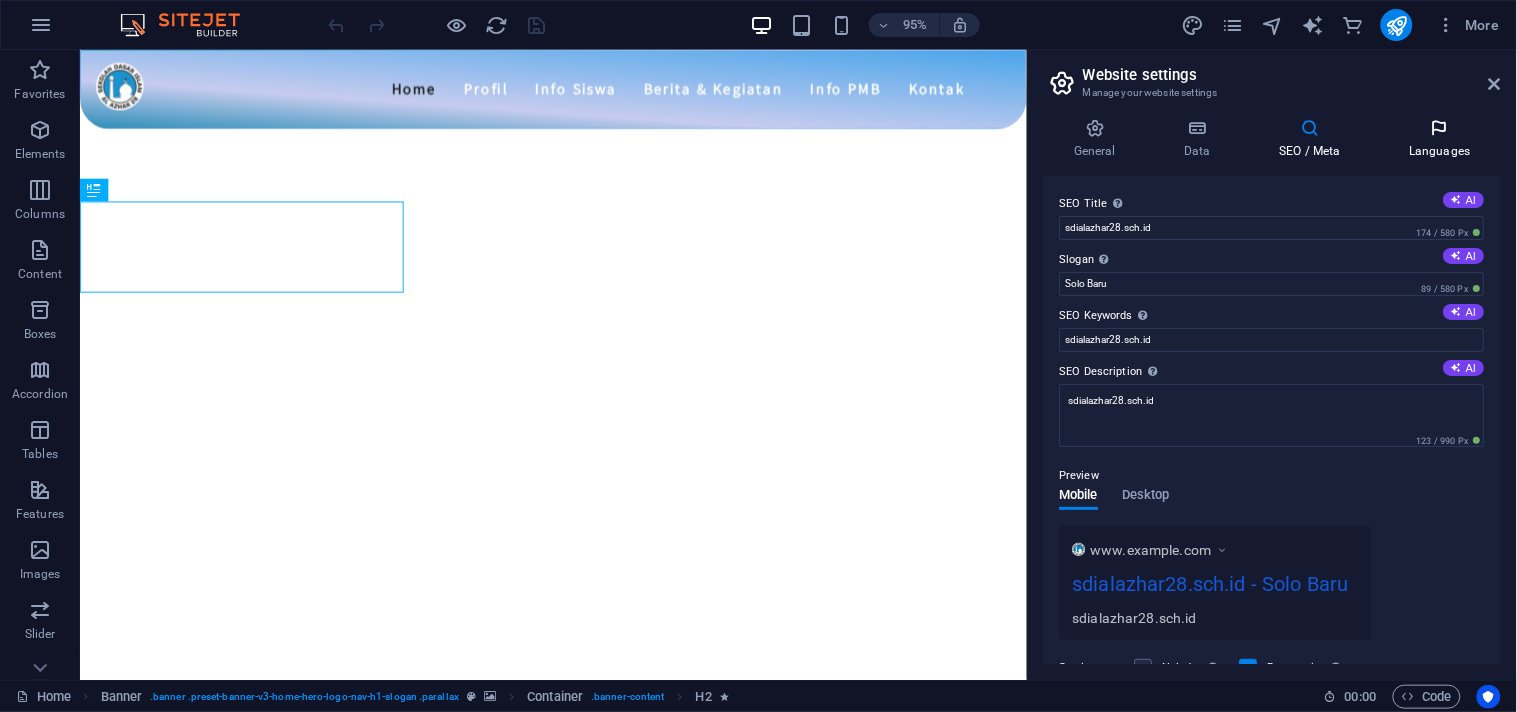 click on "Languages" at bounding box center [1440, 139] 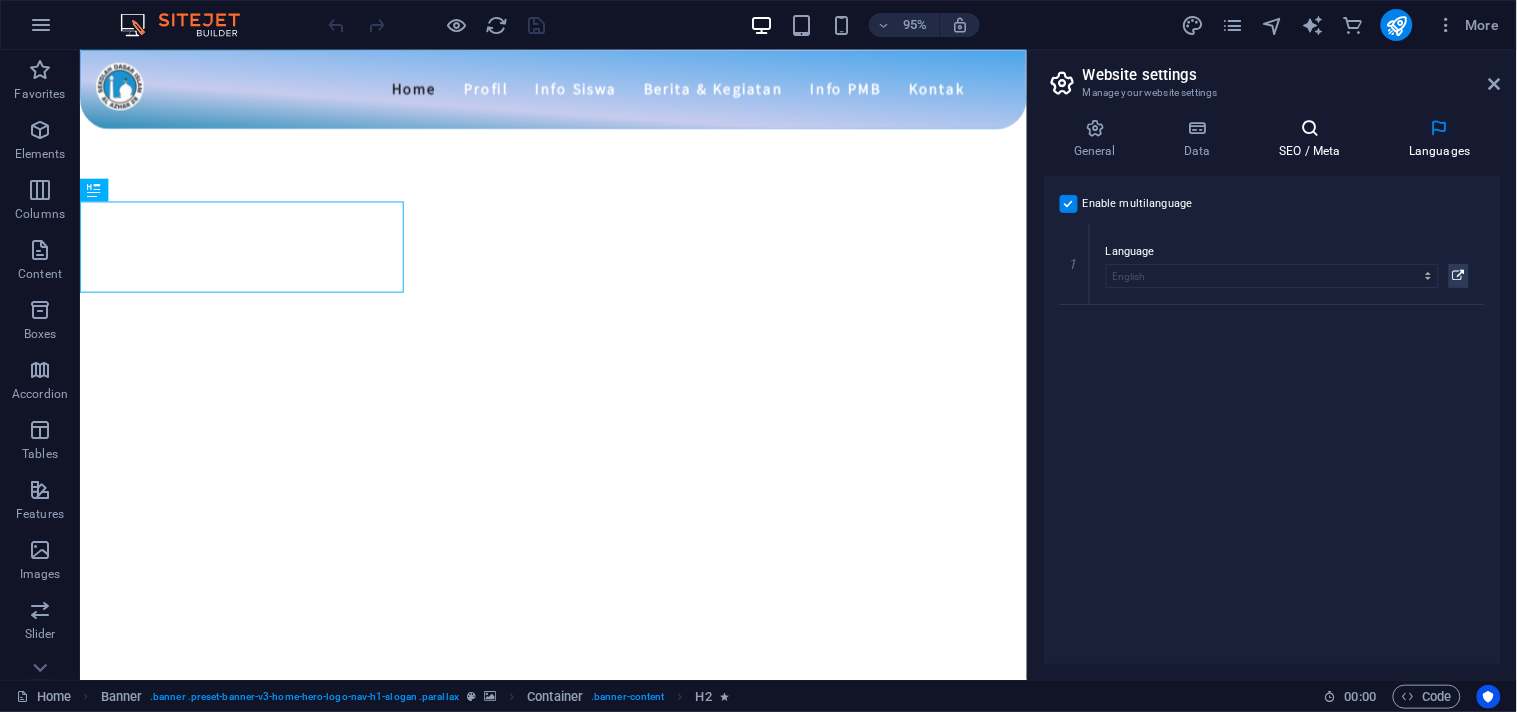 click on "SEO / Meta" at bounding box center [1314, 139] 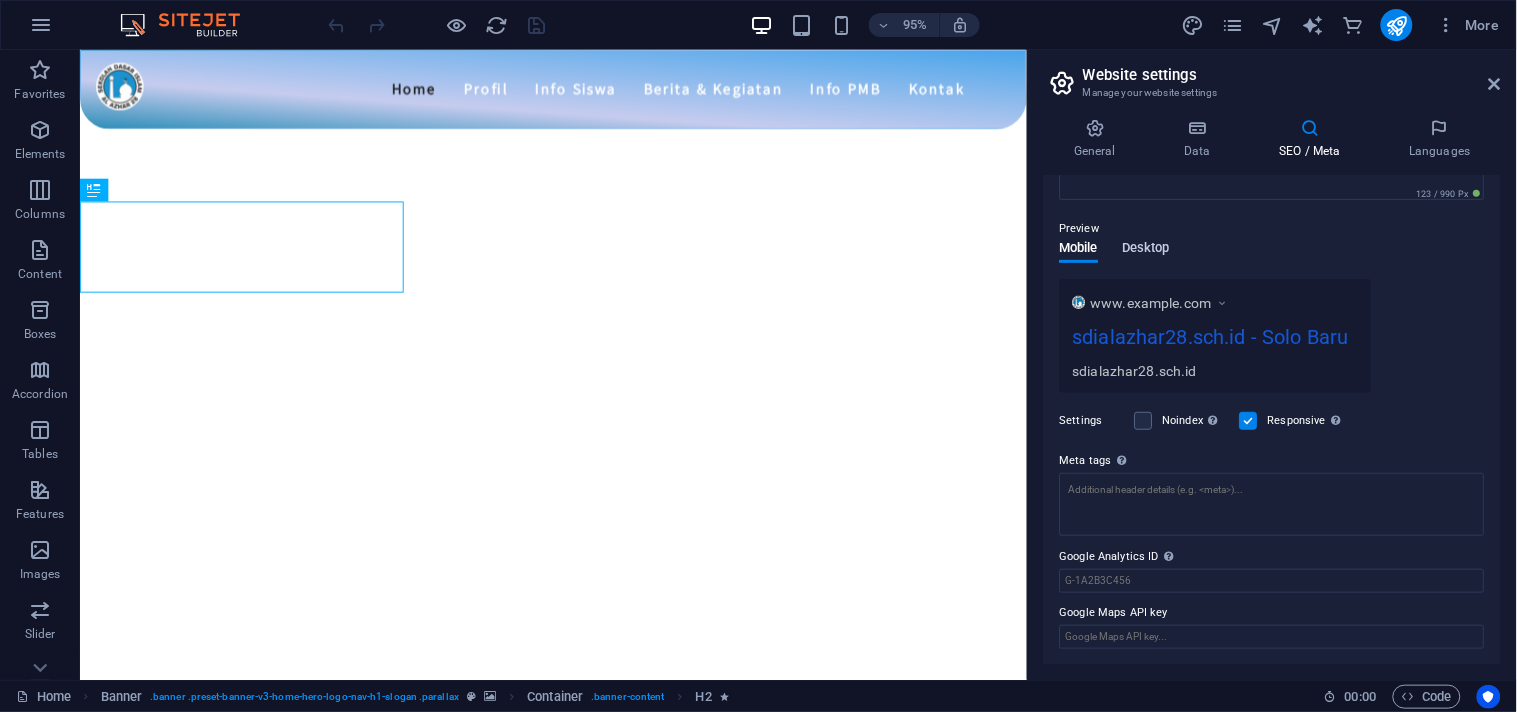 click on "Desktop" at bounding box center (1147, 250) 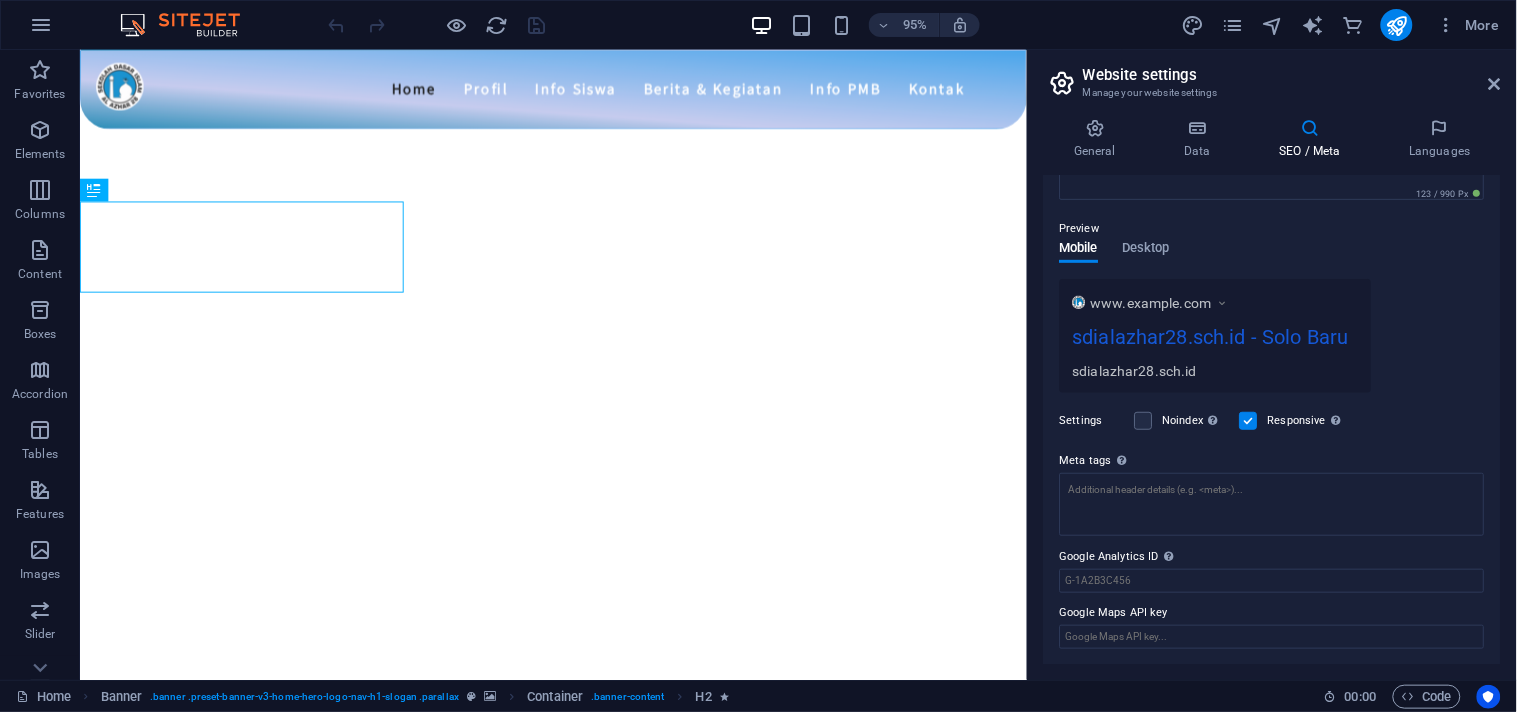 scroll, scrollTop: 211, scrollLeft: 0, axis: vertical 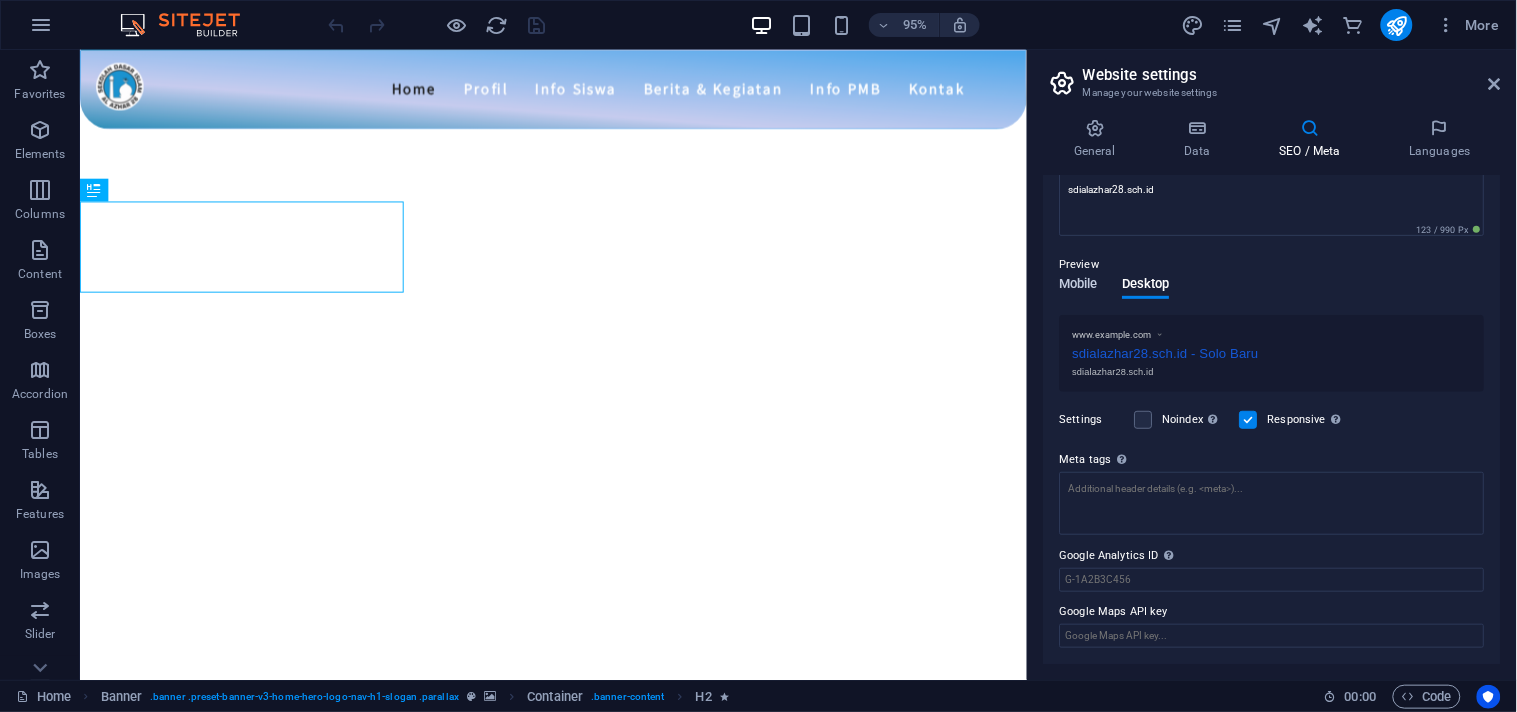 click on "Mobile" at bounding box center (1079, 286) 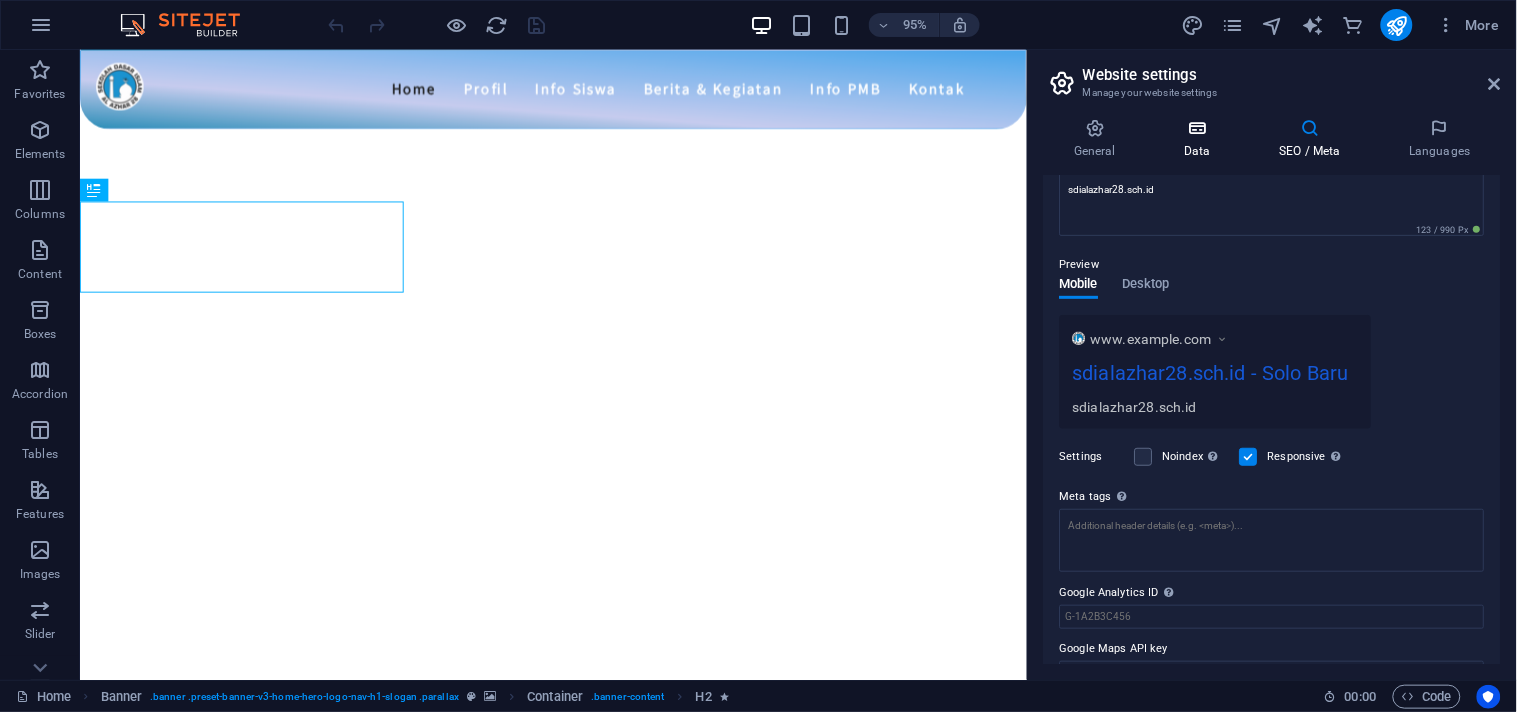 click on "Data" at bounding box center [1201, 139] 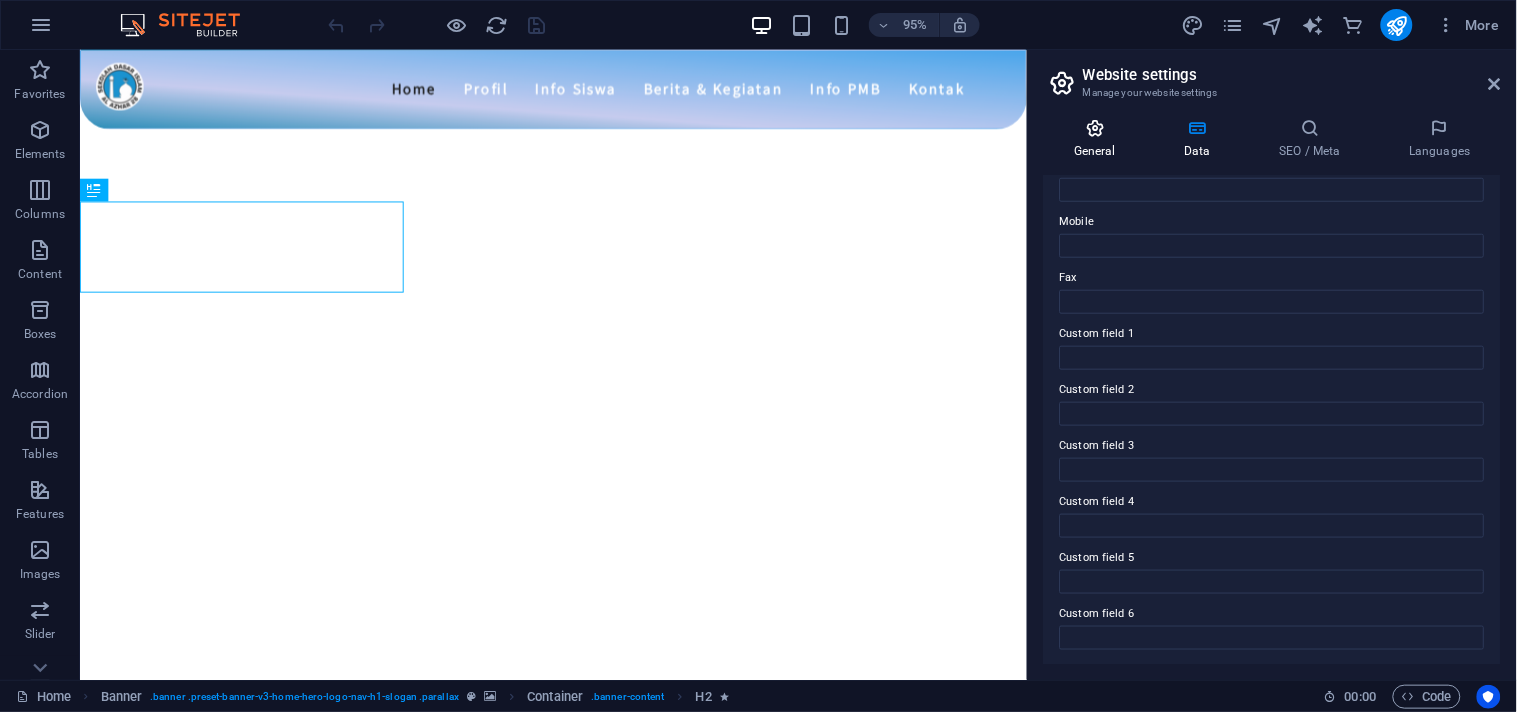 click at bounding box center (1095, 128) 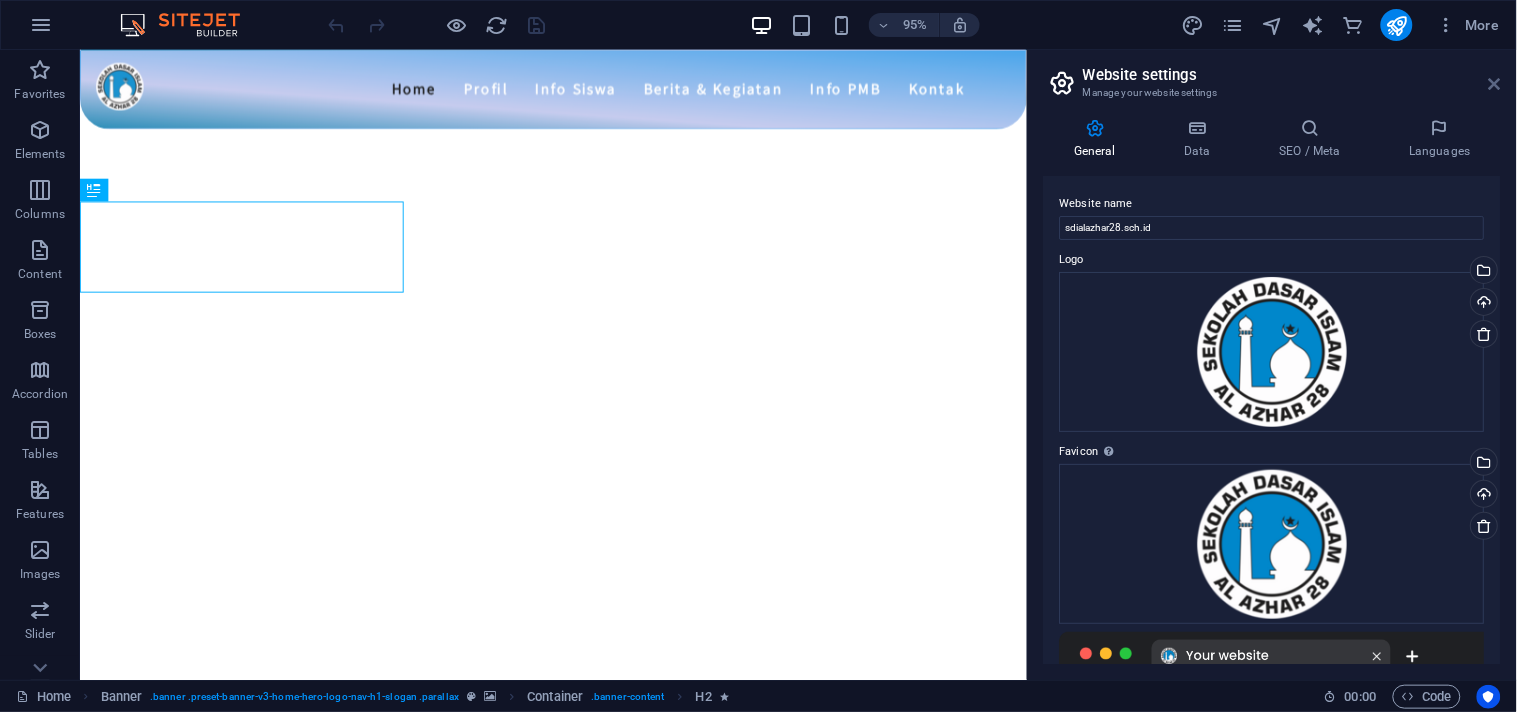 drag, startPoint x: 1420, startPoint y: 38, endPoint x: 1500, endPoint y: 88, distance: 94.33981 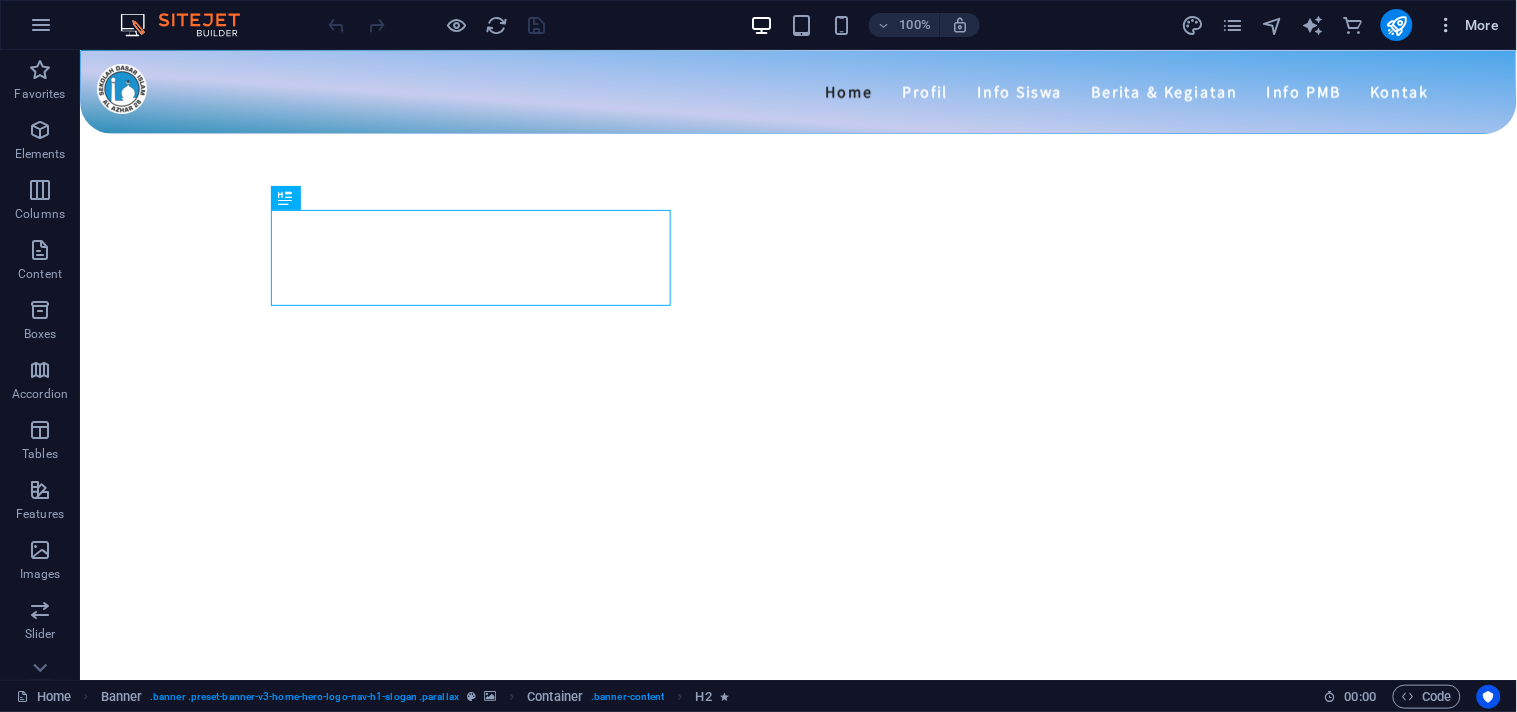 click at bounding box center (1447, 25) 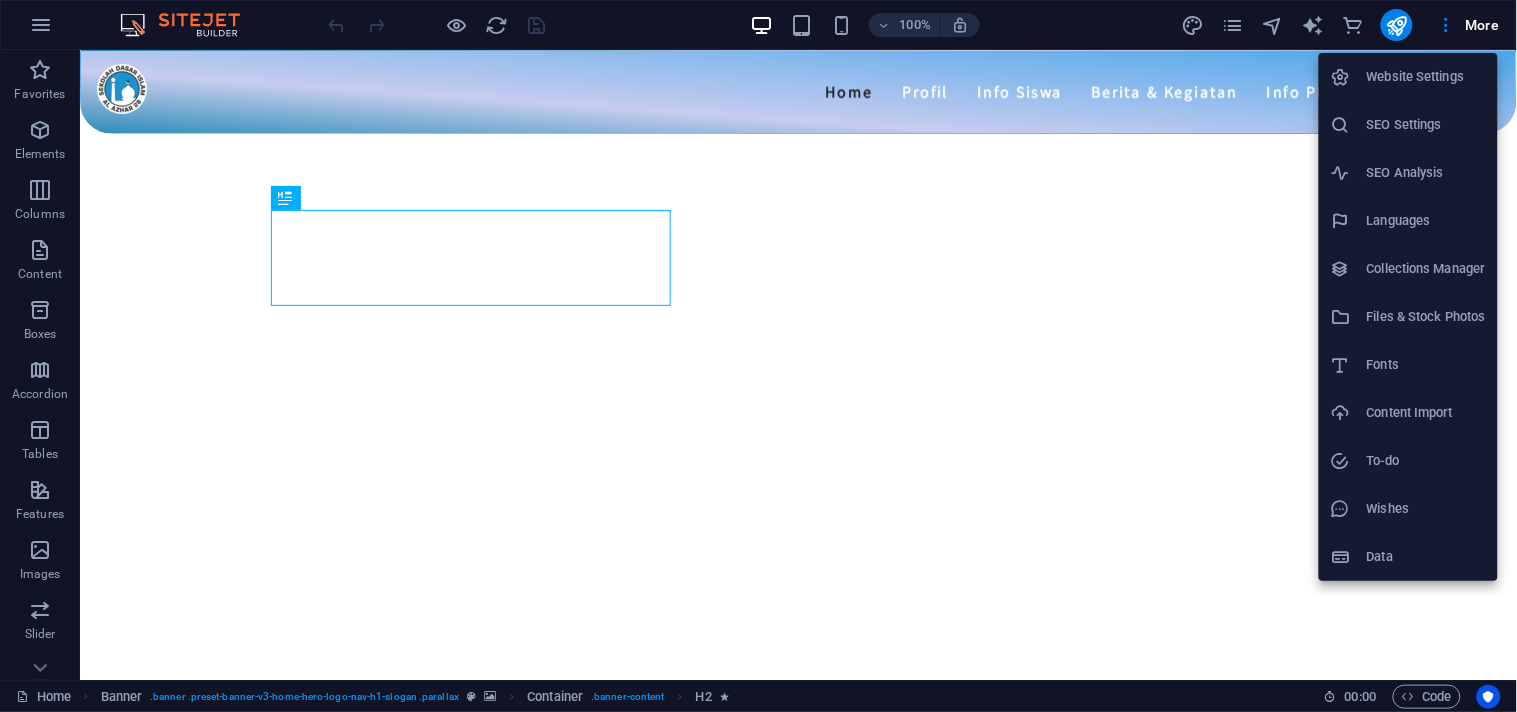 click at bounding box center (758, 356) 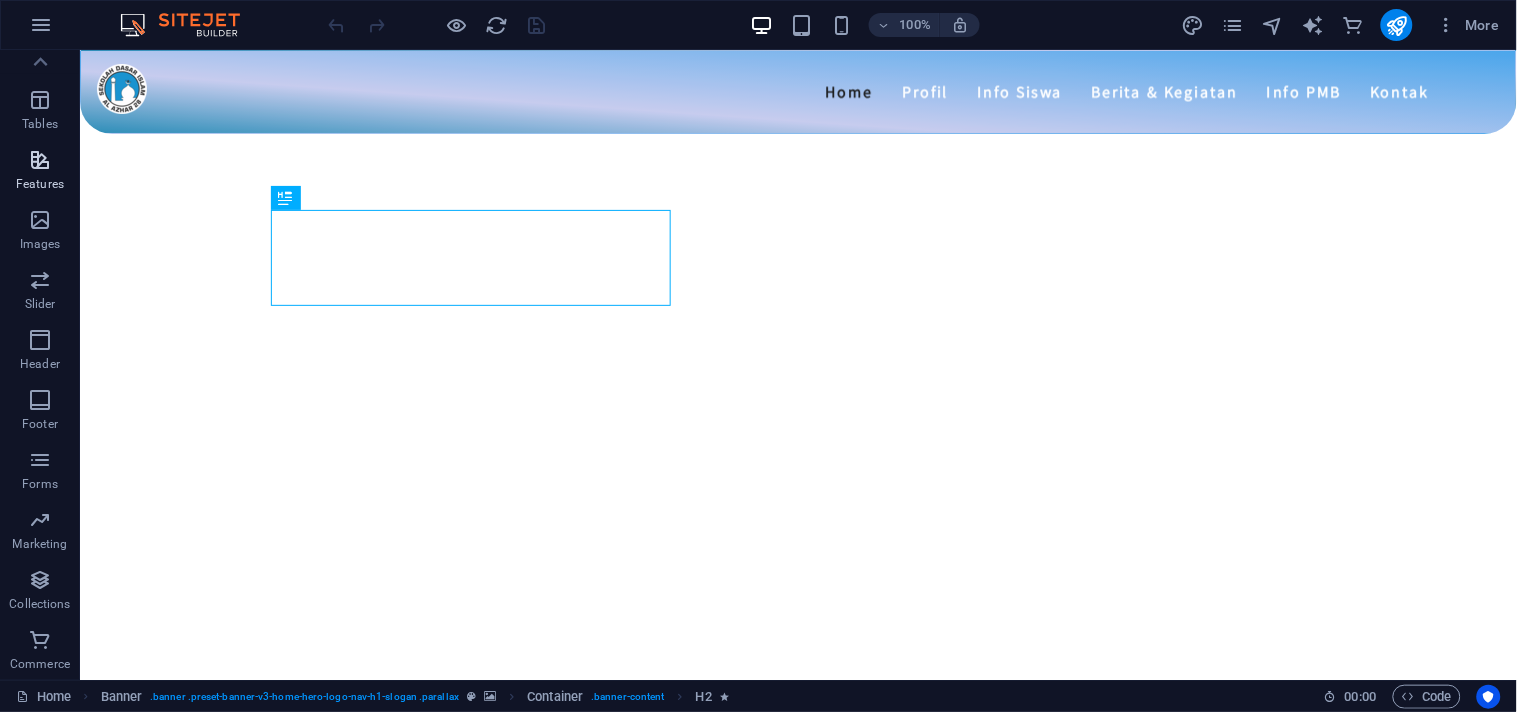 scroll, scrollTop: 0, scrollLeft: 0, axis: both 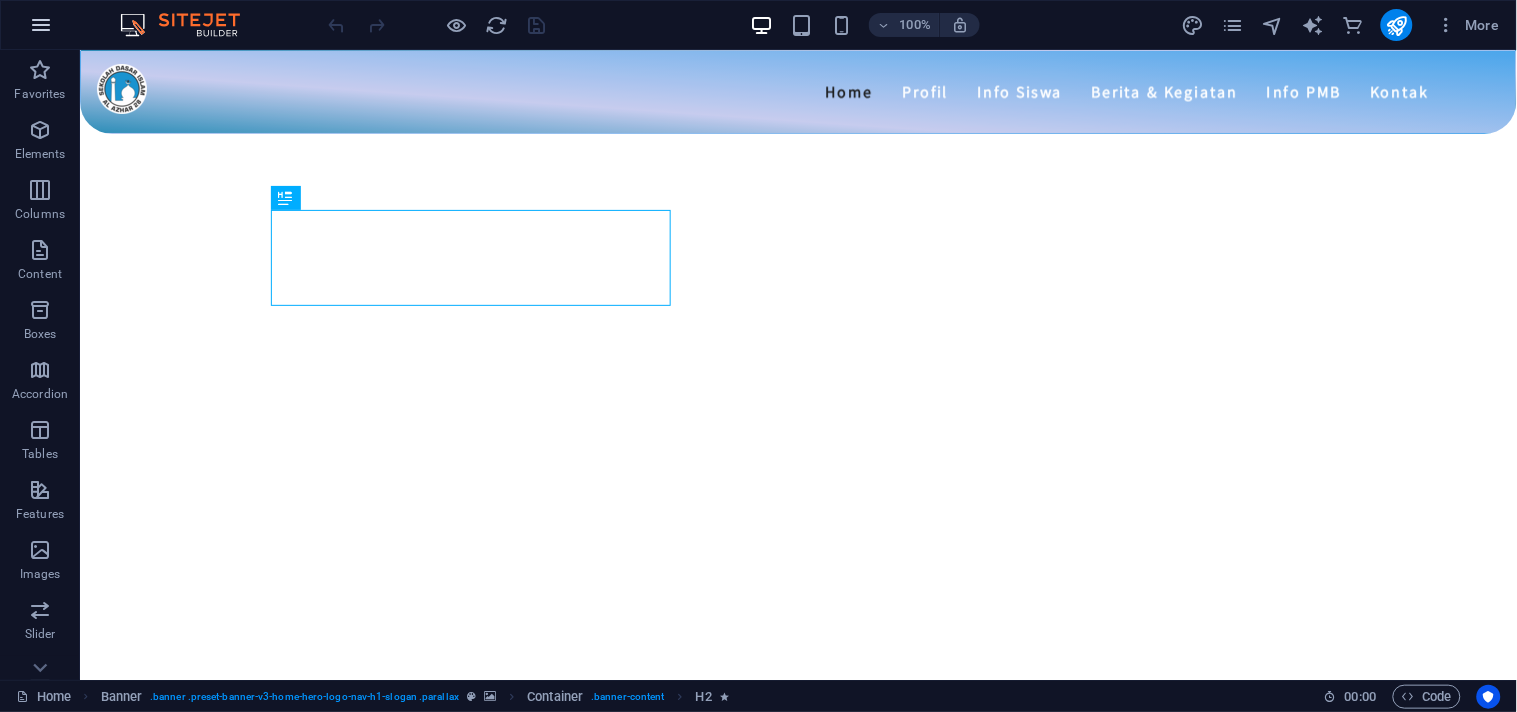 click at bounding box center [41, 25] 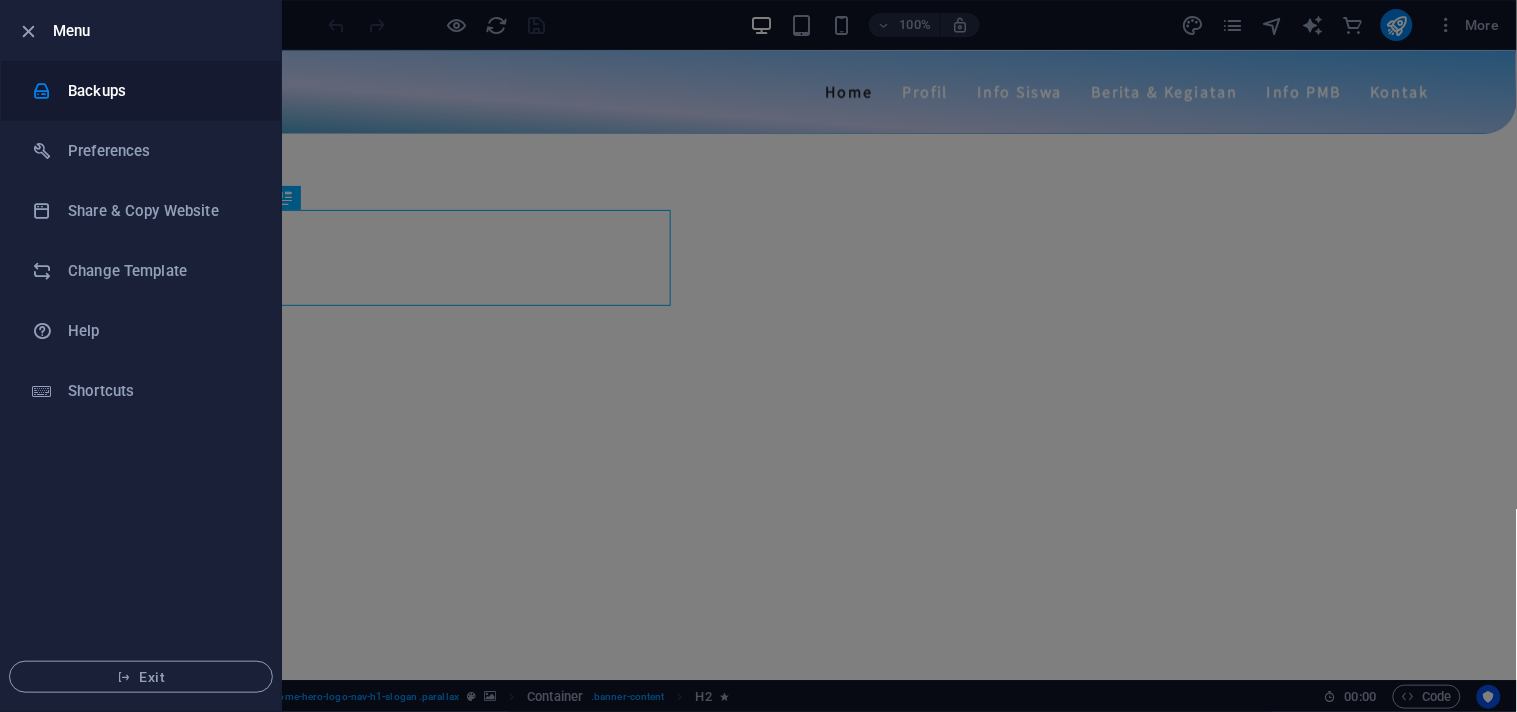 click on "Backups" at bounding box center (141, 91) 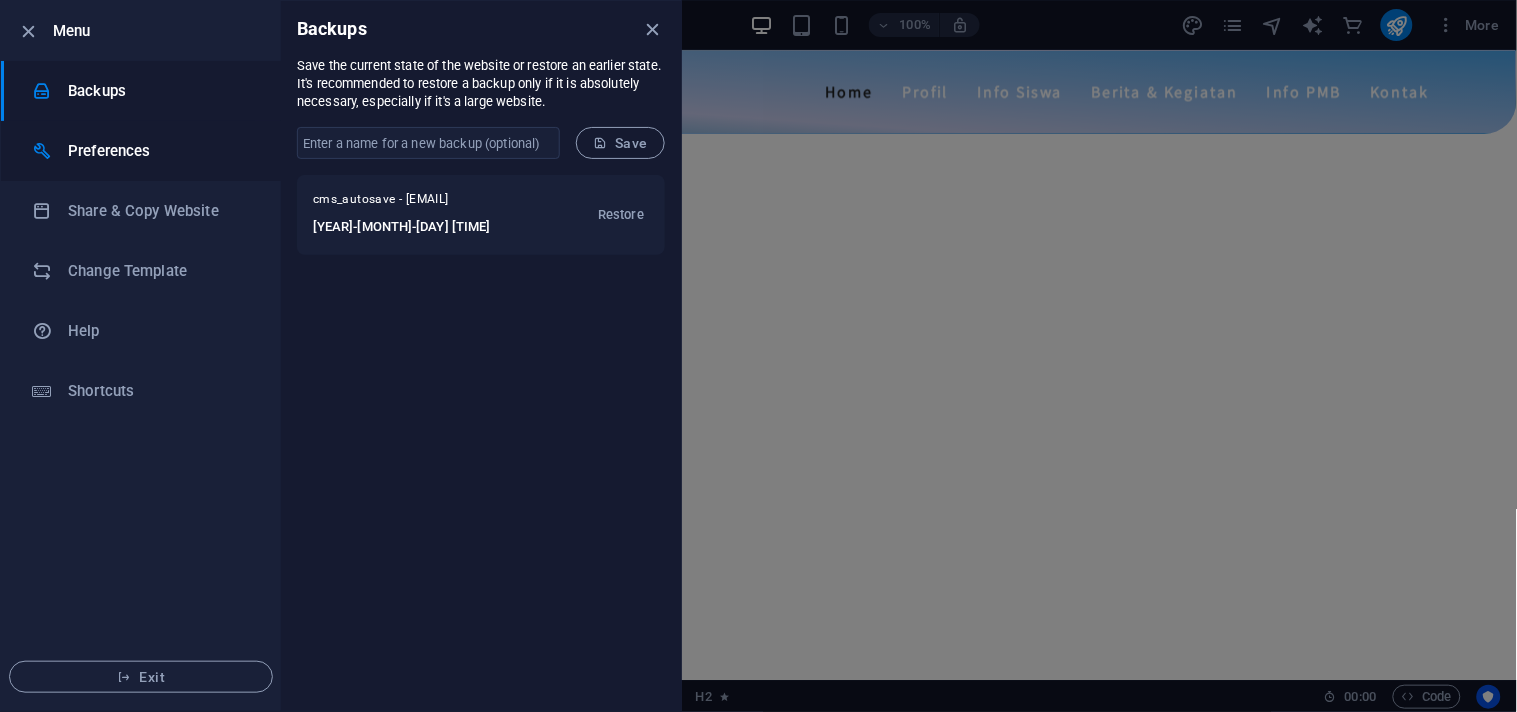 click on "Preferences" at bounding box center [160, 151] 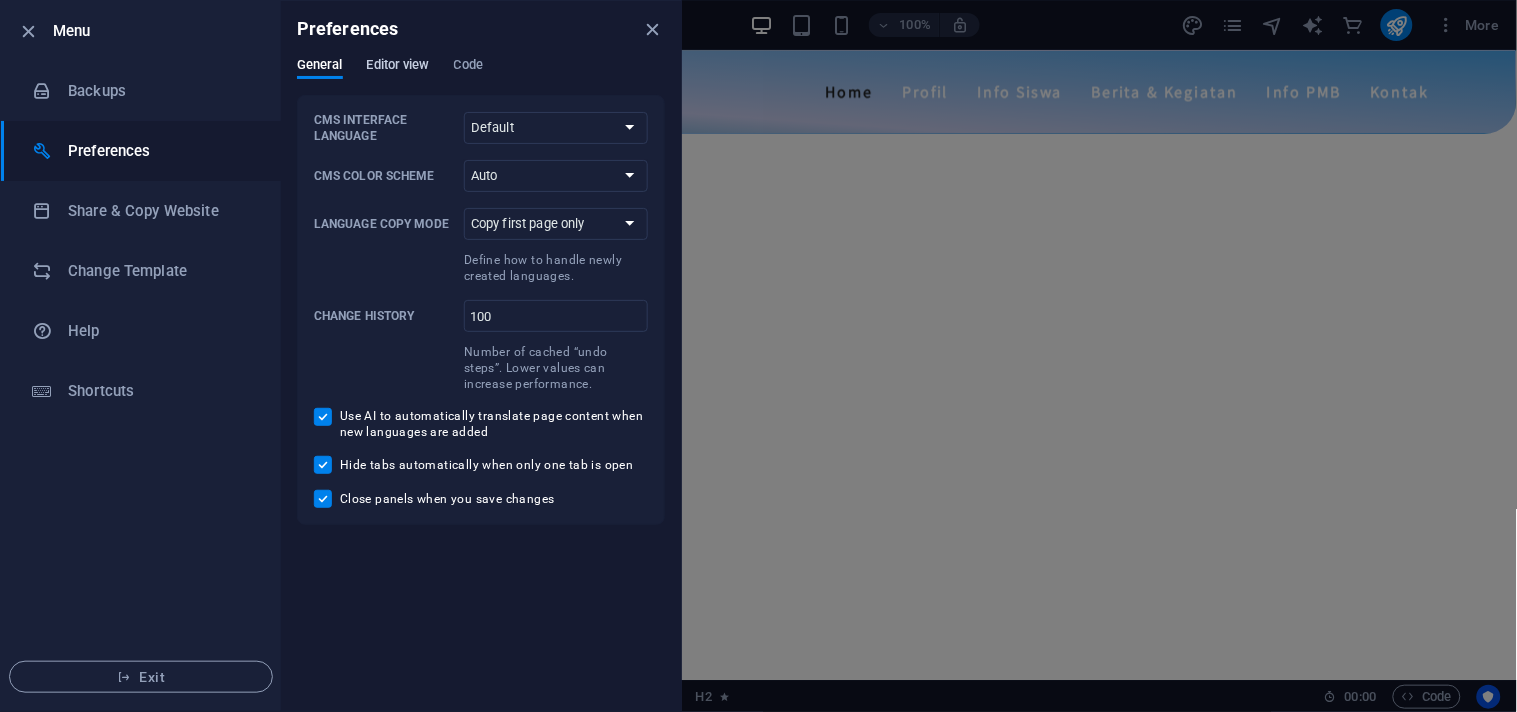 click on "Editor view" at bounding box center (398, 67) 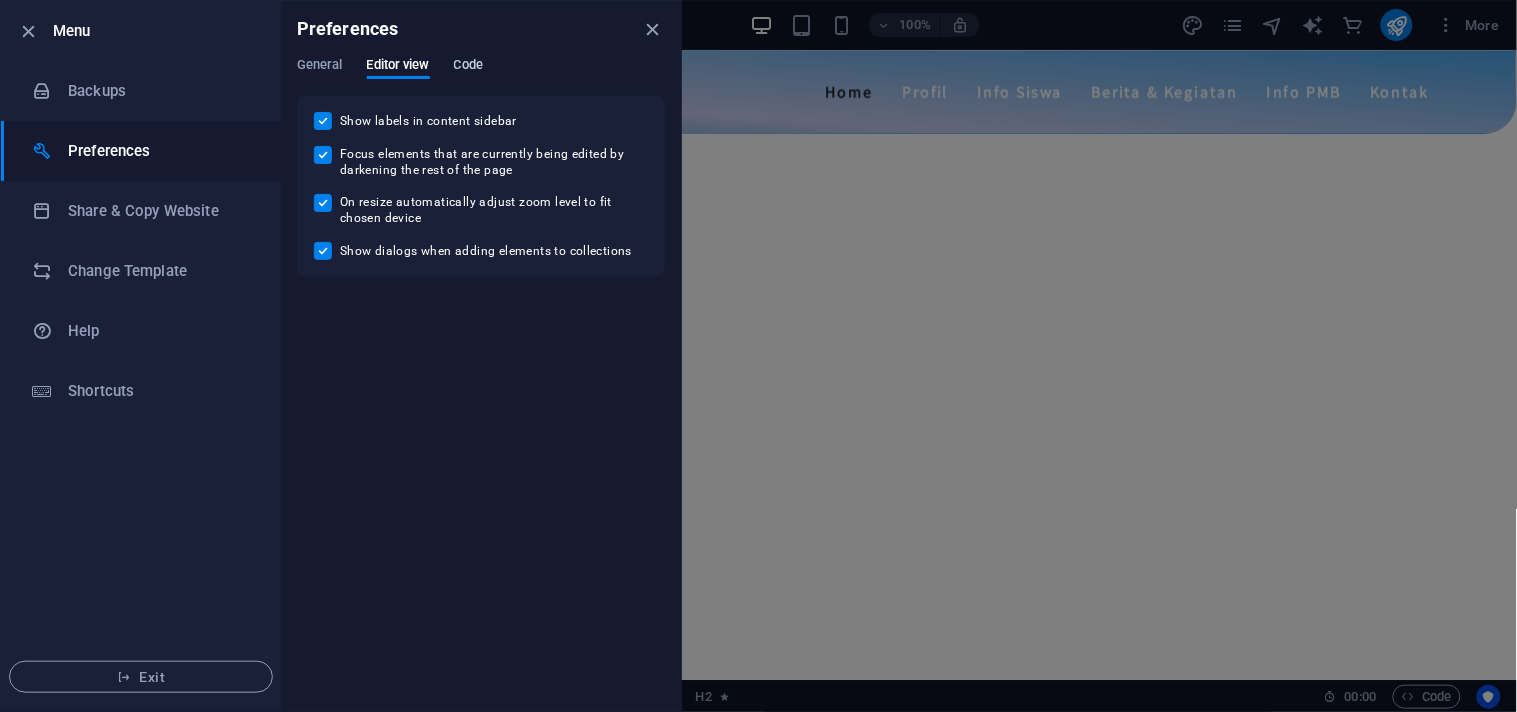 click on "Code" at bounding box center (468, 67) 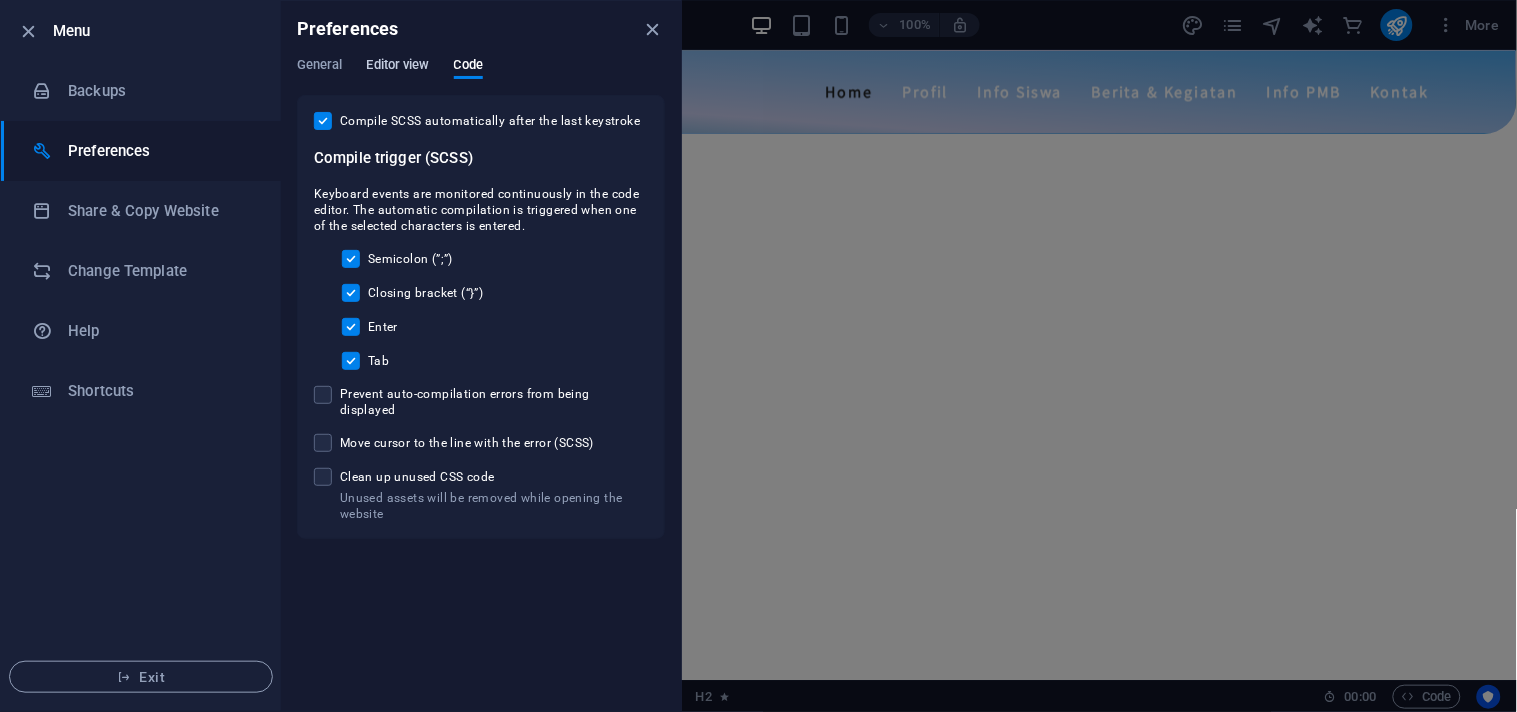 click on "Preferences" at bounding box center (481, 29) 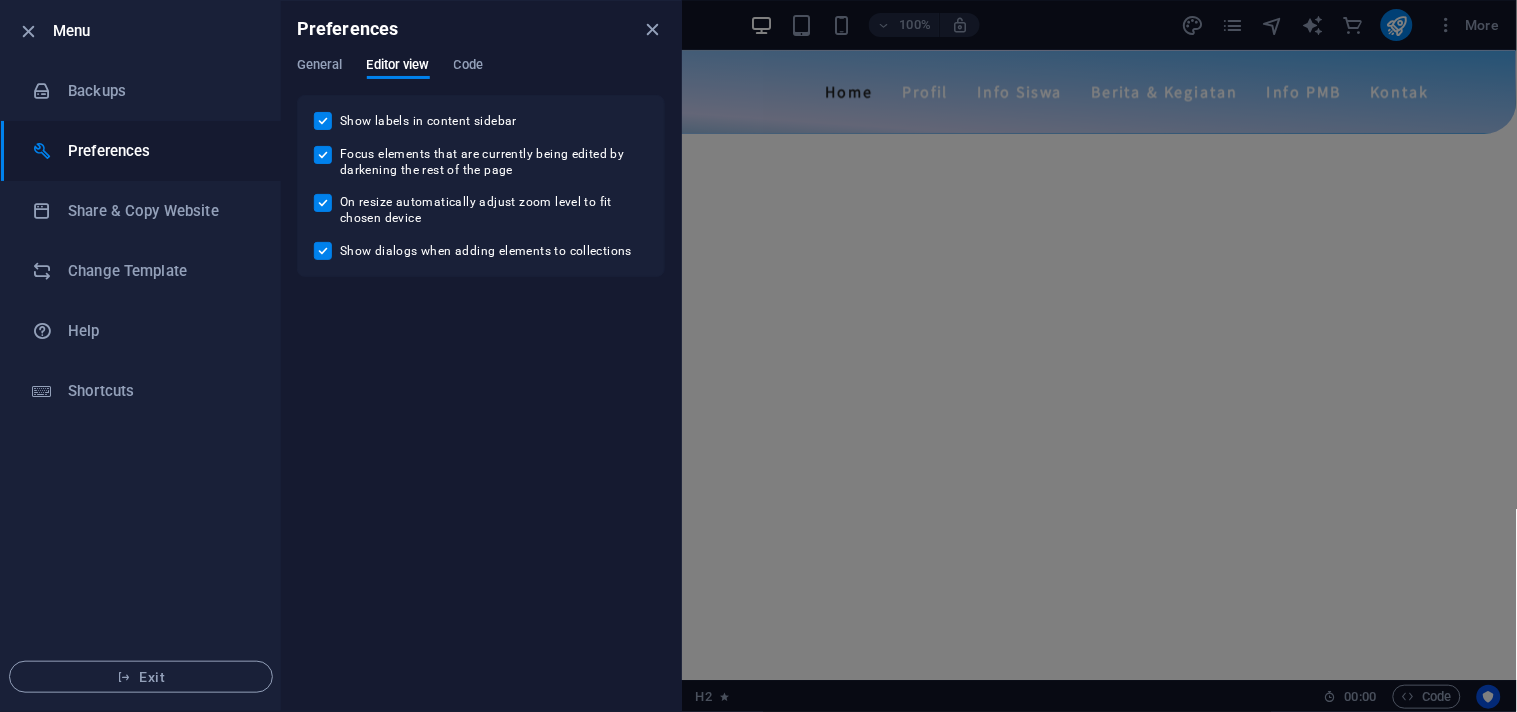 click on "Preferences" at bounding box center (481, 29) 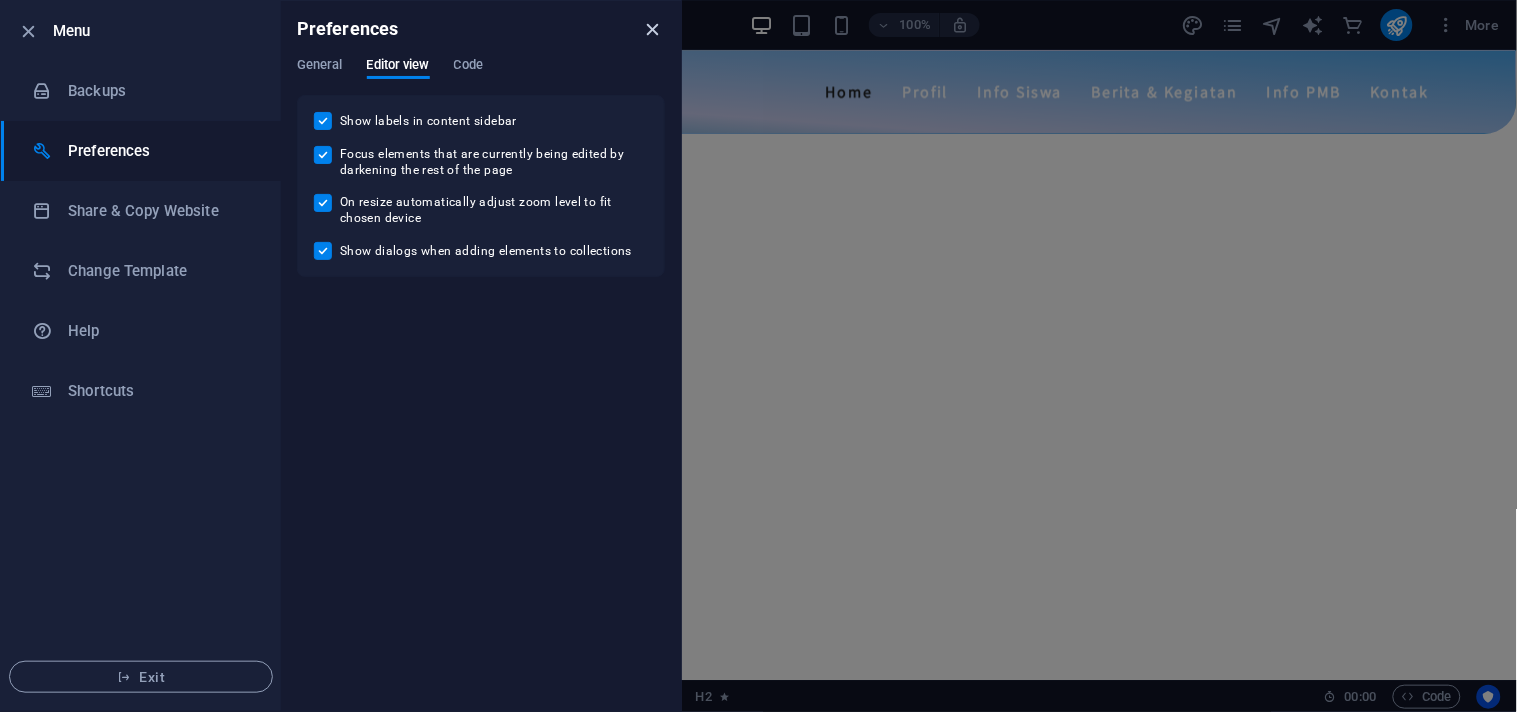 click at bounding box center (653, 29) 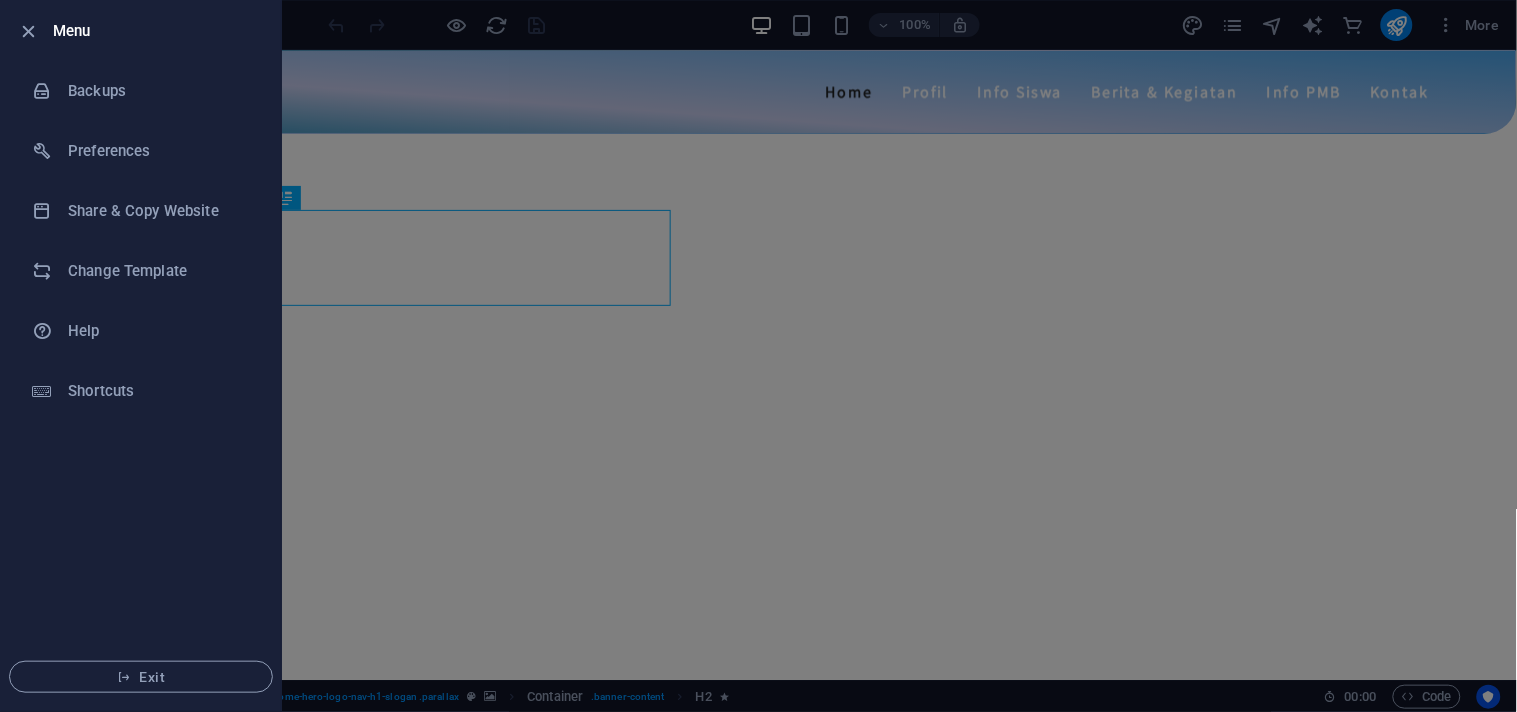 click at bounding box center [758, 356] 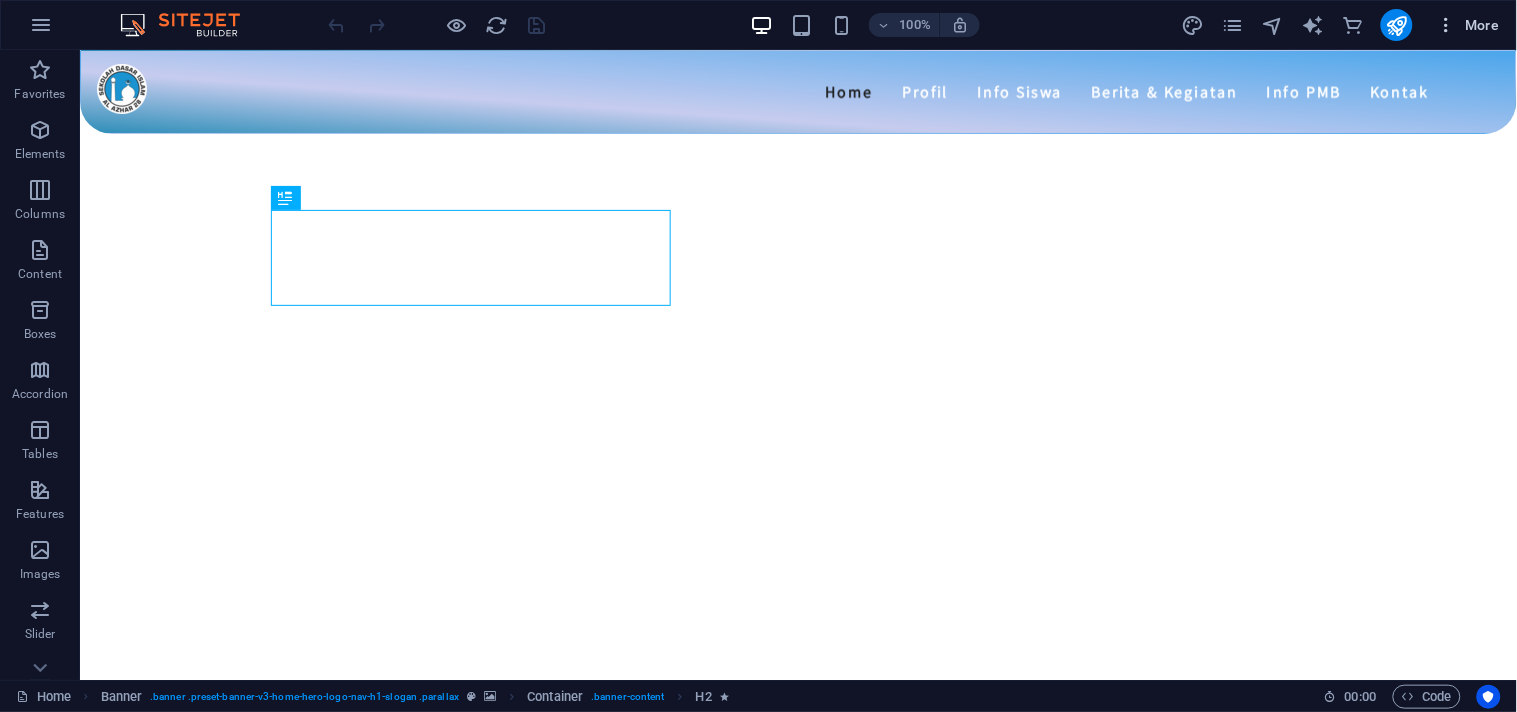 click on "More" at bounding box center [1468, 25] 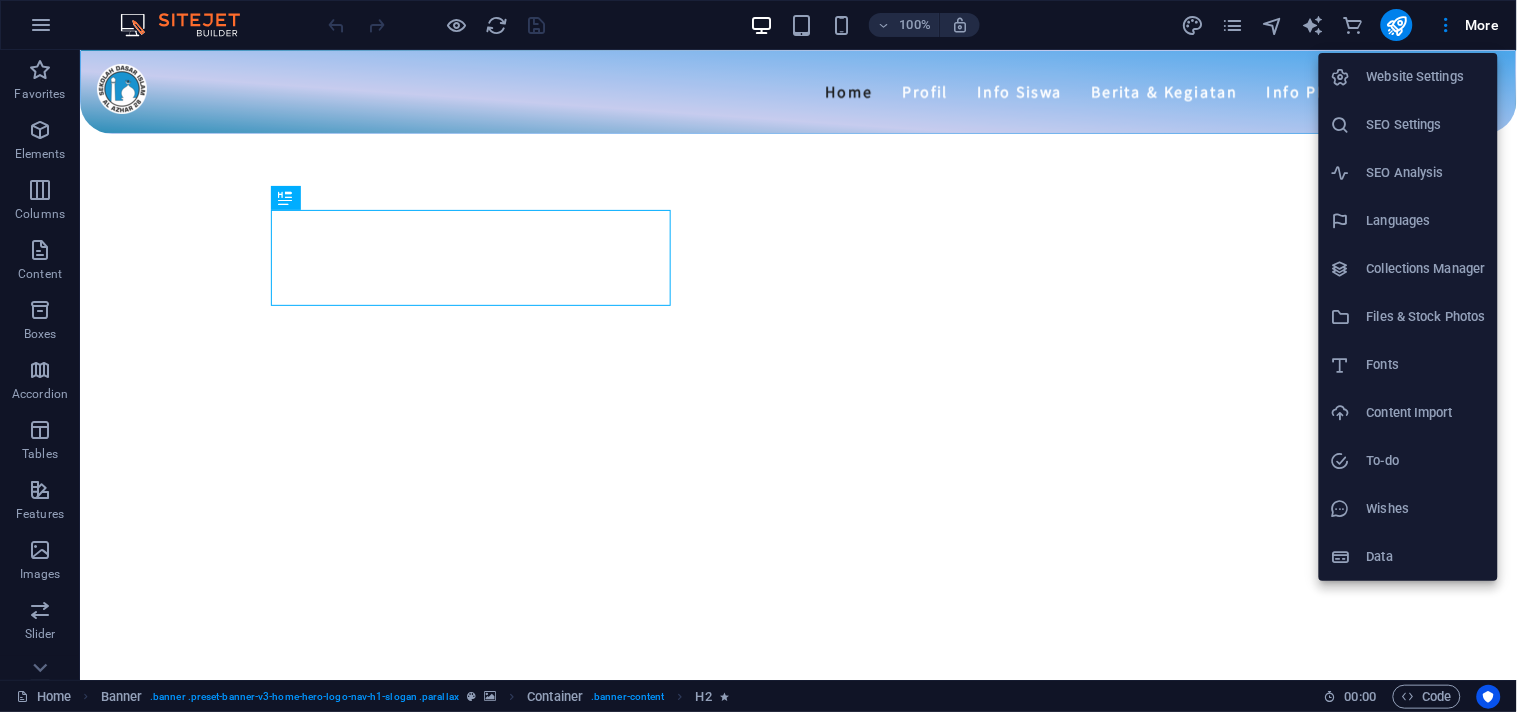 click on "Data" at bounding box center [1426, 557] 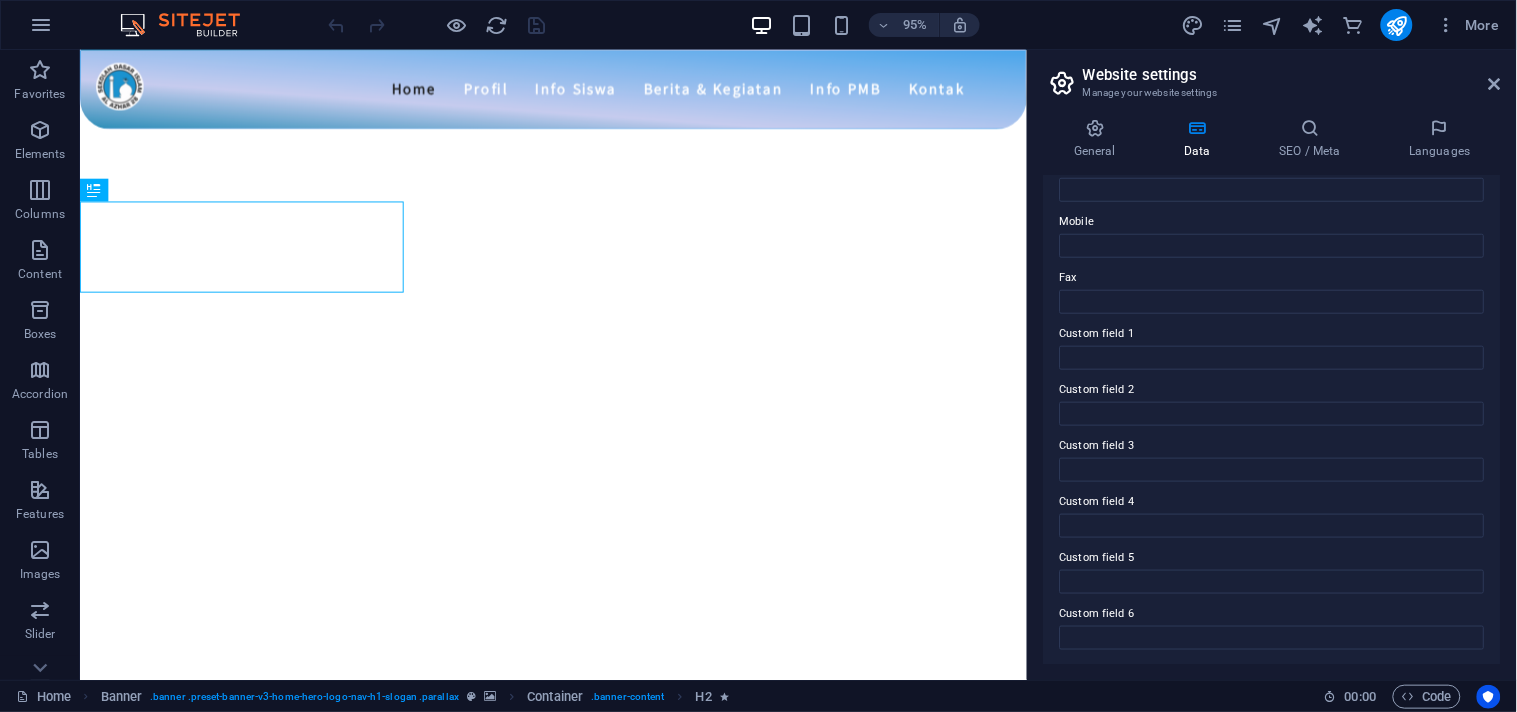 scroll, scrollTop: 0, scrollLeft: 0, axis: both 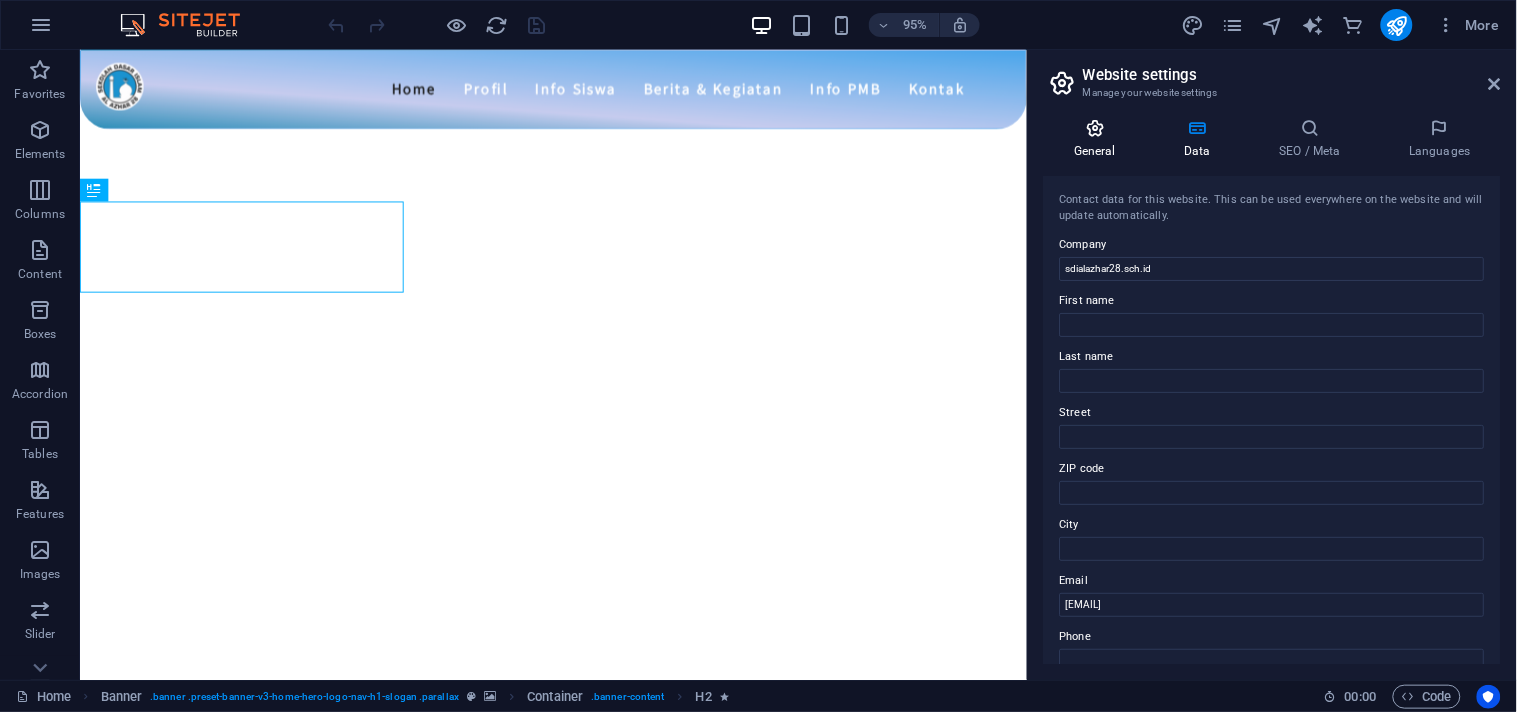 click at bounding box center (1095, 128) 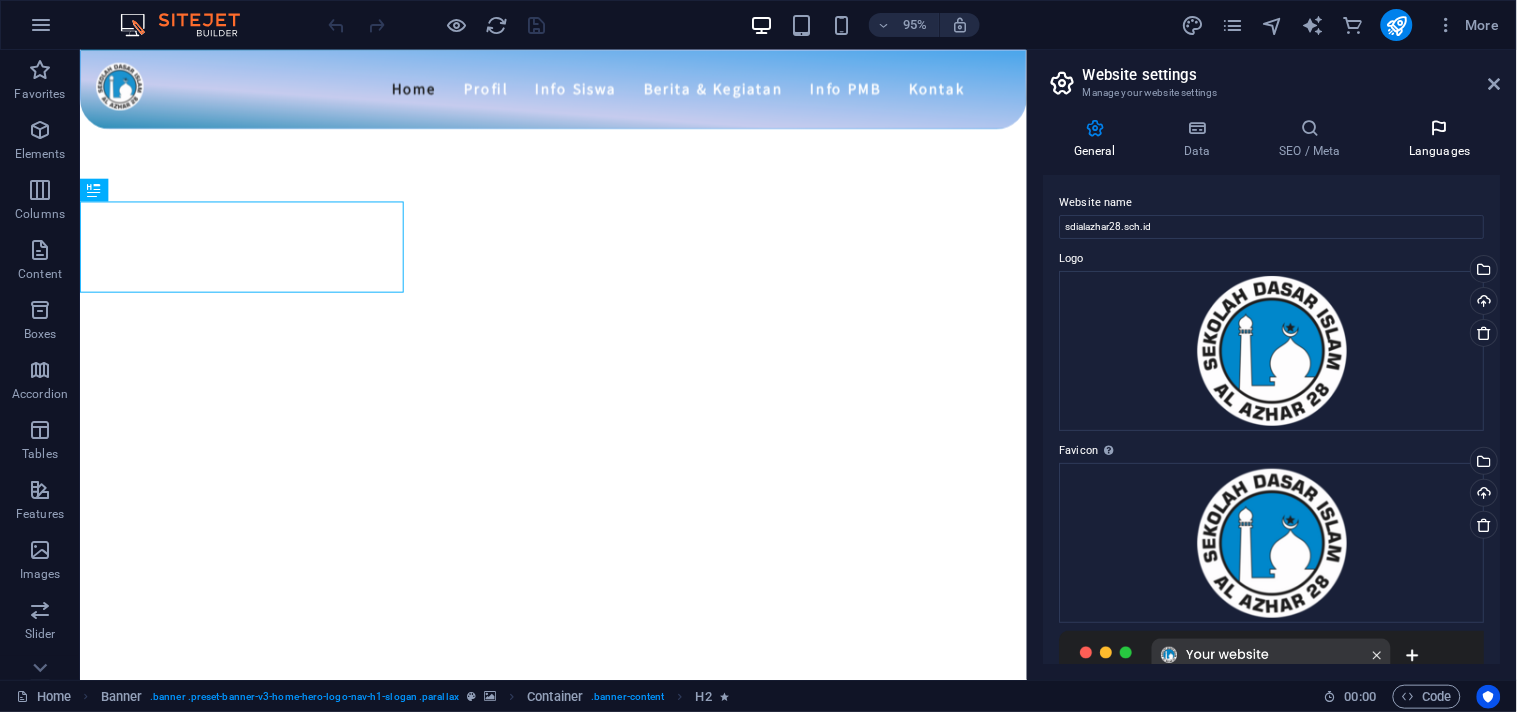 scroll, scrollTop: 0, scrollLeft: 0, axis: both 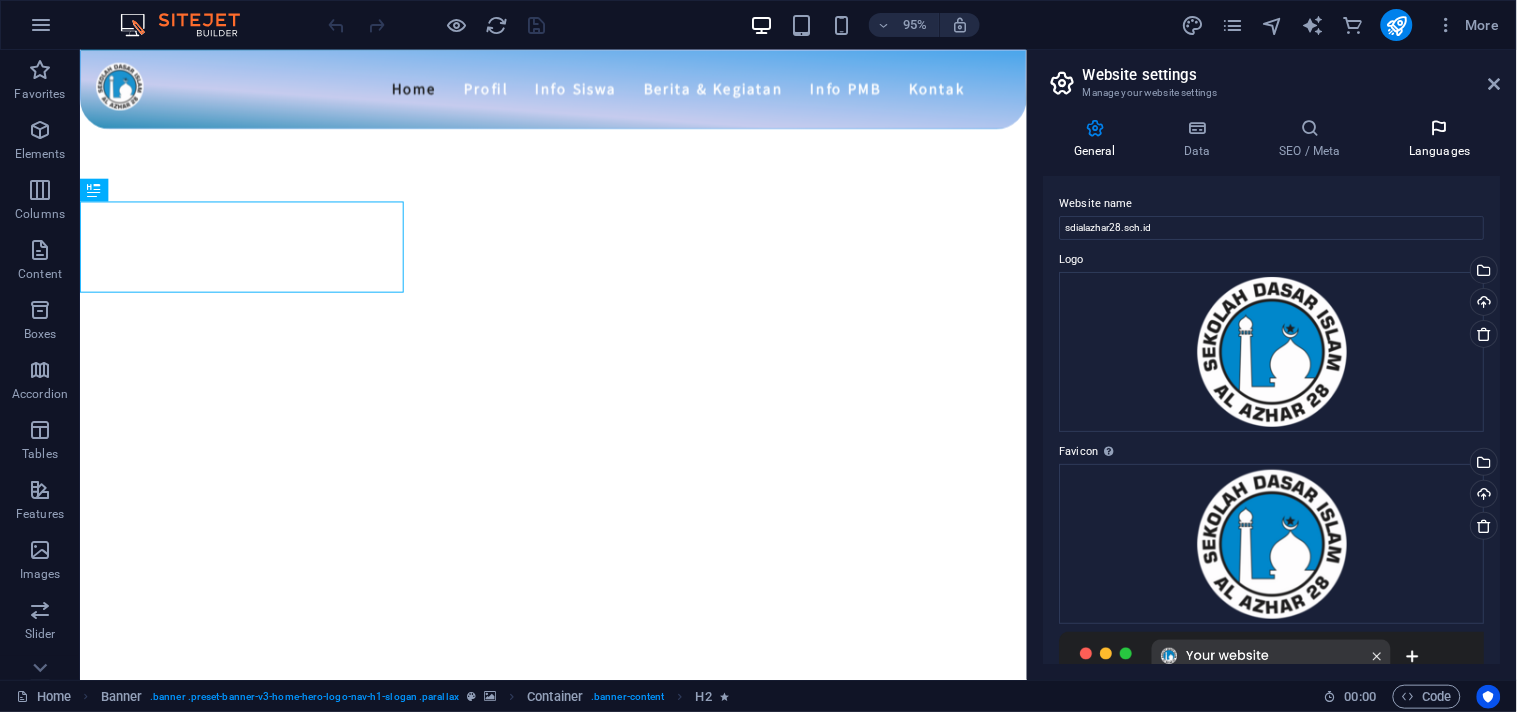 click on "Languages" at bounding box center [1440, 139] 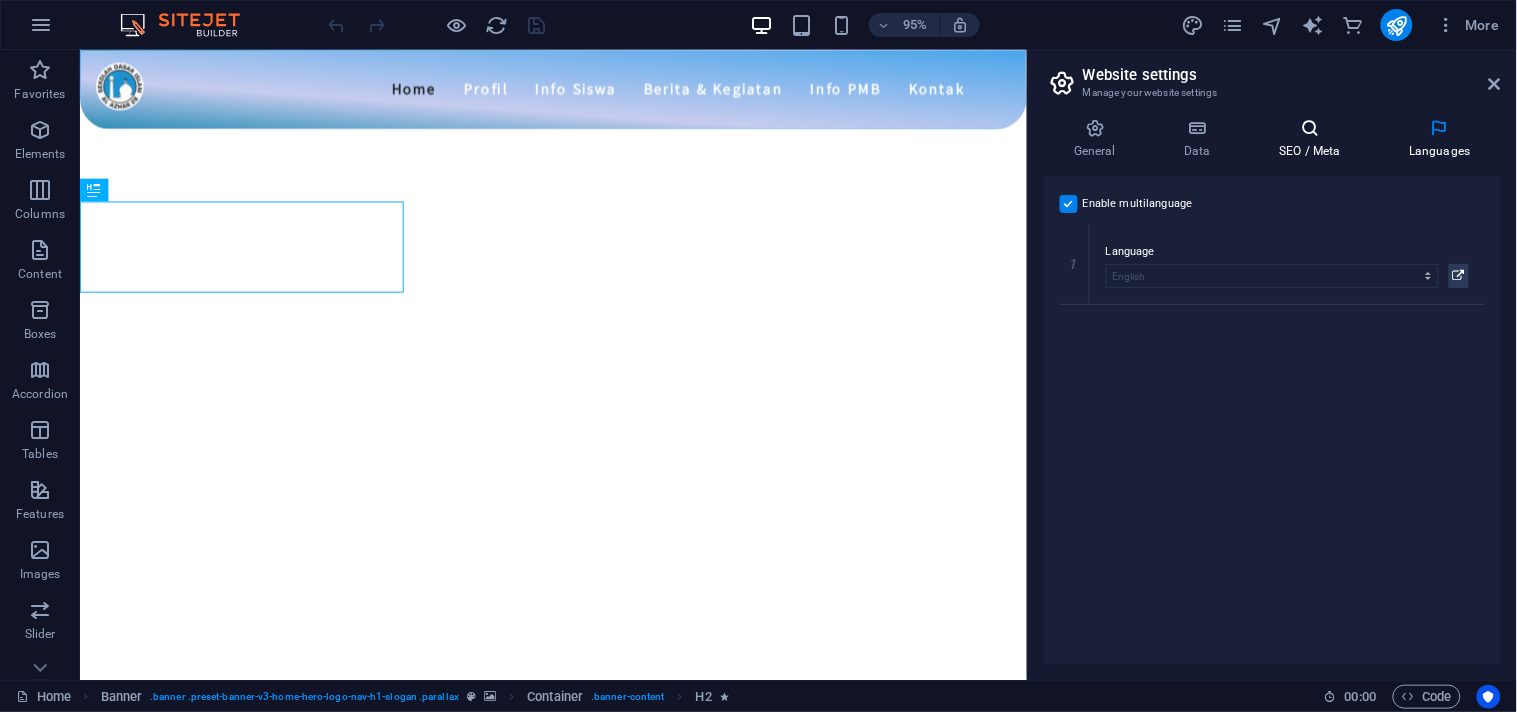click on "SEO / Meta" at bounding box center (1314, 139) 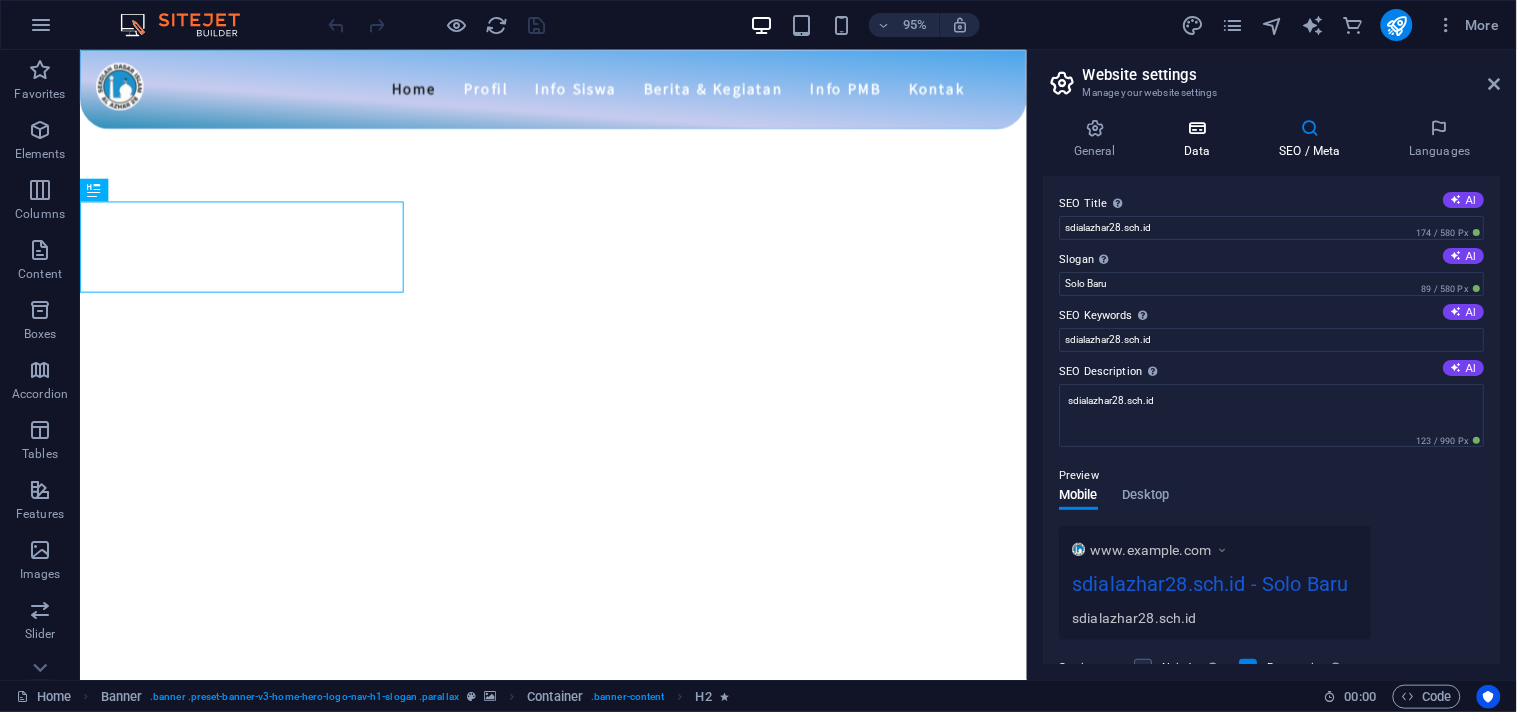 click on "Data" at bounding box center [1201, 139] 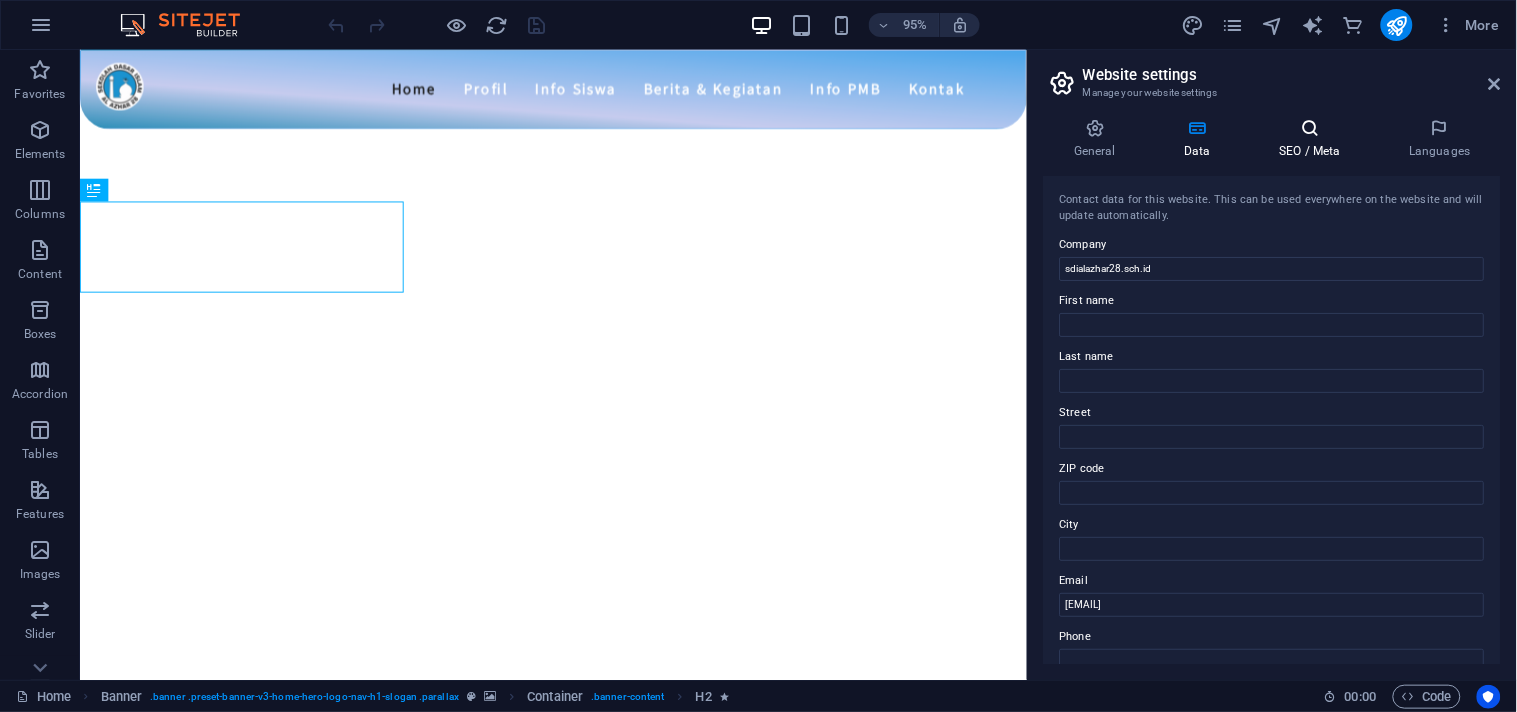 click on "SEO / Meta" at bounding box center [1314, 139] 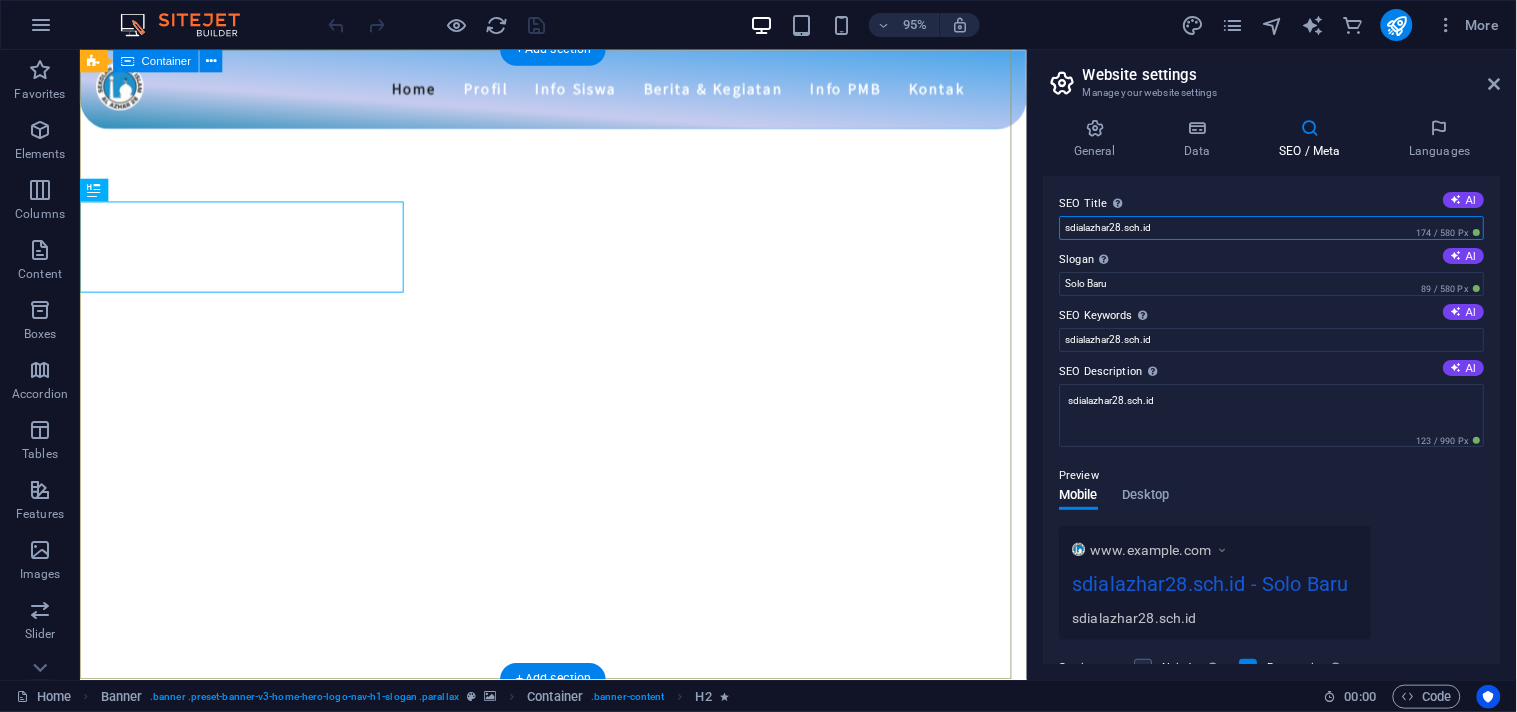 drag, startPoint x: 1333, startPoint y: 279, endPoint x: 1046, endPoint y: 225, distance: 292.03595 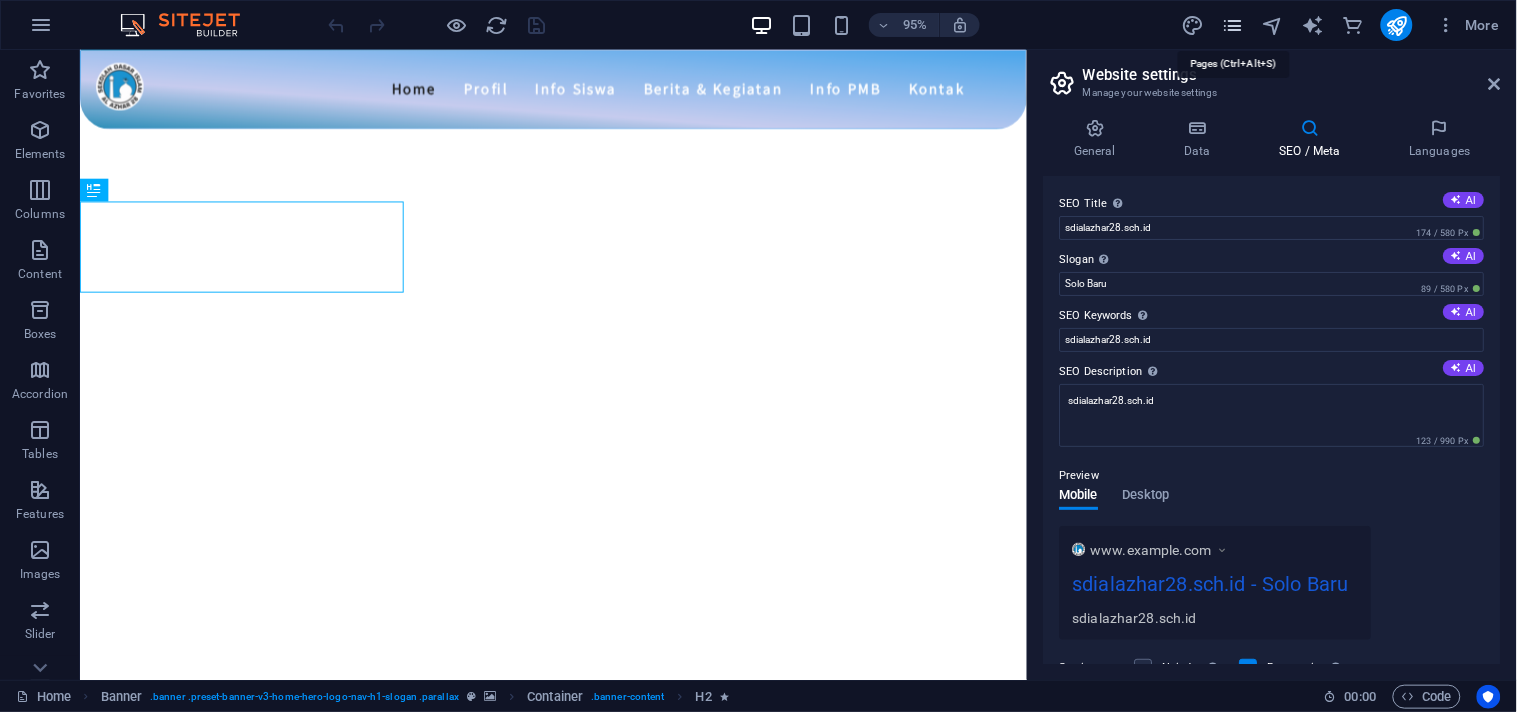 click at bounding box center [1232, 25] 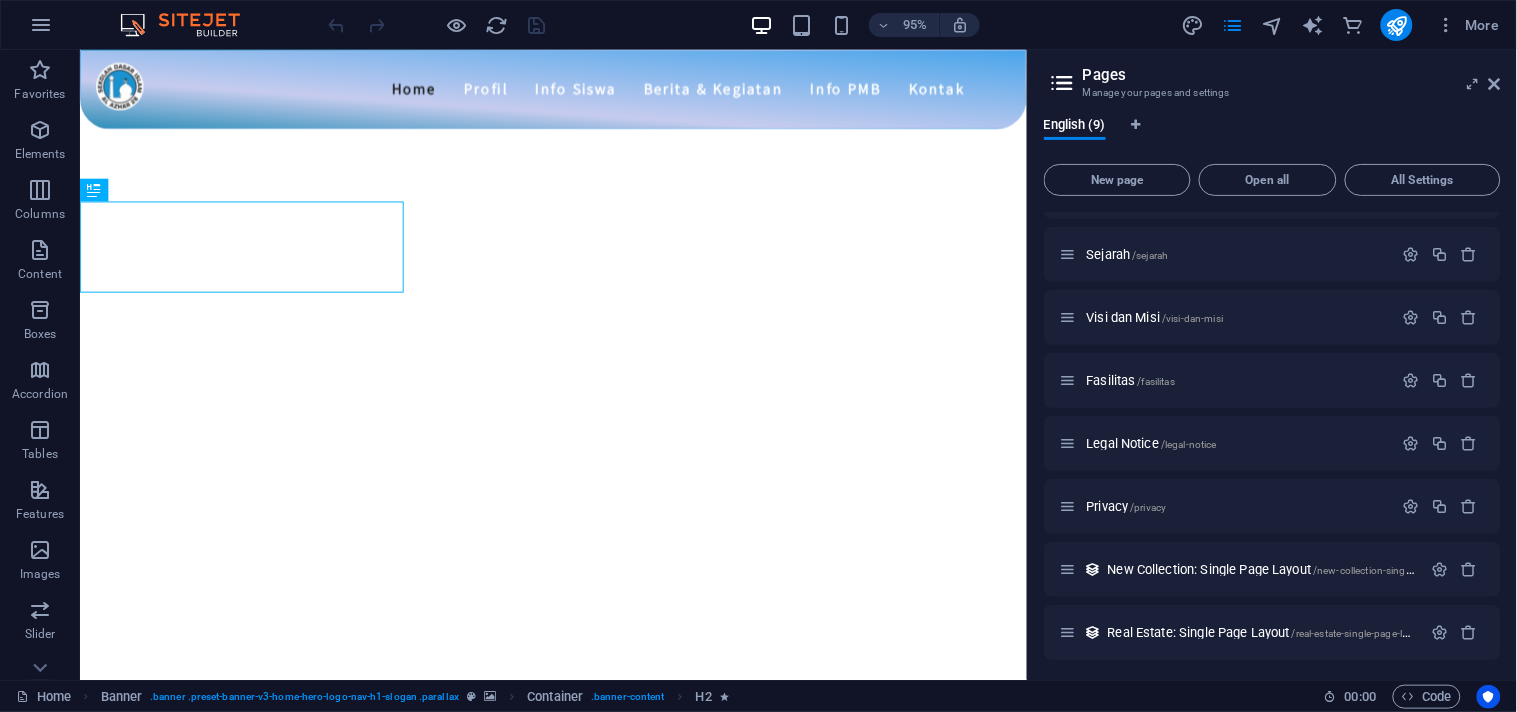 scroll, scrollTop: 0, scrollLeft: 0, axis: both 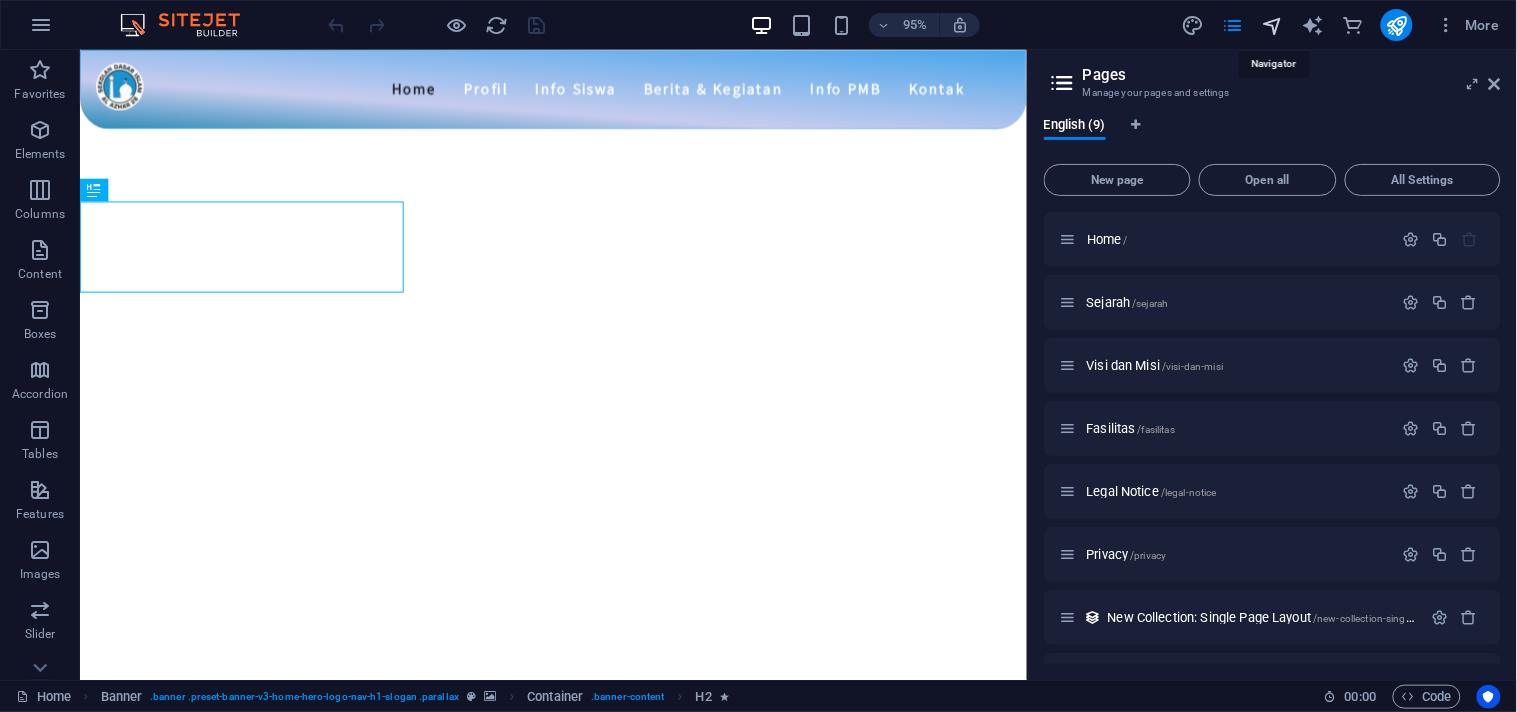 click at bounding box center (1272, 25) 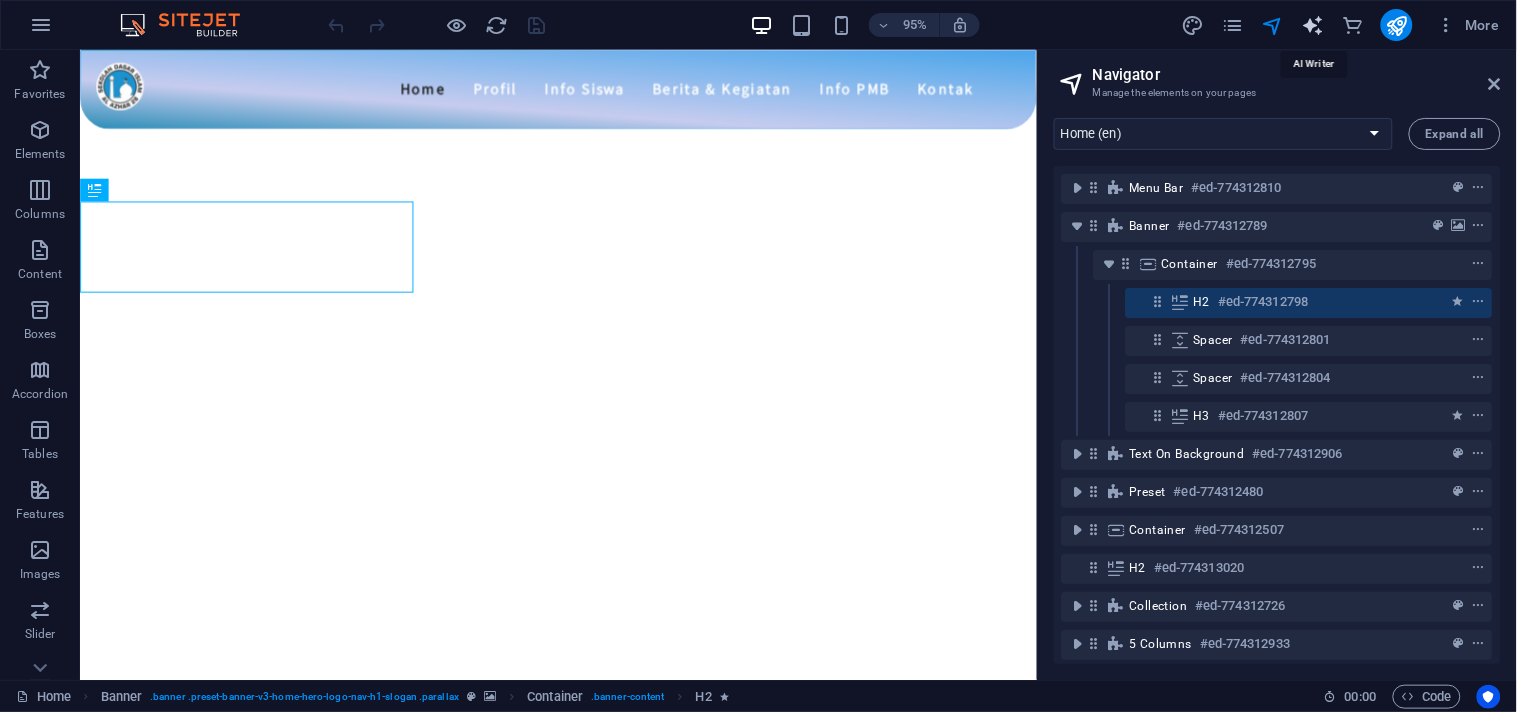 click at bounding box center [1312, 25] 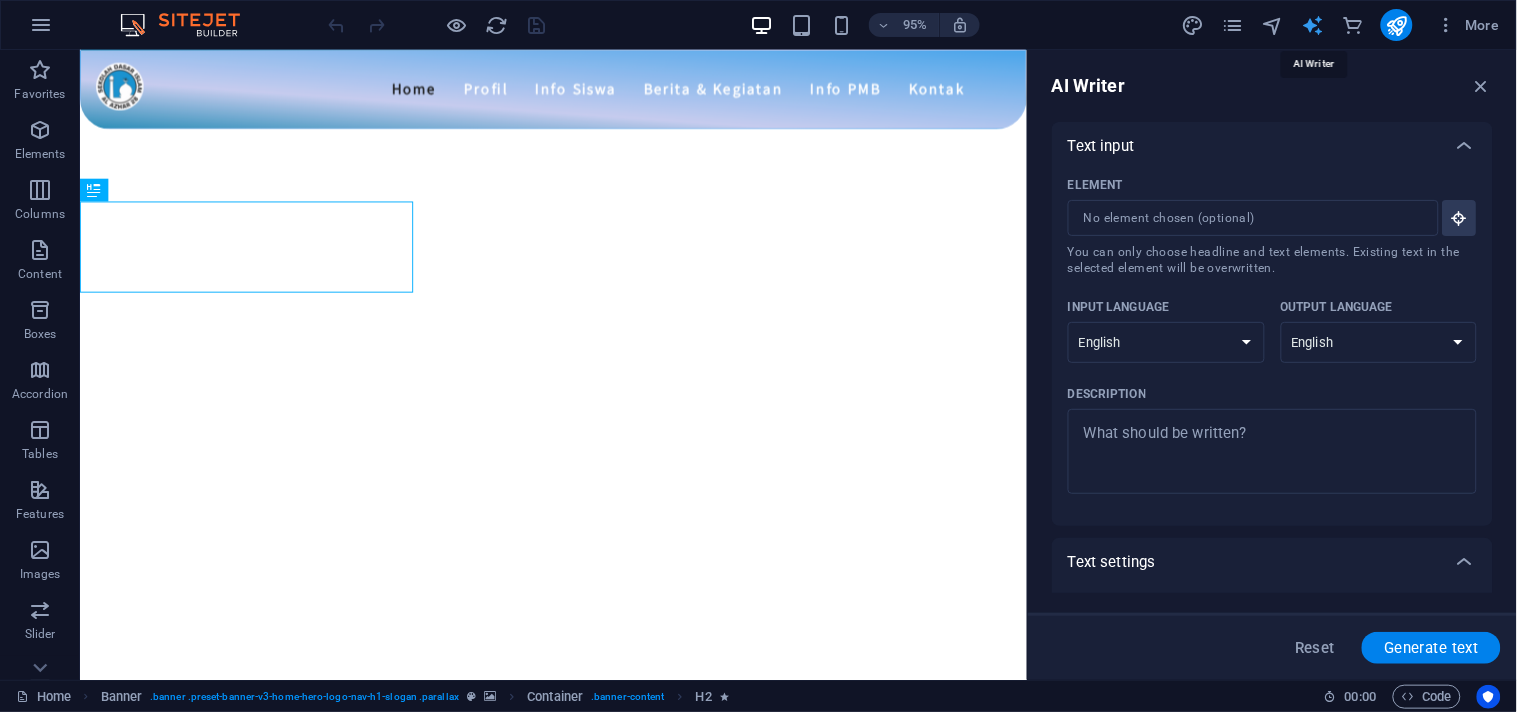 scroll, scrollTop: 0, scrollLeft: 0, axis: both 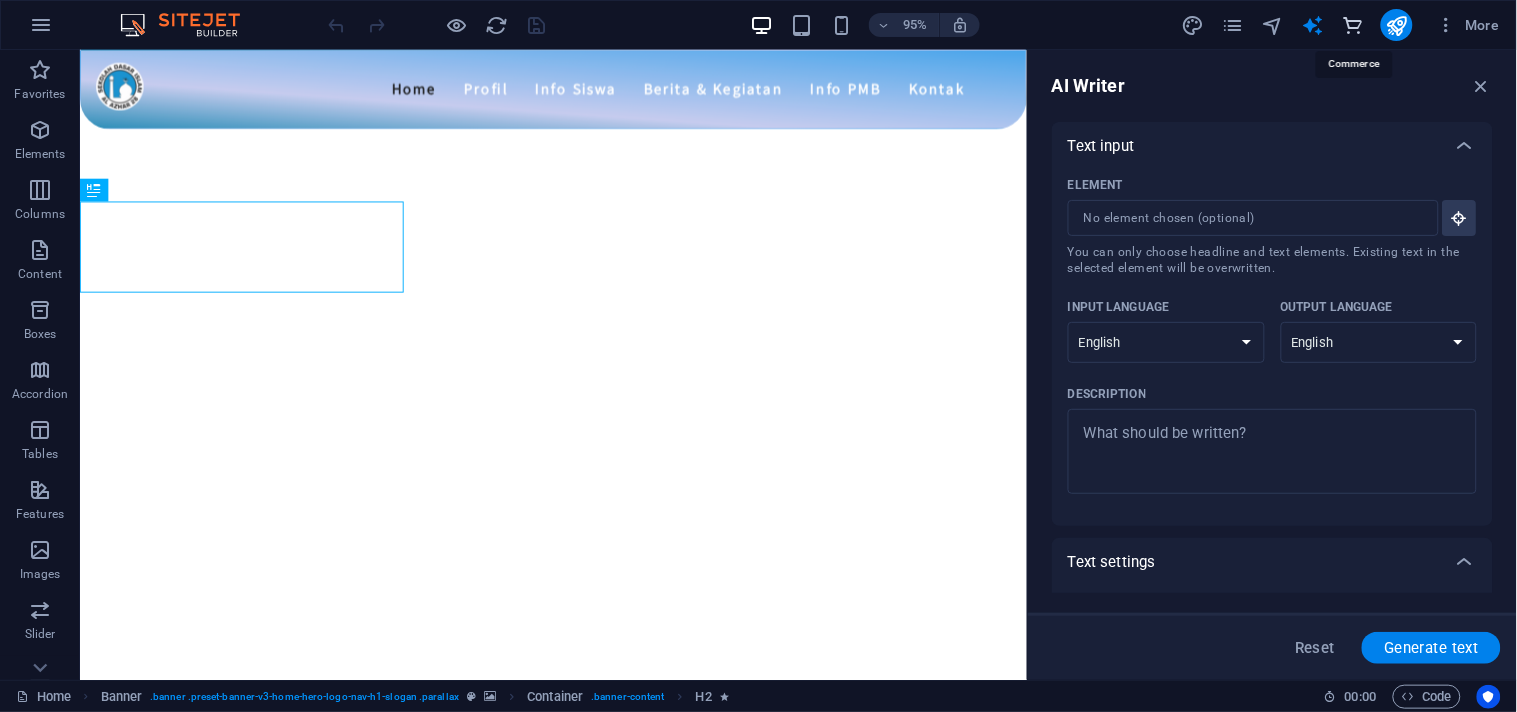 click at bounding box center (1352, 25) 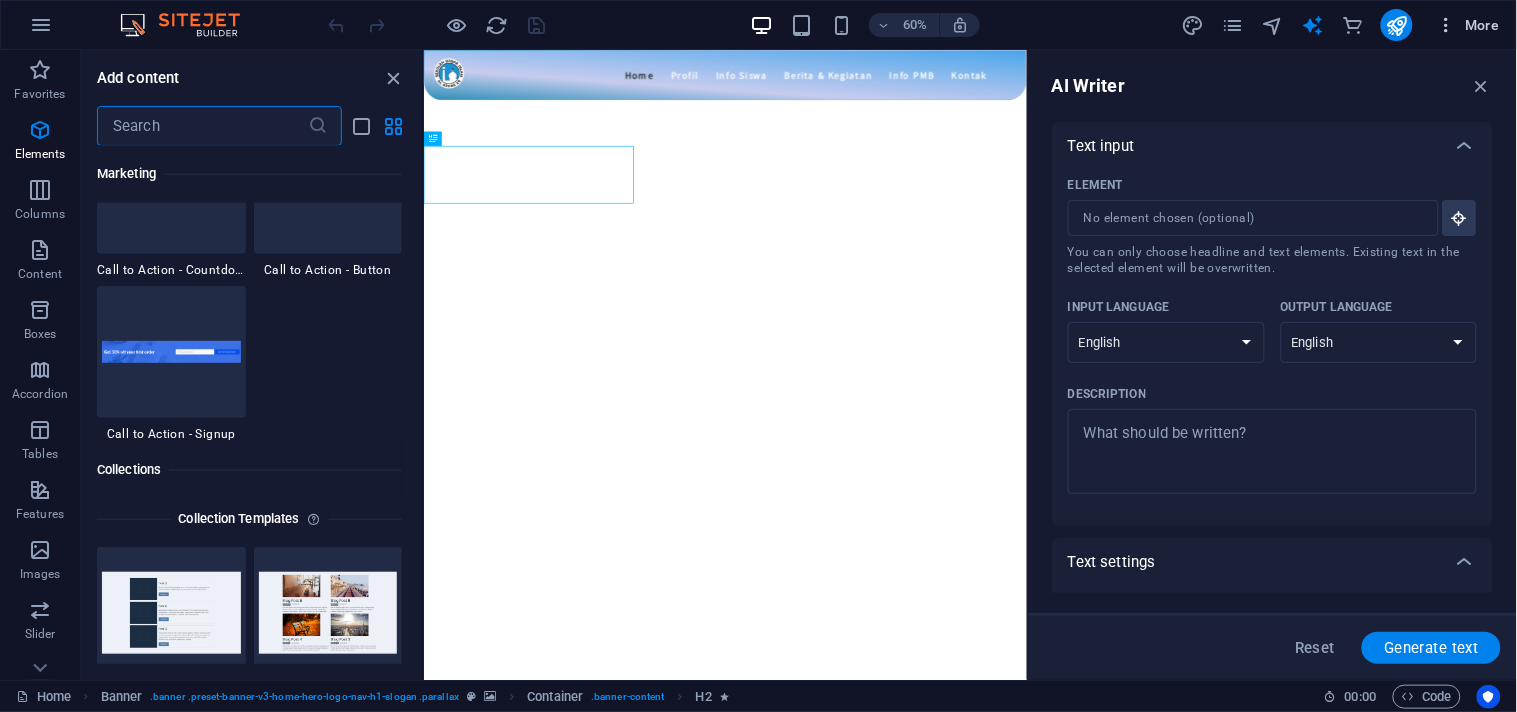 scroll, scrollTop: 19267, scrollLeft: 0, axis: vertical 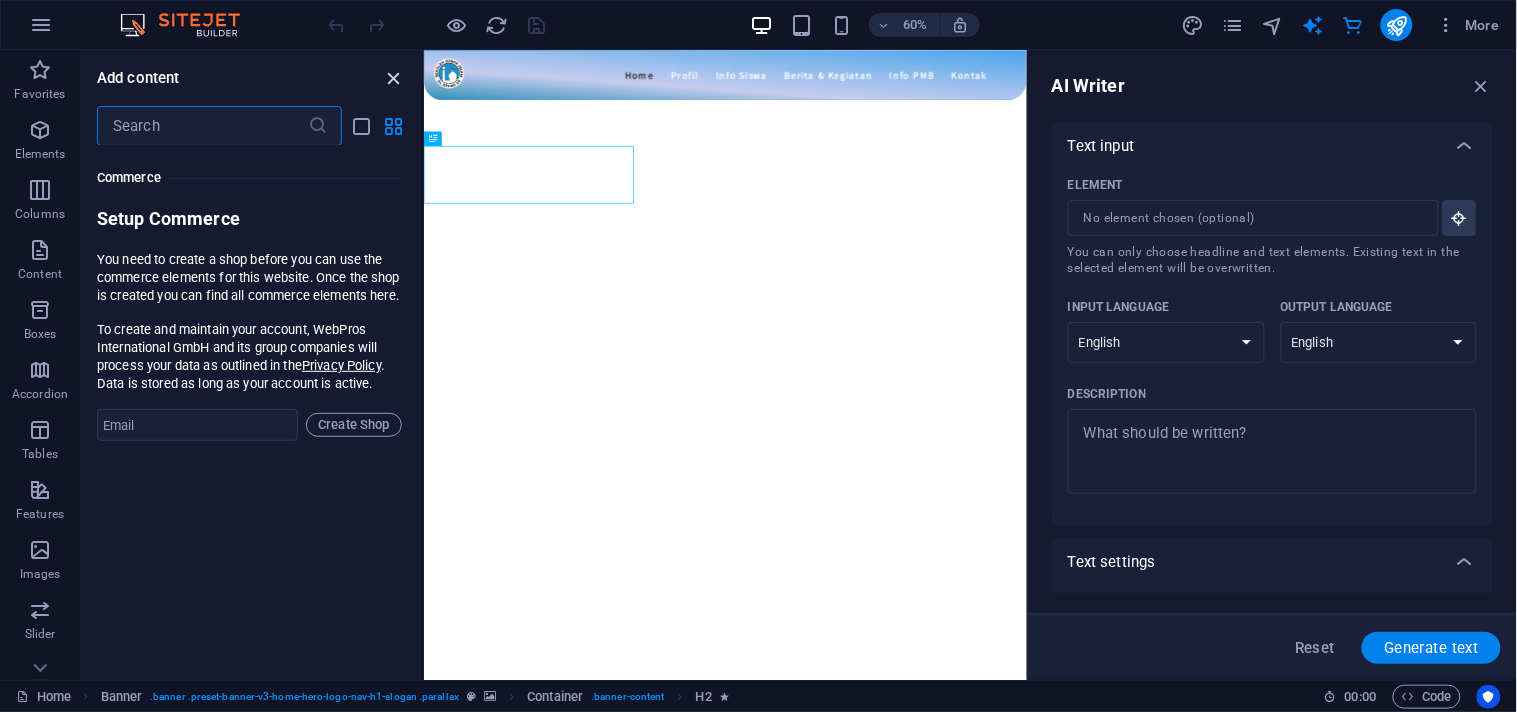 drag, startPoint x: 394, startPoint y: 71, endPoint x: 458, endPoint y: 21, distance: 81.21576 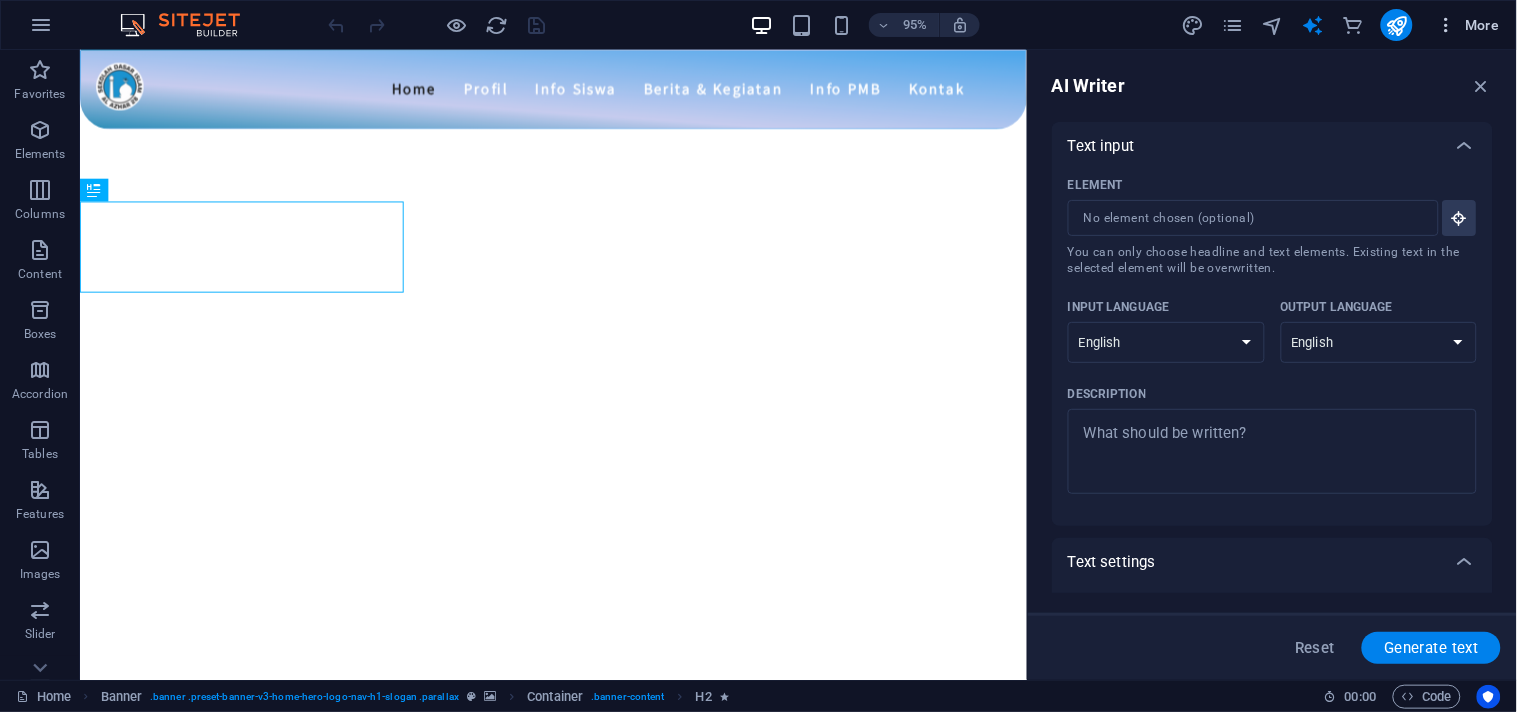 click on "More" at bounding box center [1468, 25] 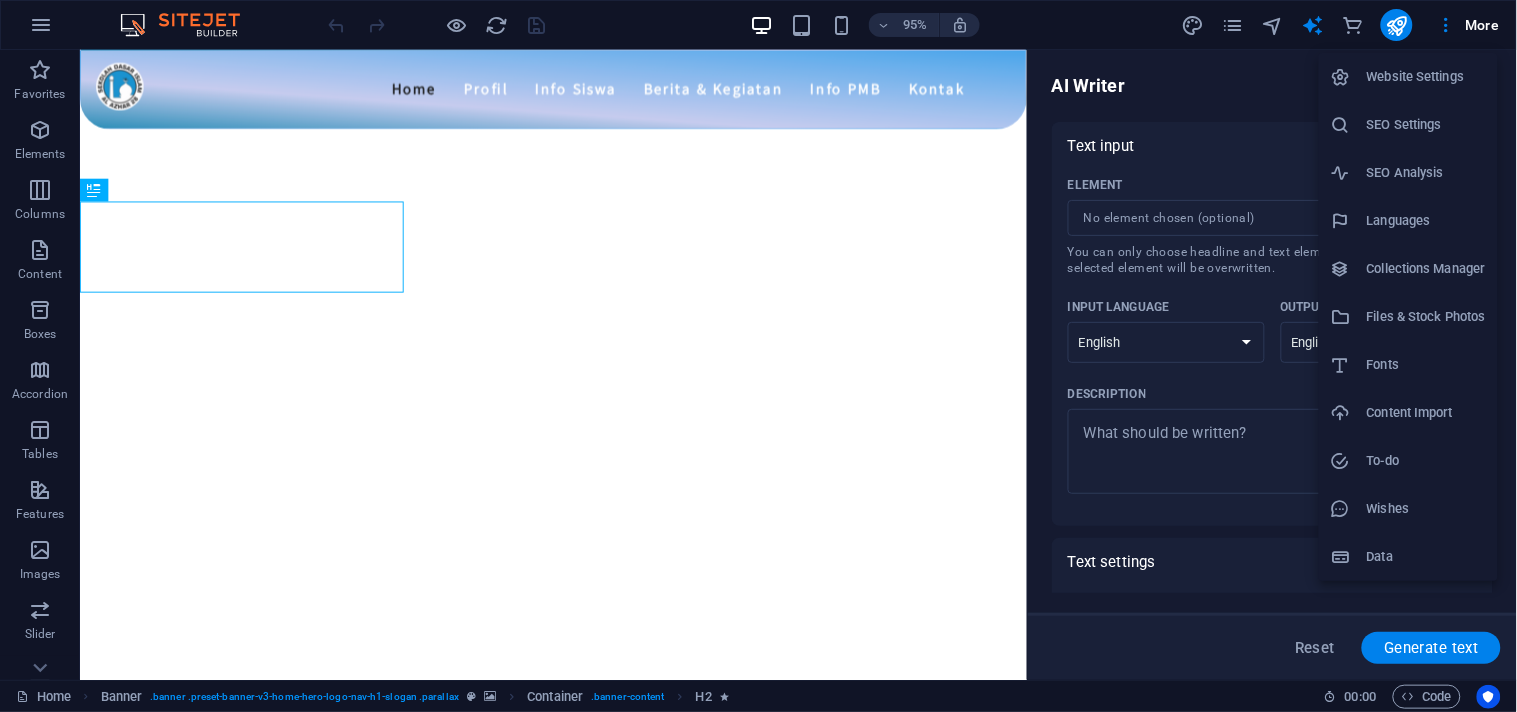 click on "Website Settings" at bounding box center [1426, 77] 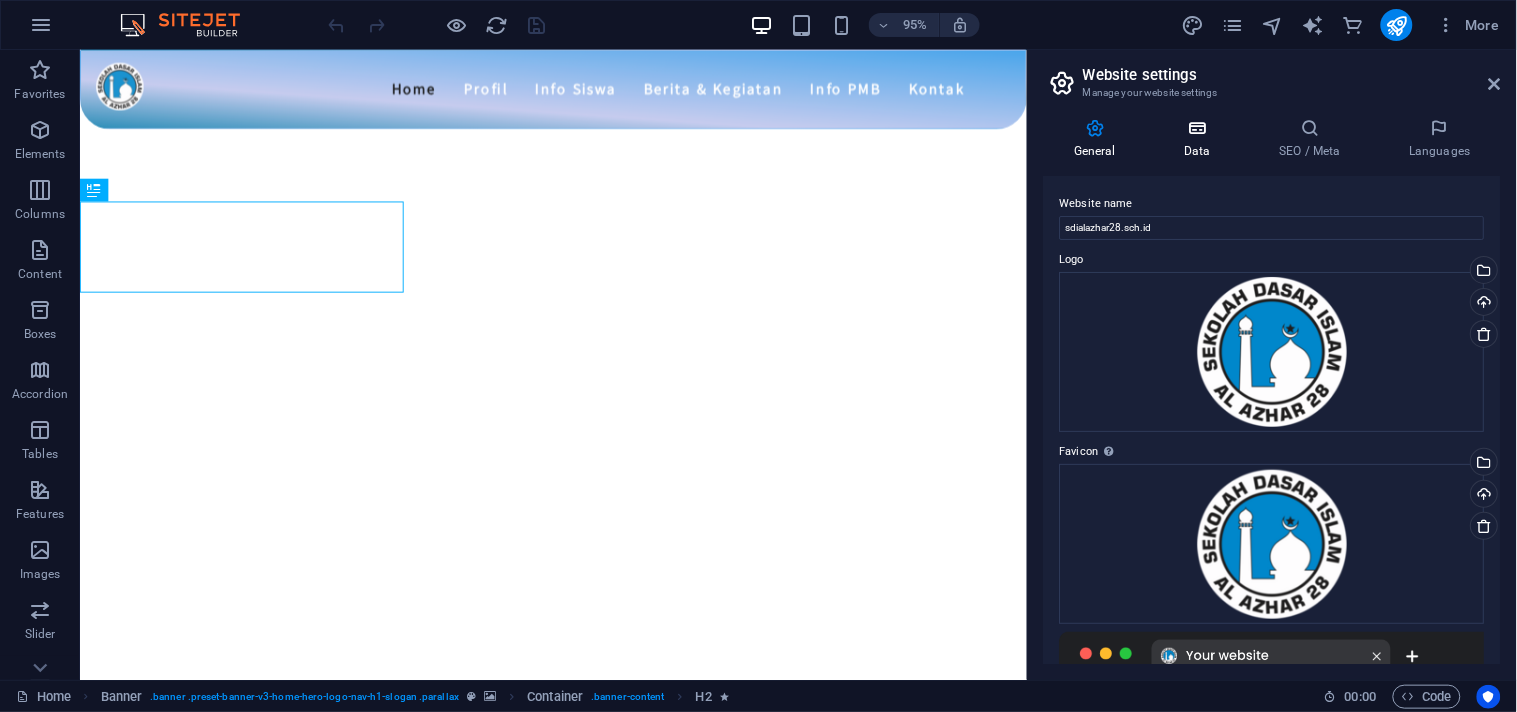 click at bounding box center [1197, 128] 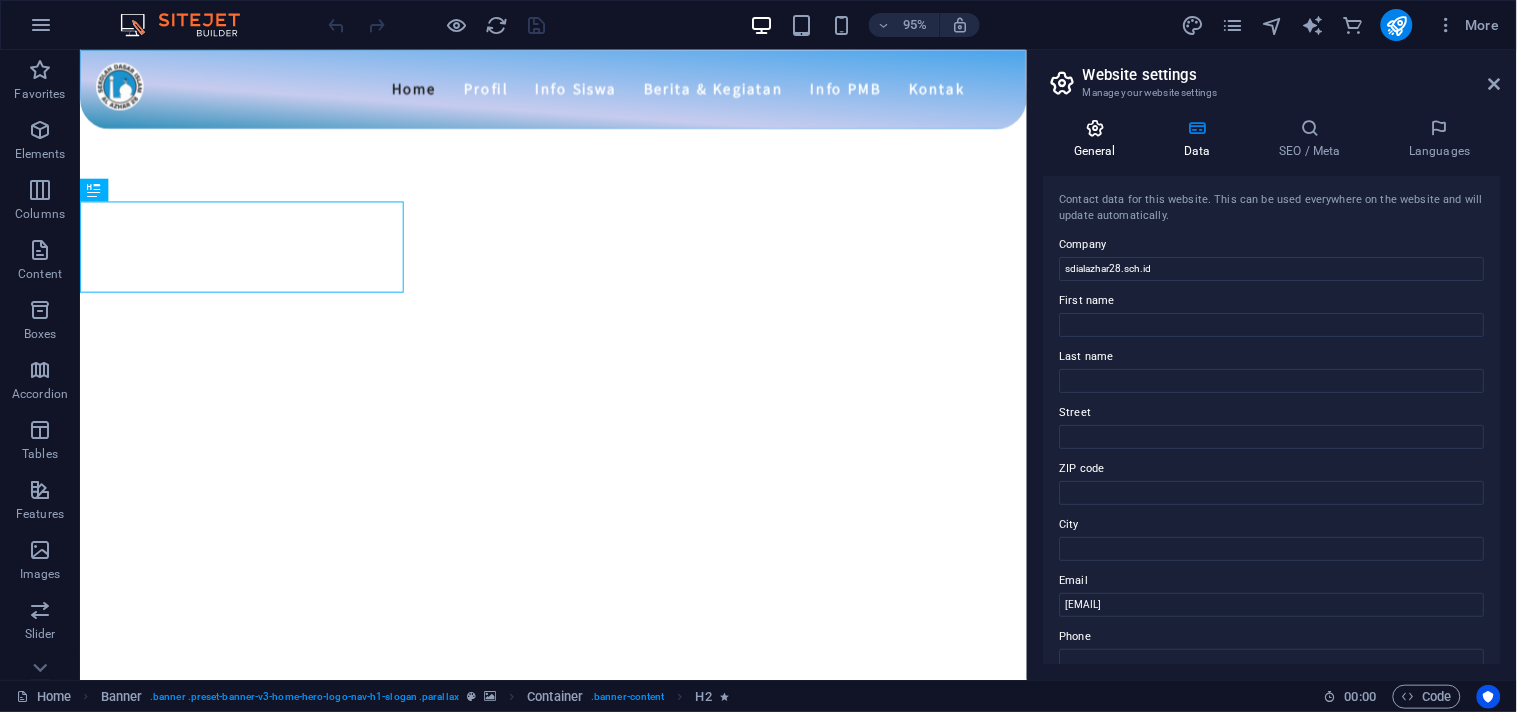 click at bounding box center [1095, 128] 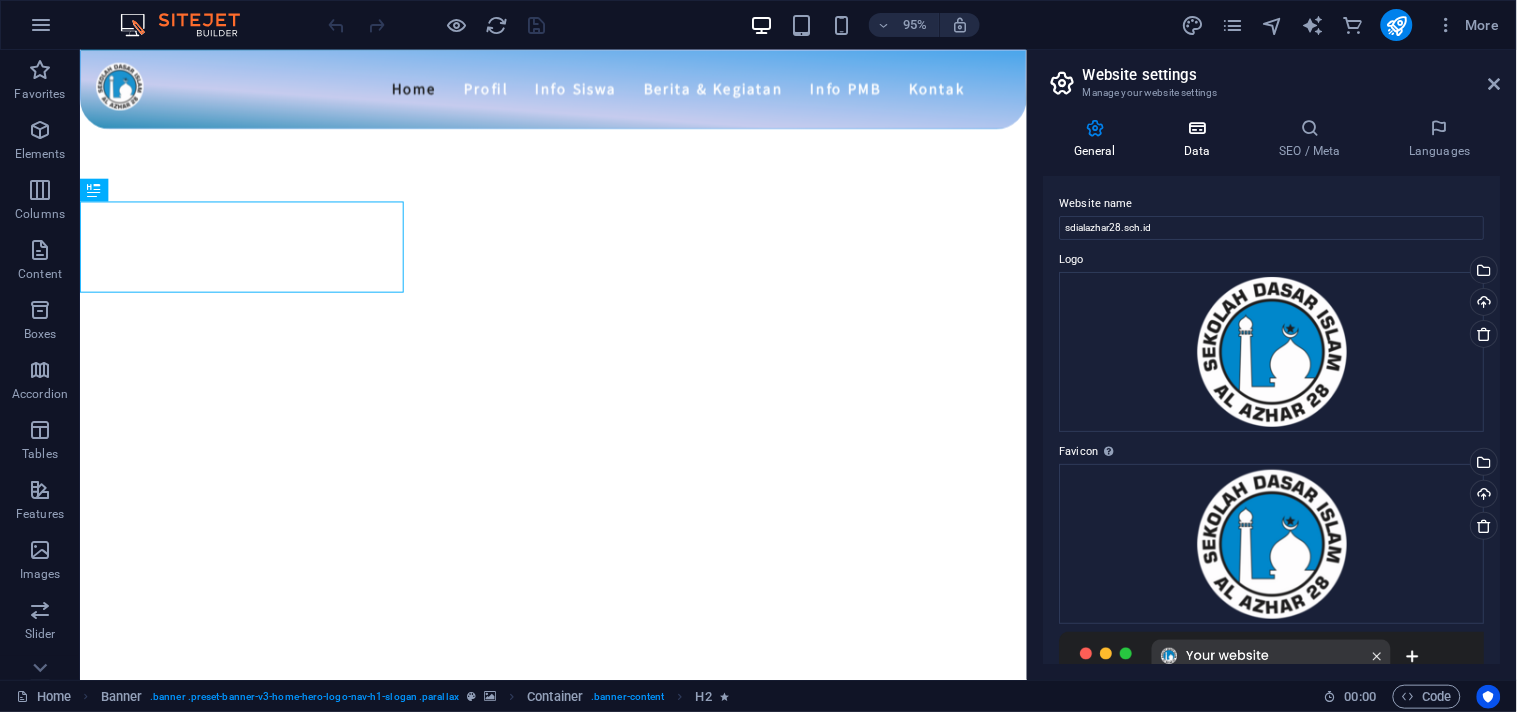 click at bounding box center [1197, 128] 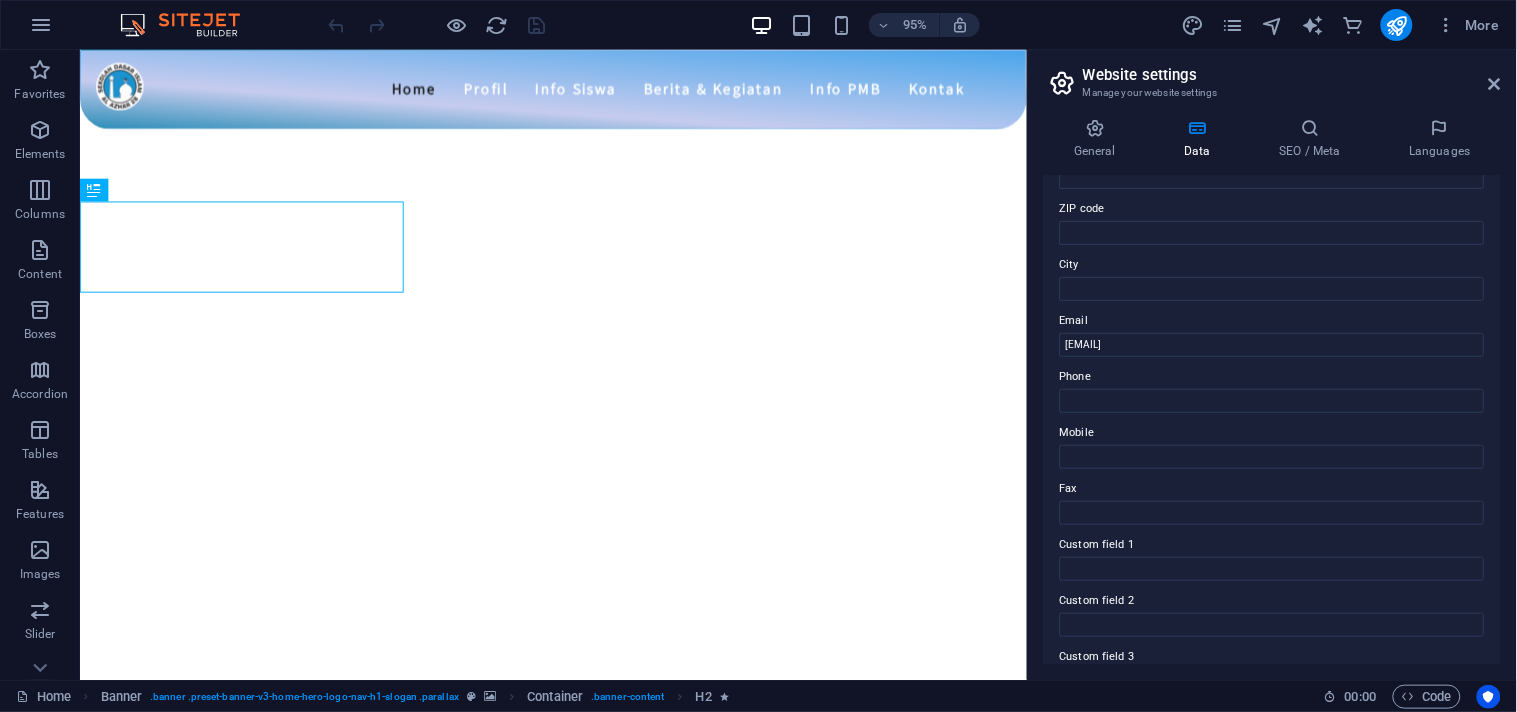 scroll, scrollTop: 471, scrollLeft: 0, axis: vertical 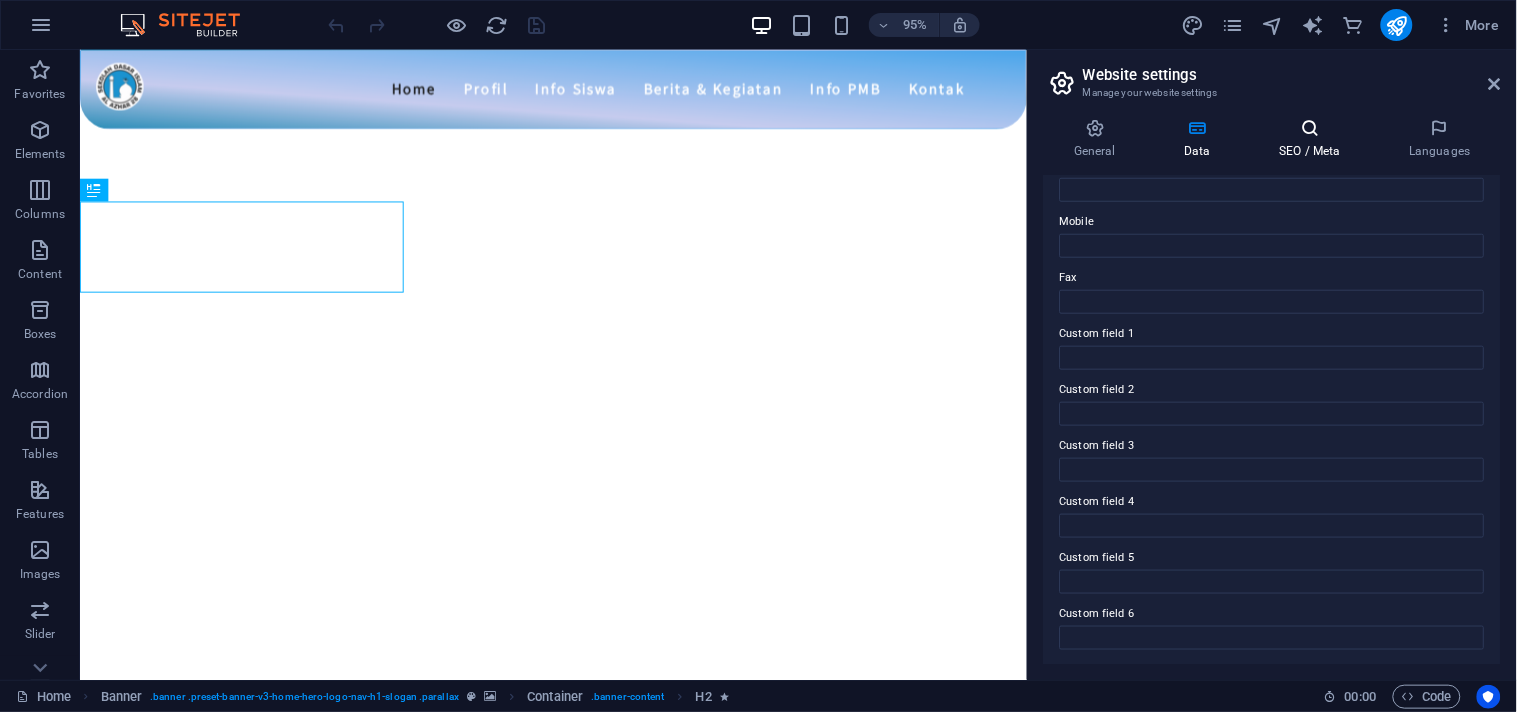 click at bounding box center (1310, 128) 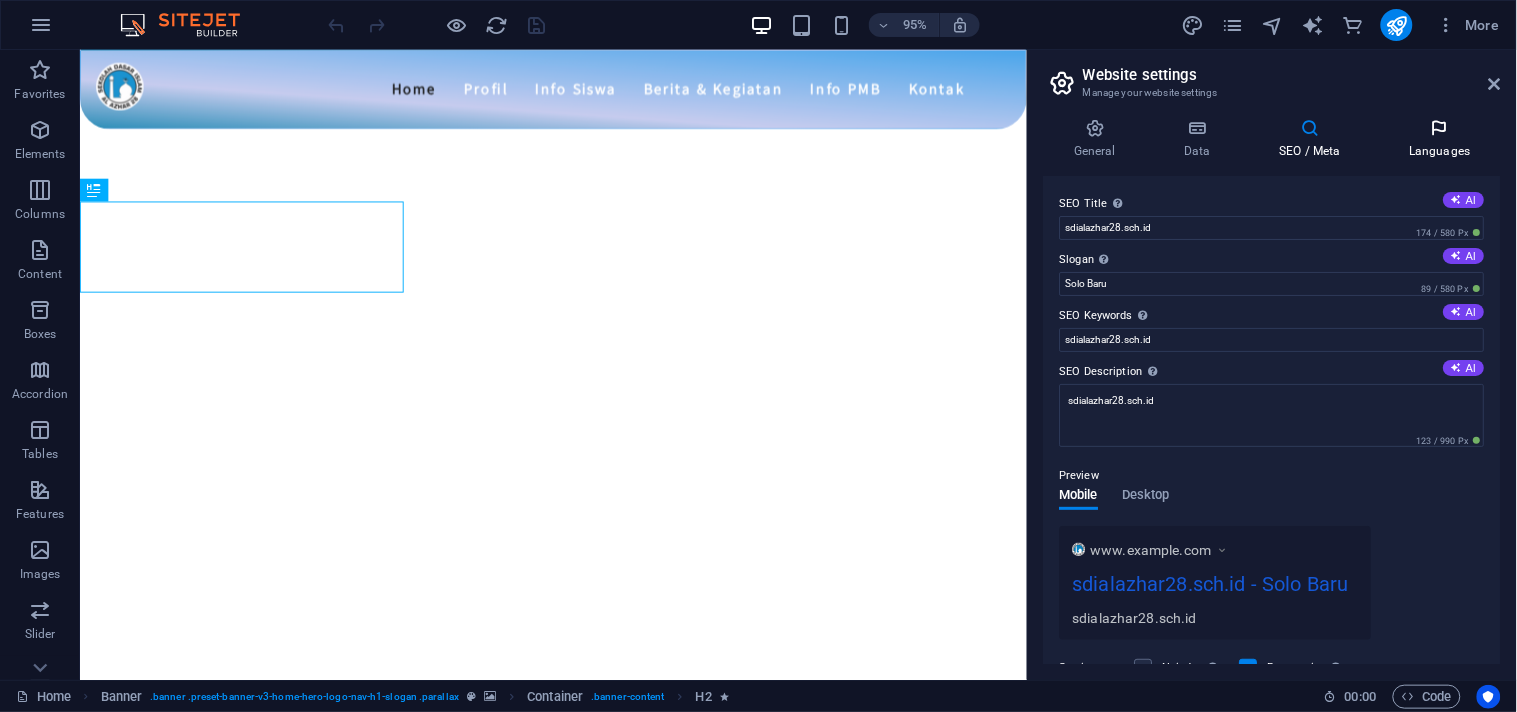 click at bounding box center (1440, 128) 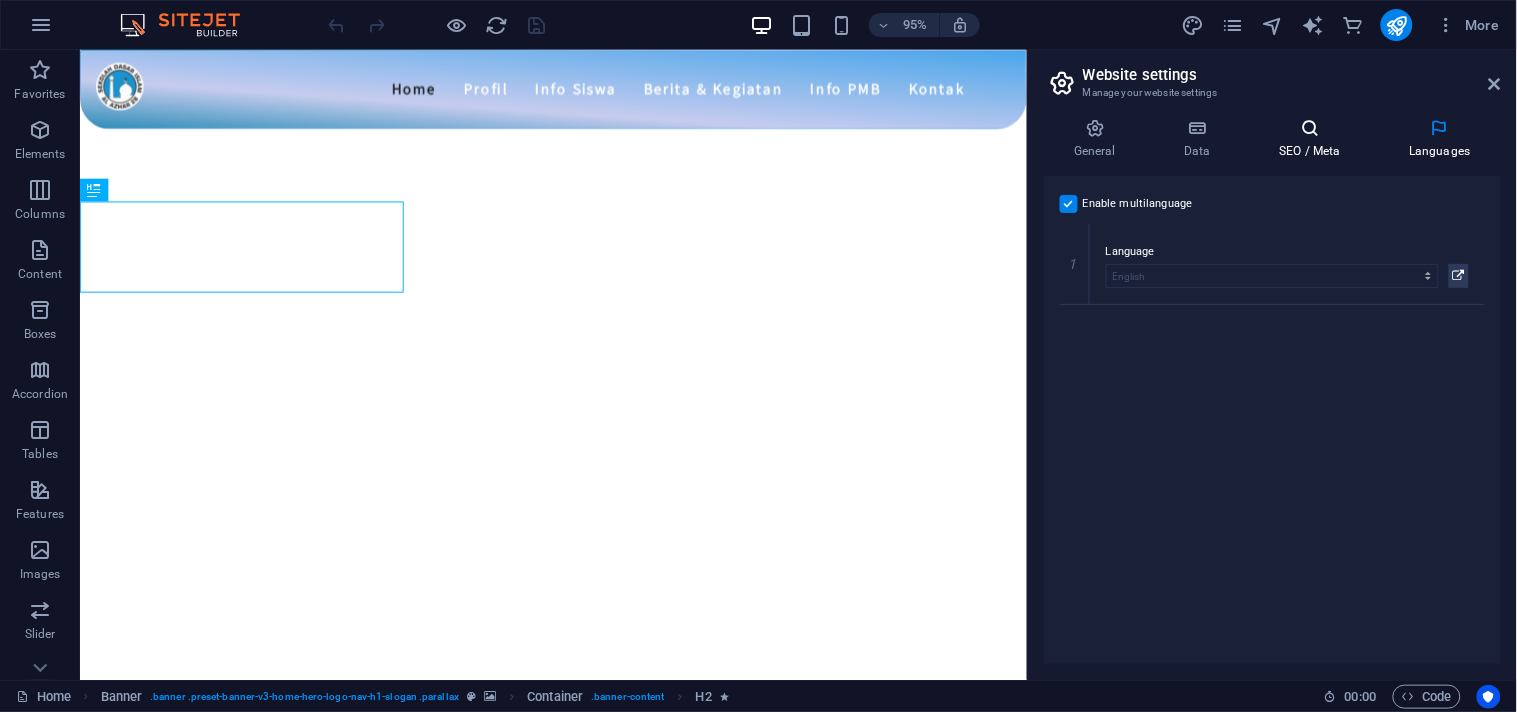 click at bounding box center [1310, 128] 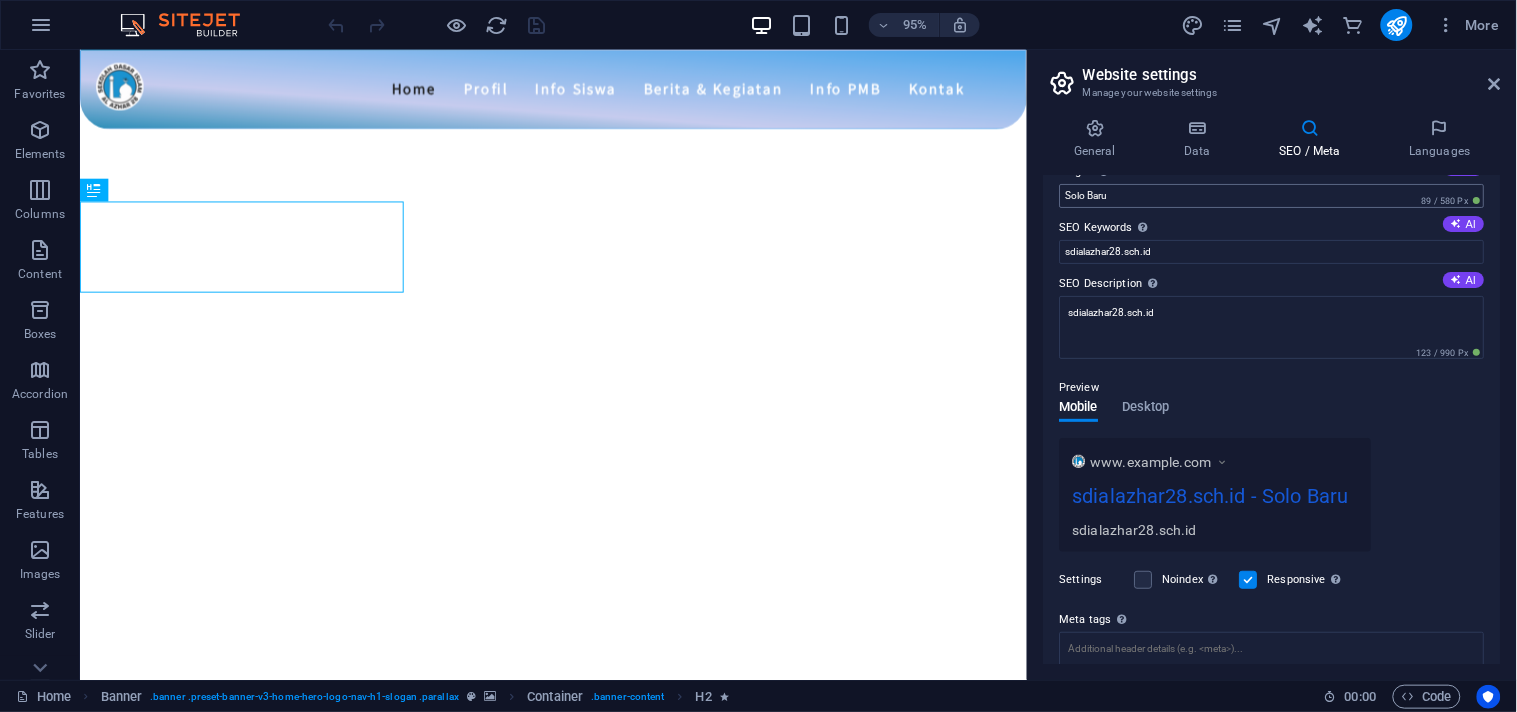 scroll, scrollTop: 0, scrollLeft: 0, axis: both 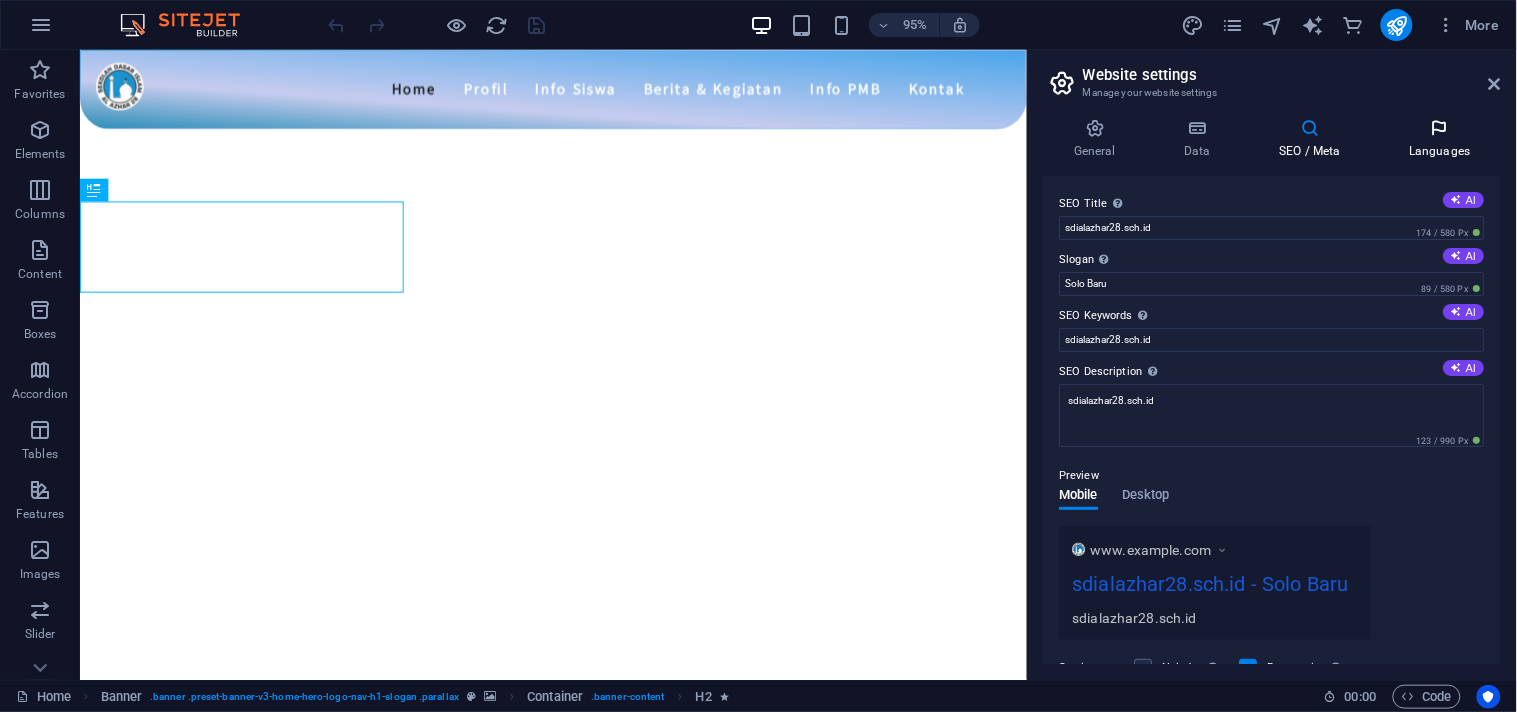 click on "Languages" at bounding box center (1440, 139) 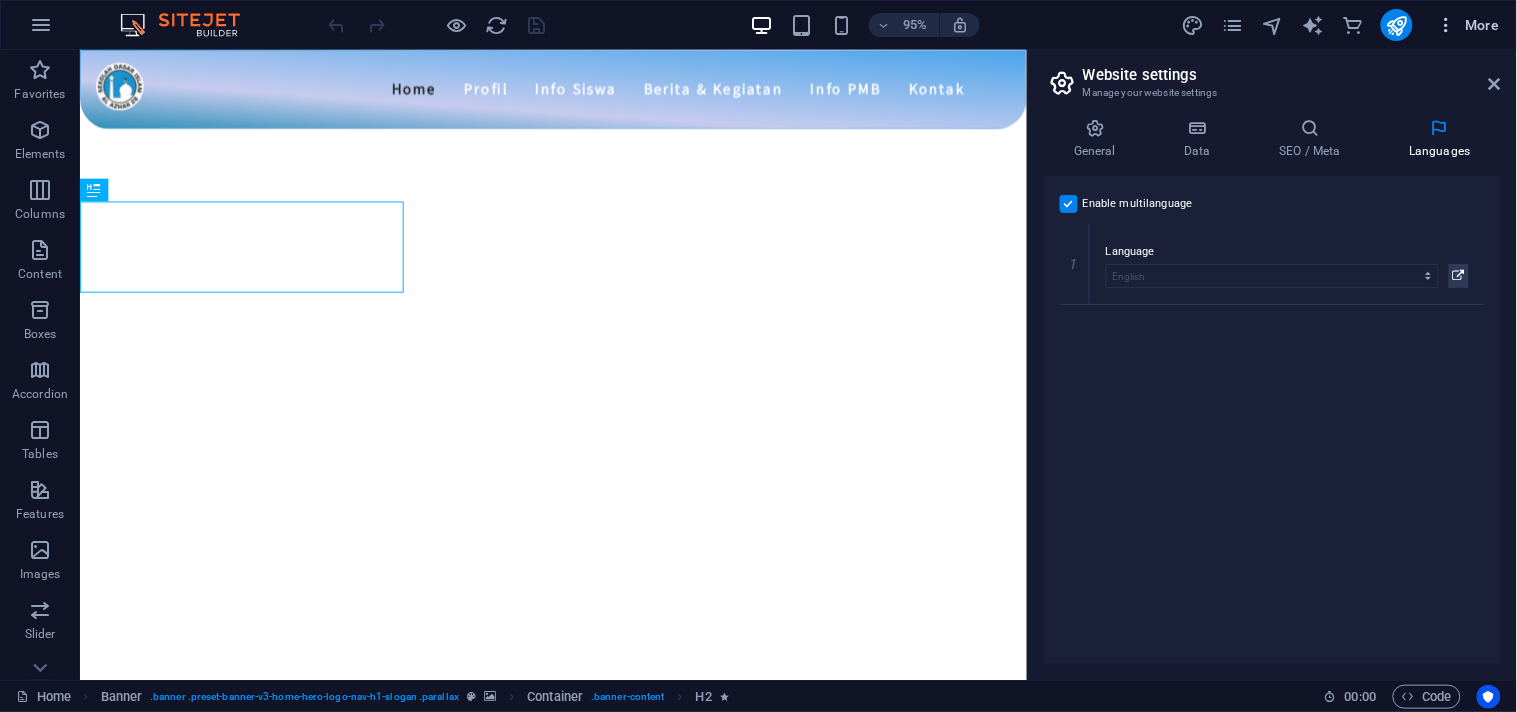 click on "More" at bounding box center (1468, 25) 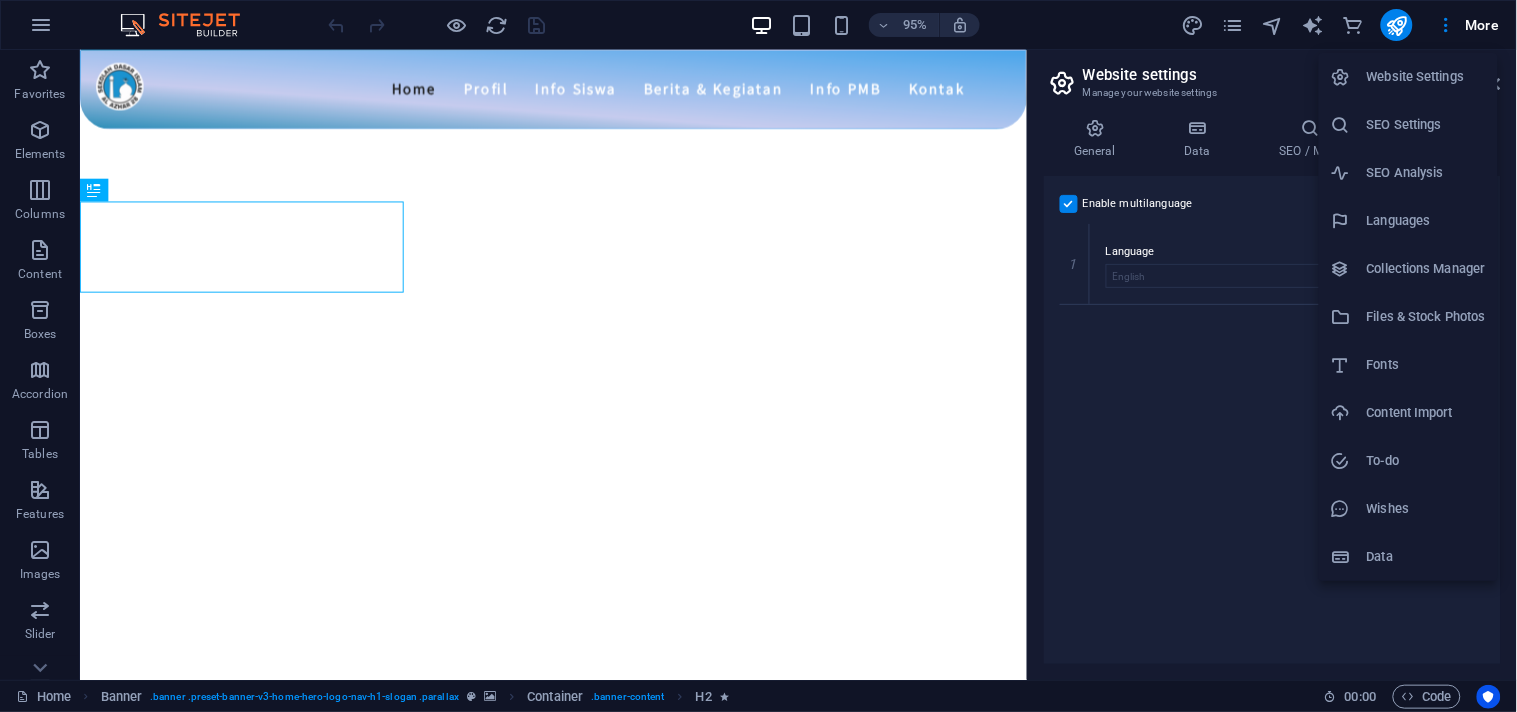 click at bounding box center (758, 356) 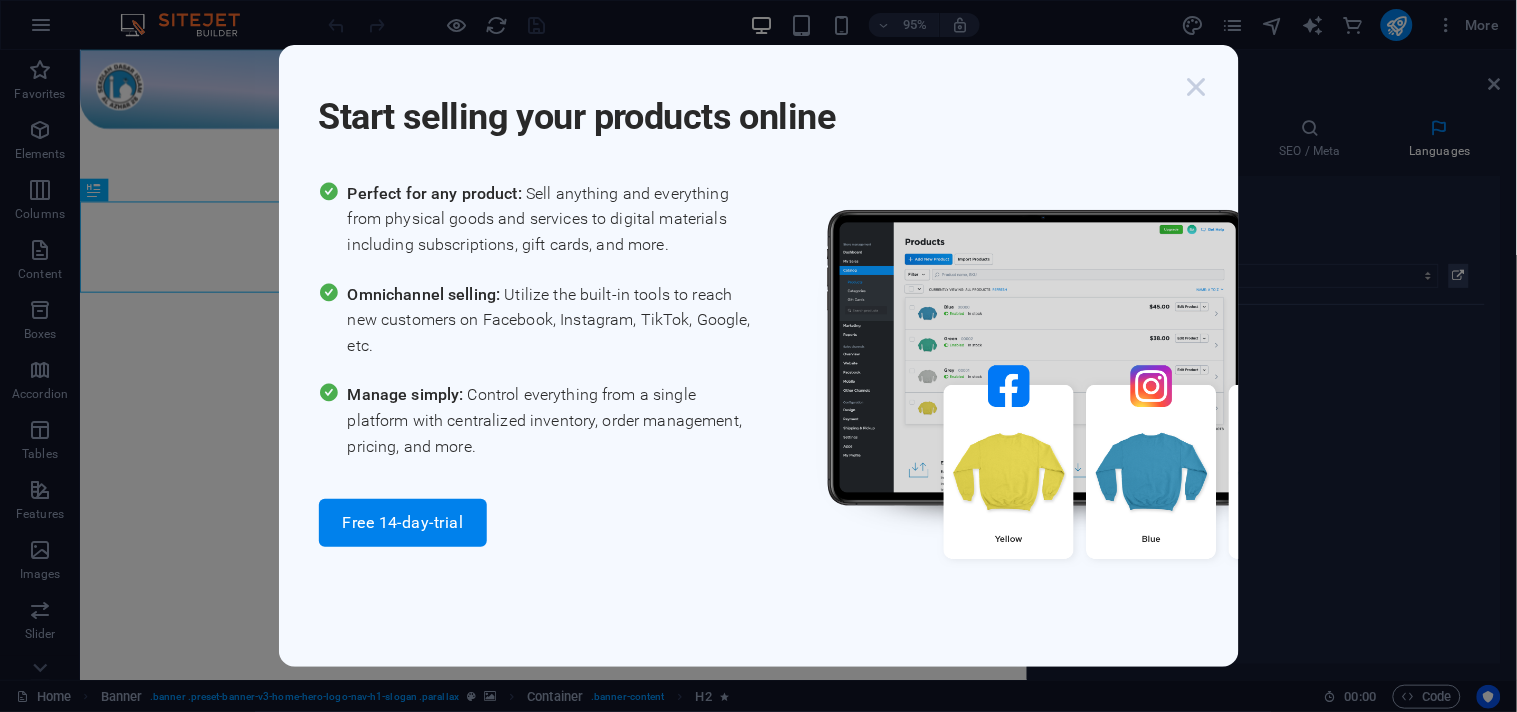 click at bounding box center [1197, 87] 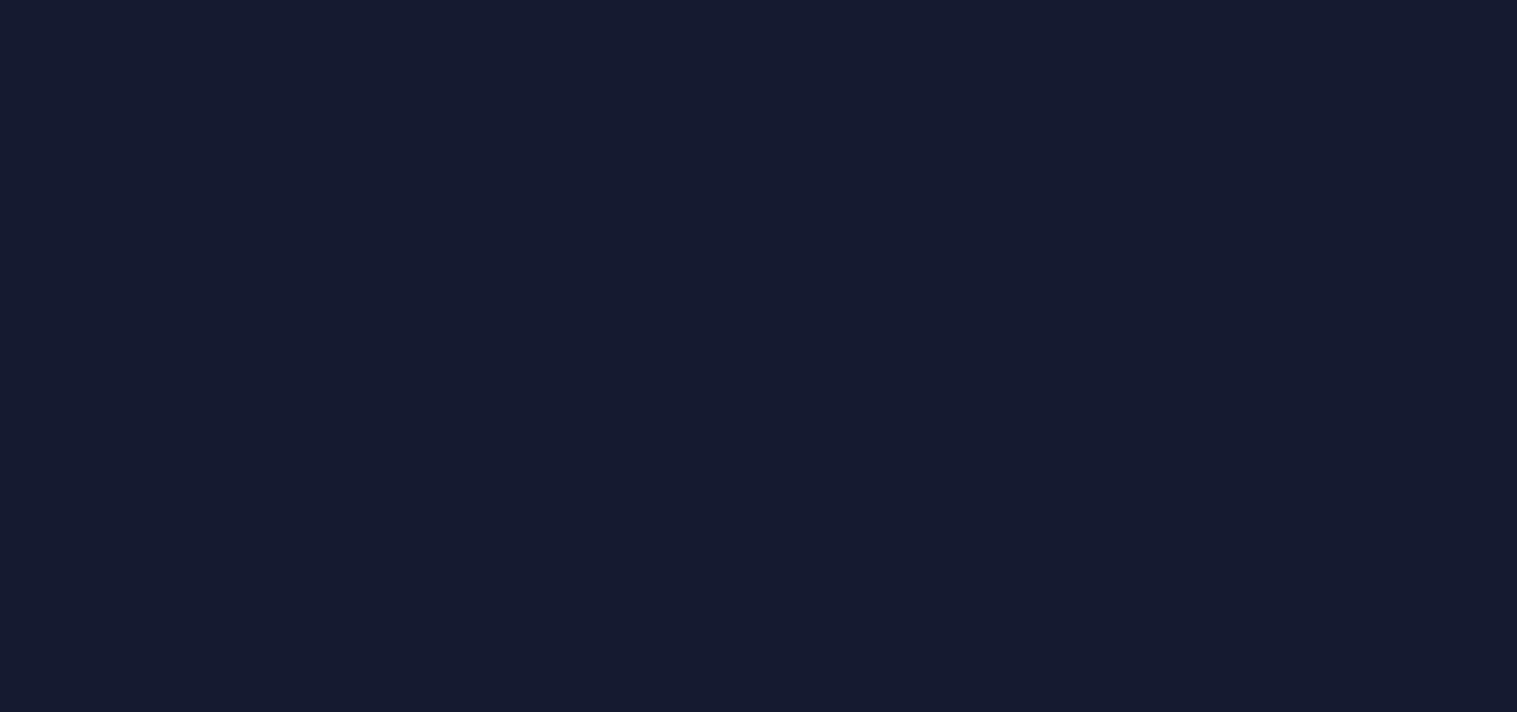 scroll, scrollTop: 0, scrollLeft: 0, axis: both 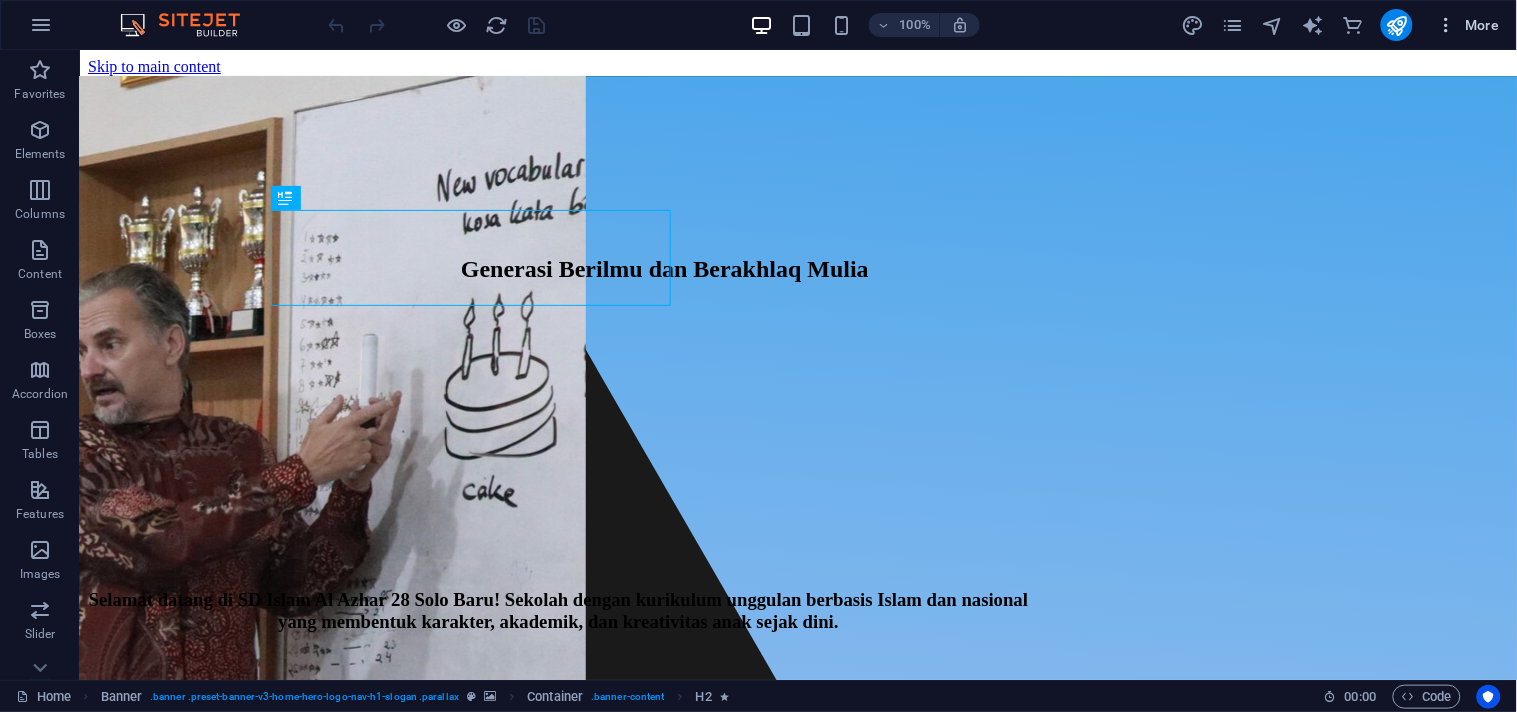 click at bounding box center [1447, 25] 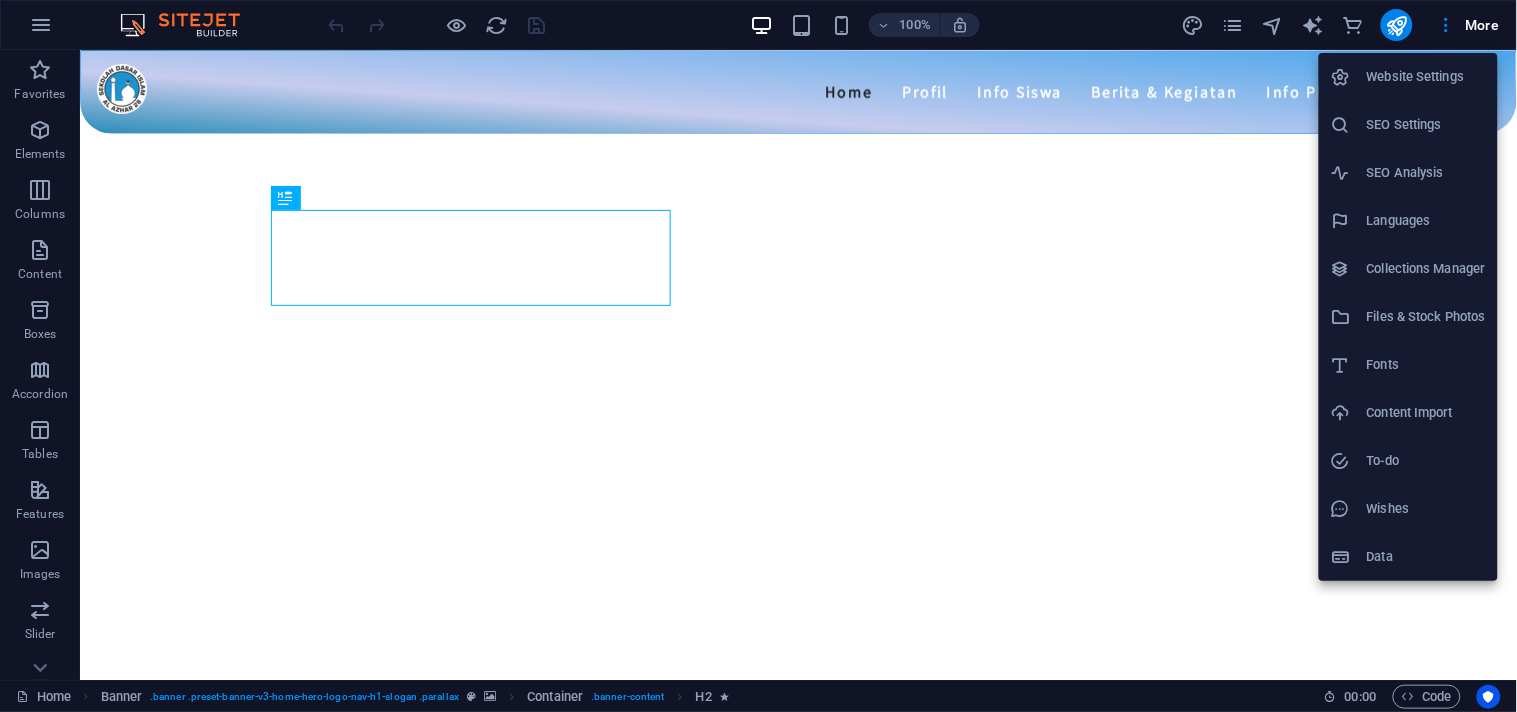 click on "Website Settings" at bounding box center (1426, 77) 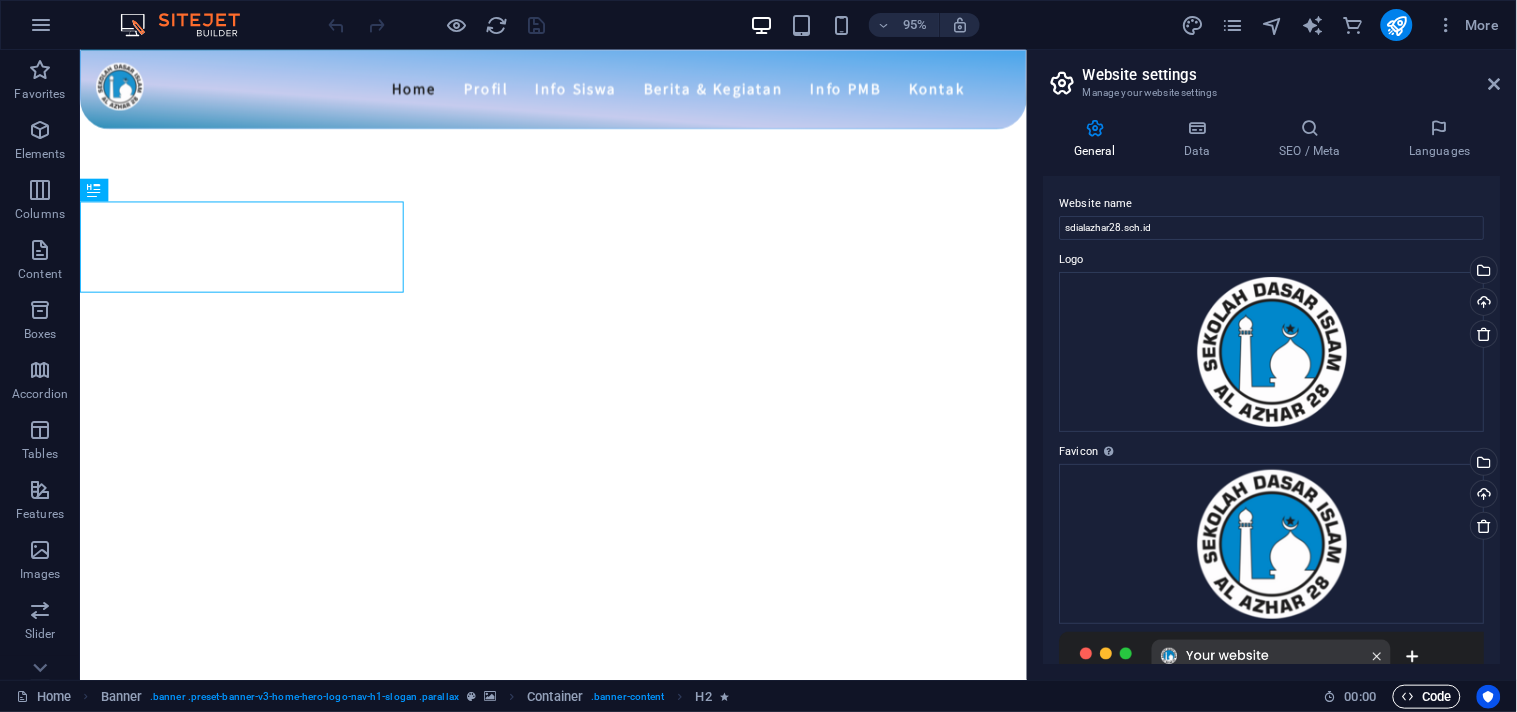 click on "Code" at bounding box center [1427, 697] 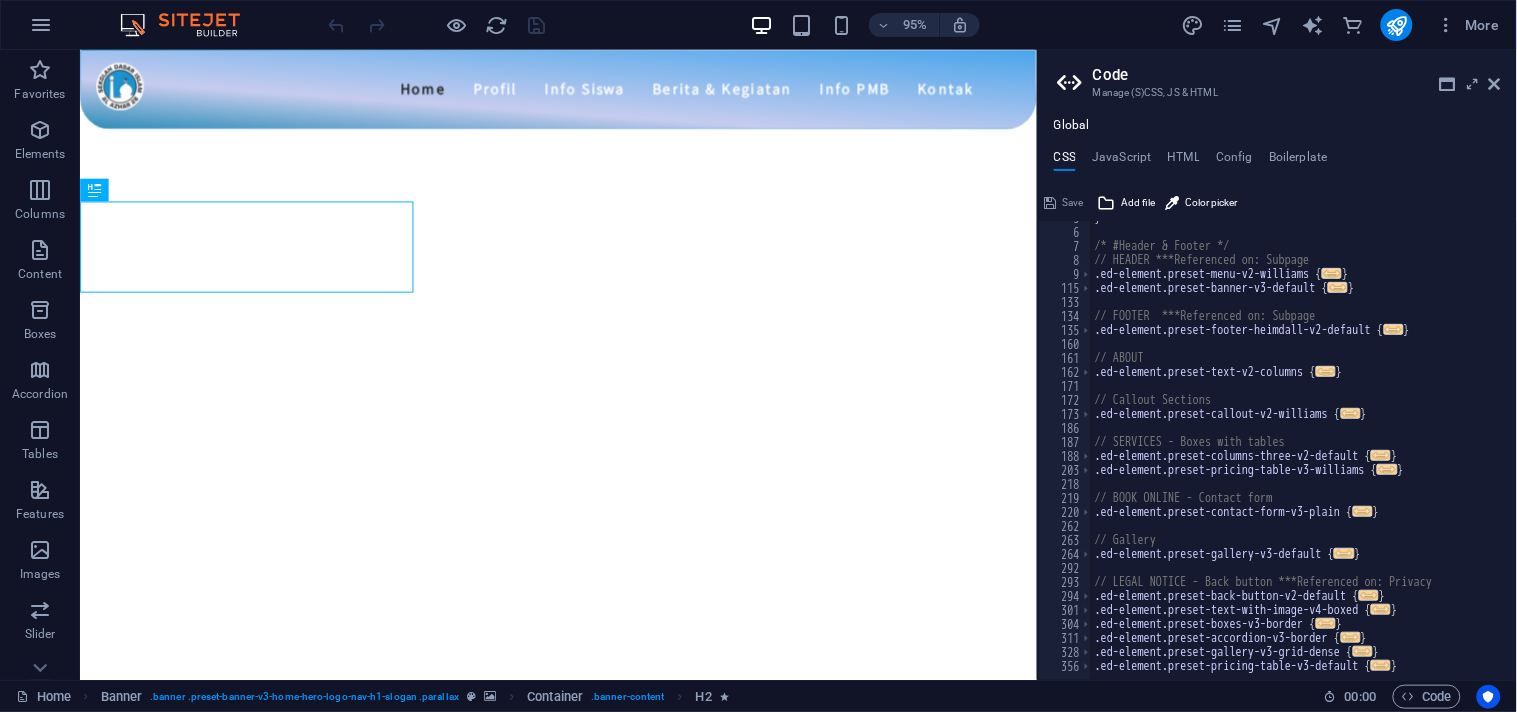 scroll, scrollTop: 0, scrollLeft: 0, axis: both 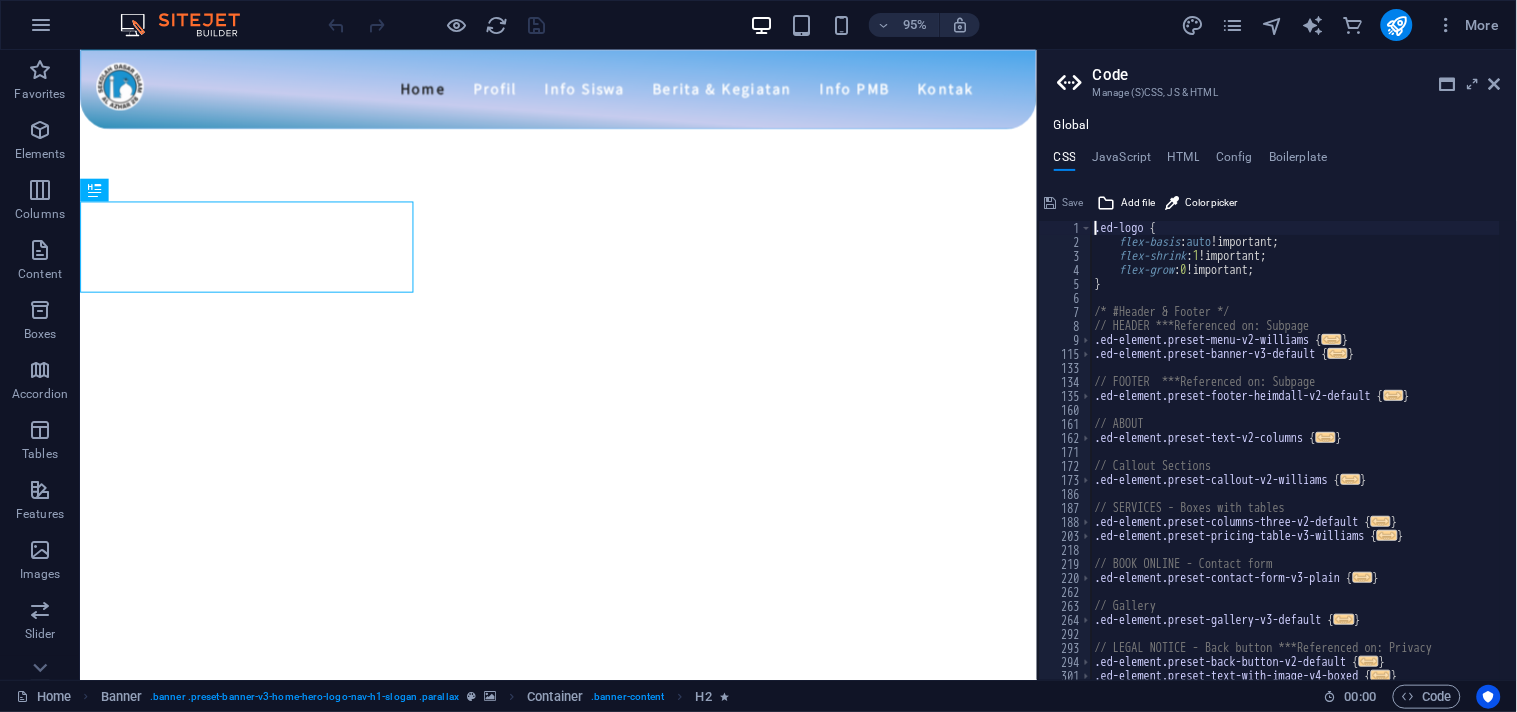 click on "Global CSS JavaScript HTML Config Boilerplate .ed-logo { 1 2 3 4 5 6 7 8 9 115 133 134 135 160 161 162 171 172 173 186 187 188 203 218 219 220 262 263 264 292 293 294 301 .ed-logo   {      flex-basis :  auto !important;      flex-shrink :  1 !important;      flex-grow :  0 !important; } /* #Header & Footer */ // HEADER ***Referenced on: Subpage .ed-element.preset-menu-v2-williams   { ... } .ed-element.preset-banner-v3-default   { ... } // FOOTER  ***Referenced on: Subpage .ed-element.preset-footer-heimdall-v2-default   { ... } // ABOUT .ed-element.preset-text-v2-columns   { ... } // Callout Sections .ed-element.preset-callout-v2-williams   { ... } // SERVICES - Boxes with tables .ed-element.preset-columns-three-v2-default   { ... } .ed-element.preset-pricing-table-v3-williams   { ... } // BOOK ONLINE - Contact form .ed-element.preset-contact-form-v3-plain   { ... } // Gallery .ed-element.preset-gallery-v3-default   { ... } // LEGAL NOTICE - Back button ***Referenced on: Privacy   { ... }   { ... }     Save" at bounding box center (1277, 399) 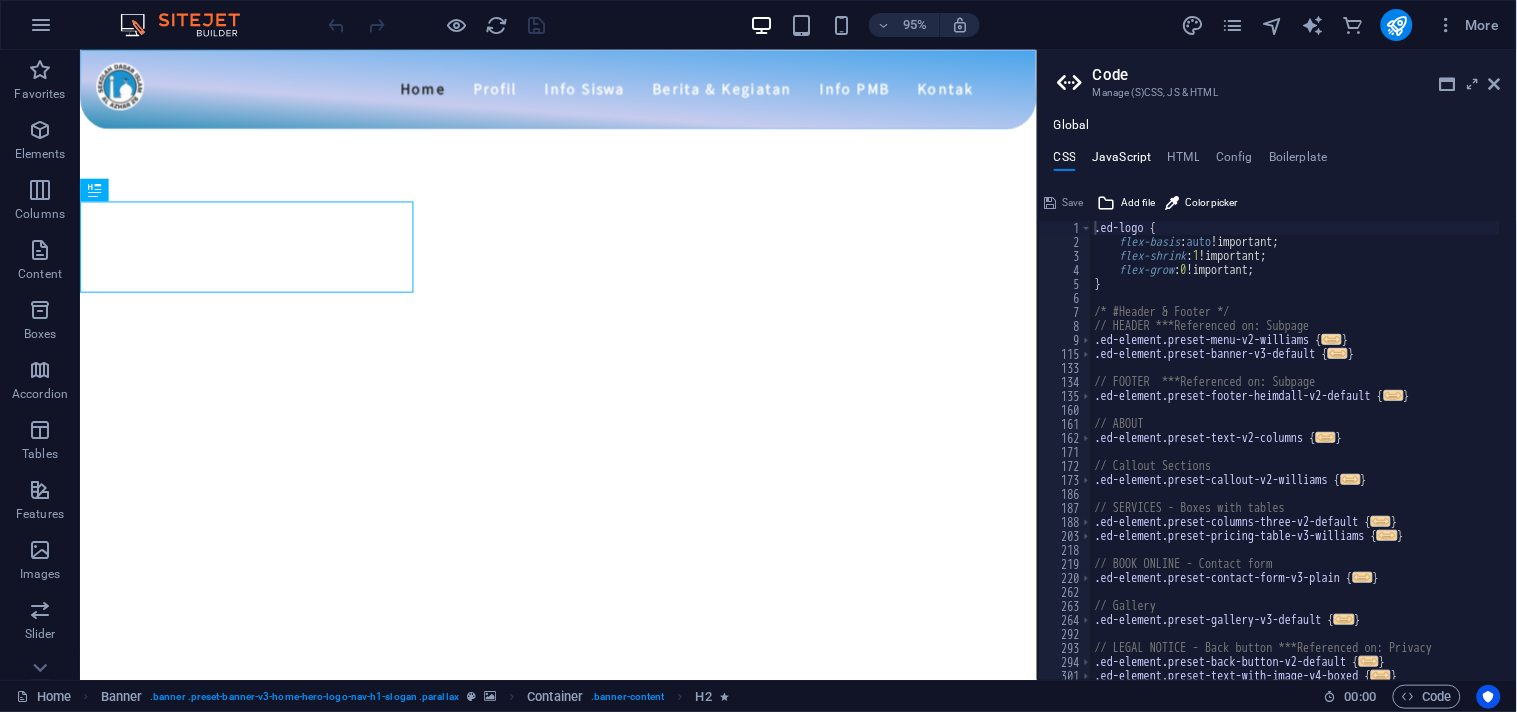 click on "JavaScript" at bounding box center (1121, 161) 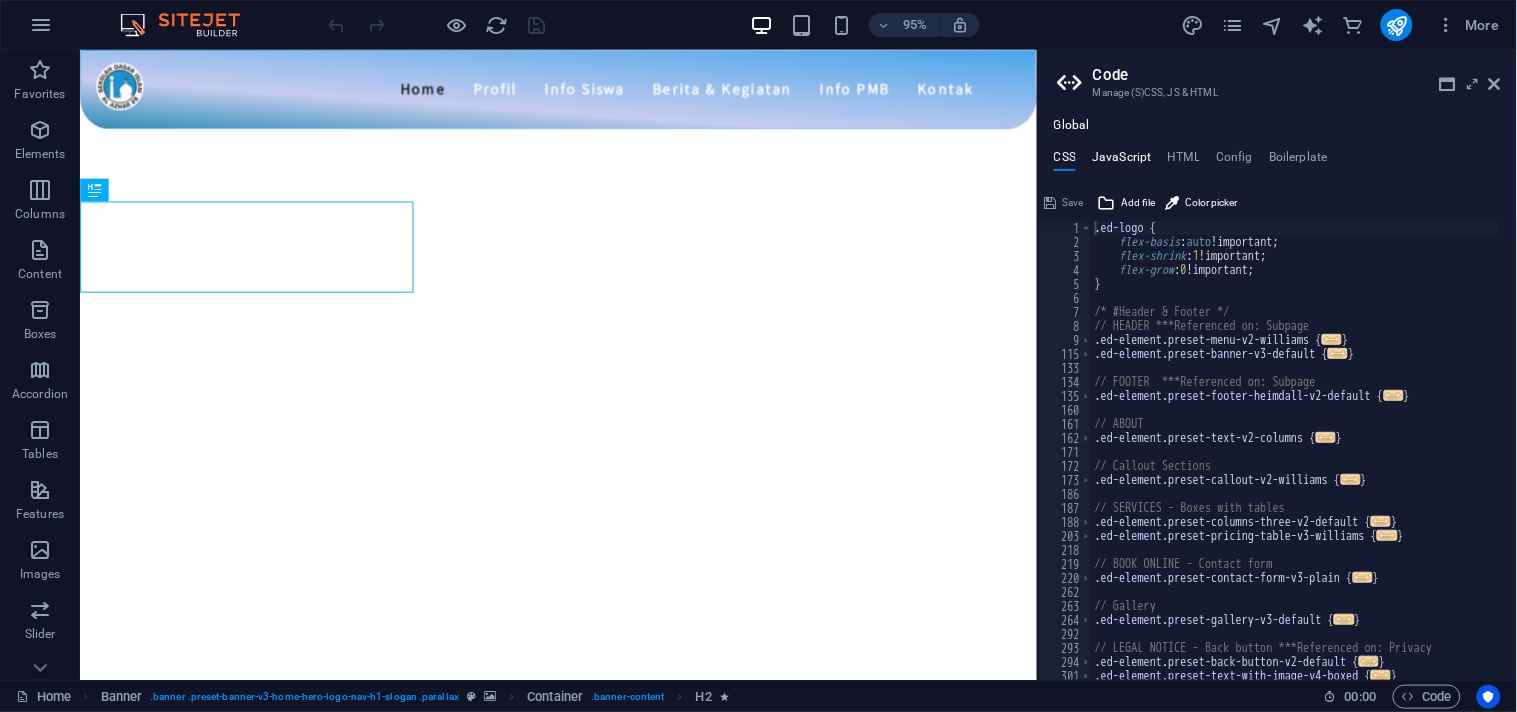 type on "/* JS for preset "Menu V2" */" 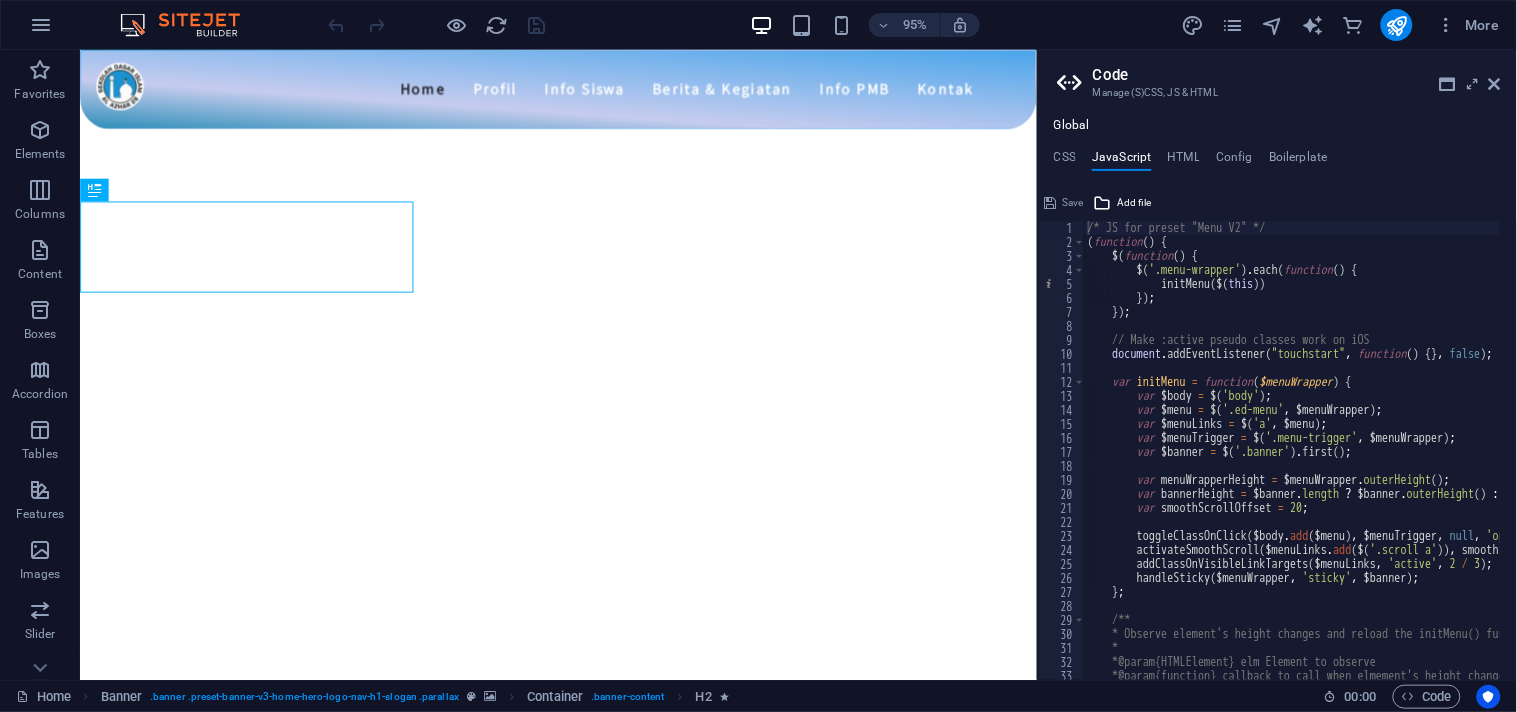 click on "Global CSS JavaScript HTML Config Boilerplate .ed-logo { 1 2 3 4 5 6 7 8 9 115 133 134 135 160 161 162 171 172 173 186 187 188 203 218 219 220 262 263 264 292 293 294 301 .ed-logo   {      flex-basis :  auto !important;      flex-shrink :  1 !important;      flex-grow :  0 !important; } /* #Header & Footer */ // HEADER ***Referenced on: Subpage .ed-element.preset-menu-v2-williams   { ... } .ed-element.preset-banner-v3-default   { ... } // FOOTER  ***Referenced on: Subpage .ed-element.preset-footer-heimdall-v2-default   { ... } // ABOUT .ed-element.preset-text-v2-columns   { ... } // Callout Sections .ed-element.preset-callout-v2-williams   { ... } // SERVICES - Boxes with tables .ed-element.preset-columns-three-v2-default   { ... } .ed-element.preset-pricing-table-v3-williams   { ... } // BOOK ONLINE - Contact form .ed-element.preset-contact-form-v3-plain   { ... } // Gallery .ed-element.preset-gallery-v3-default   { ... } // LEGAL NOTICE - Back button ***Referenced on: Privacy   { ... }   { ... }     Save" at bounding box center (1277, 399) 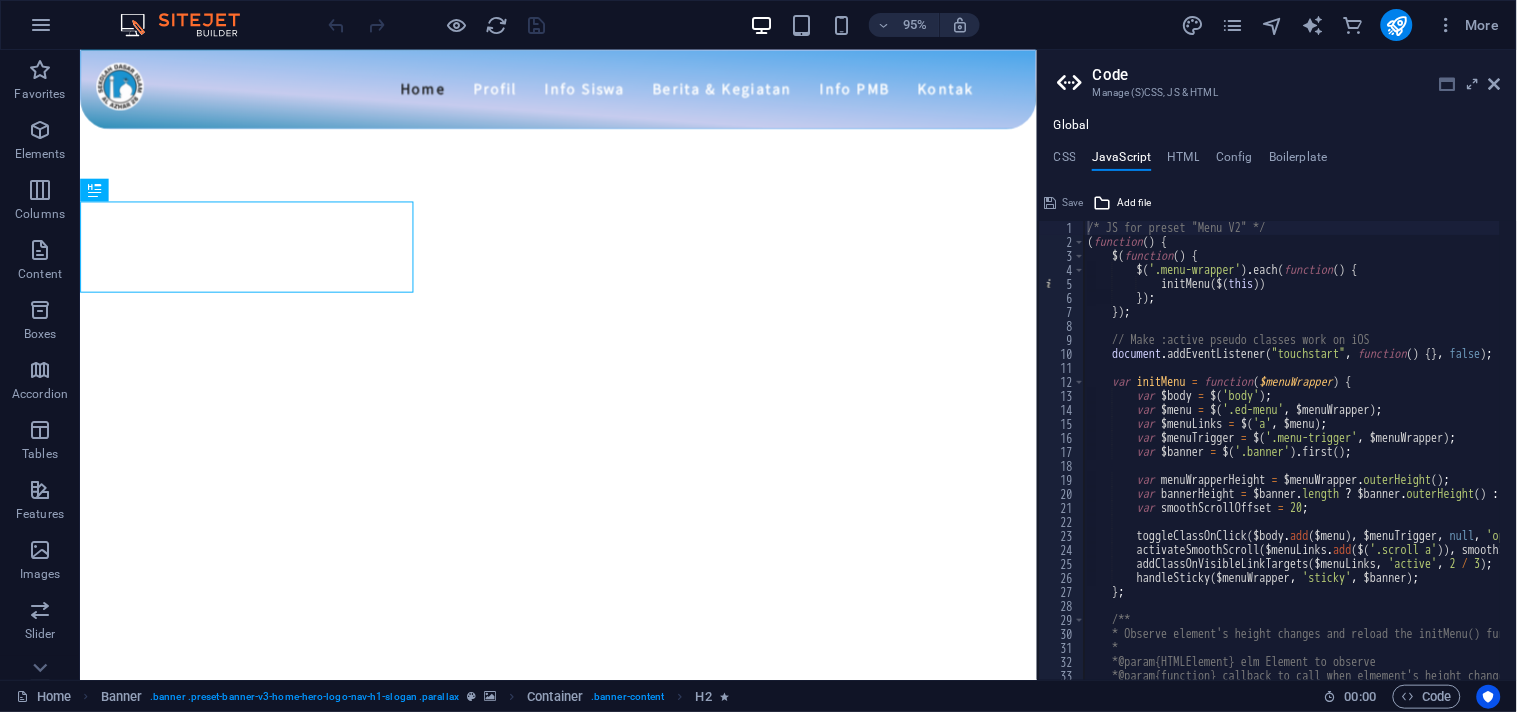 click at bounding box center (1448, 84) 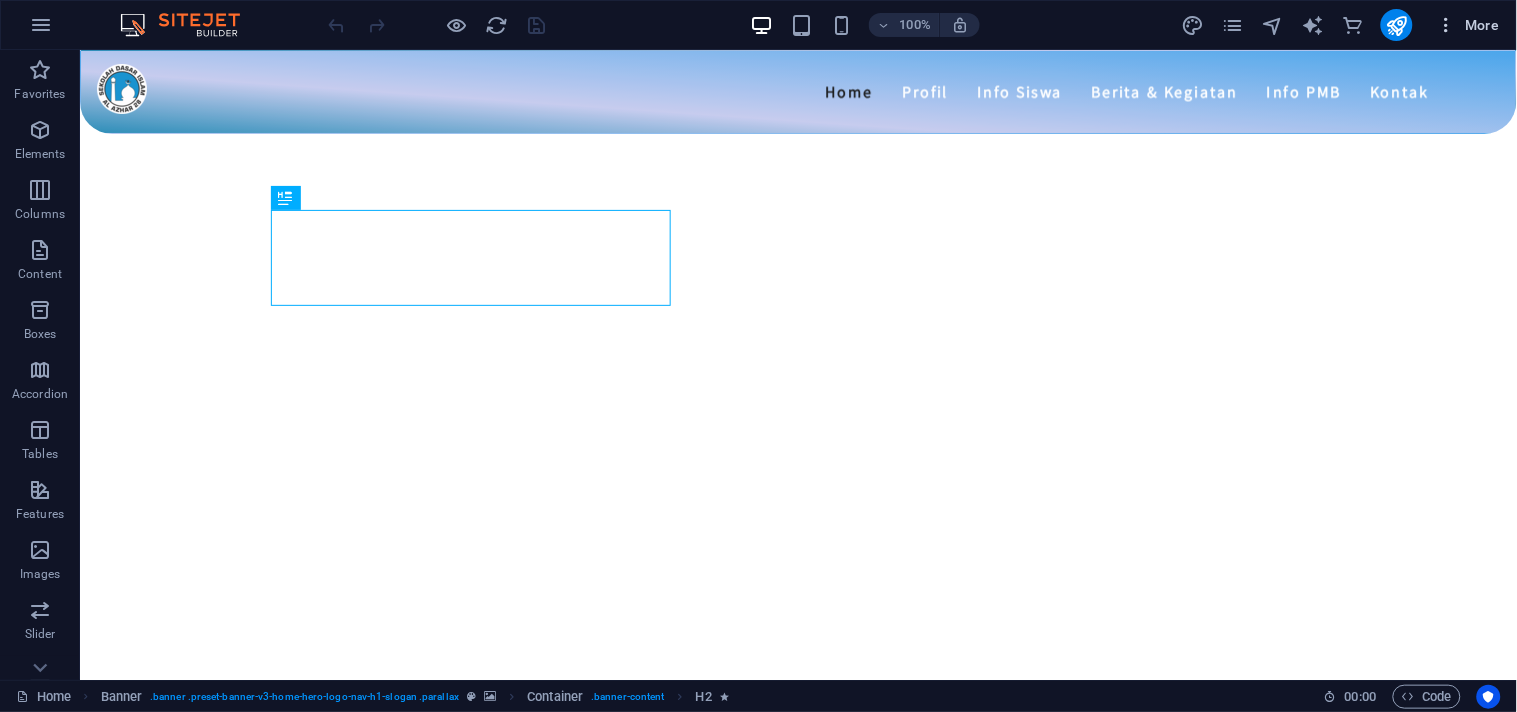 click on "More" at bounding box center [1468, 25] 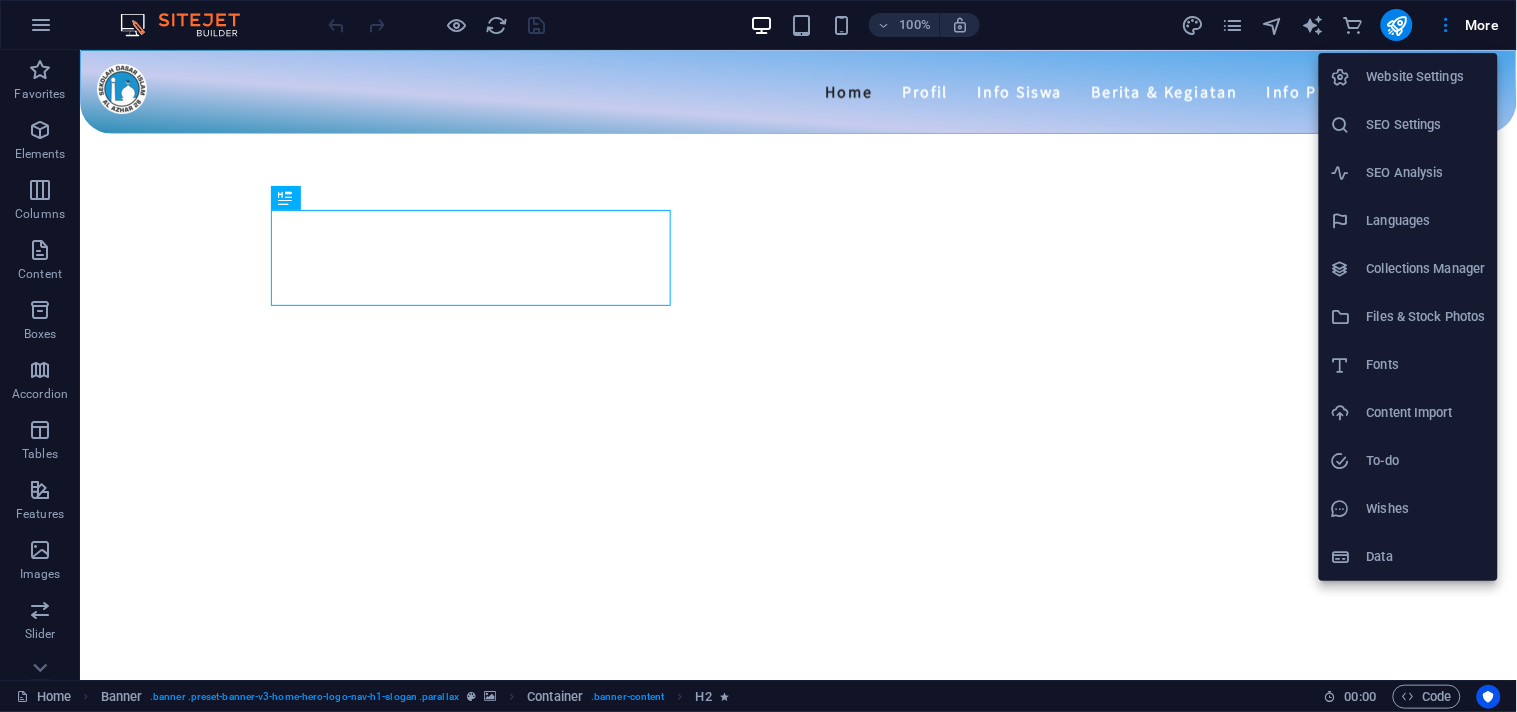 click at bounding box center [758, 356] 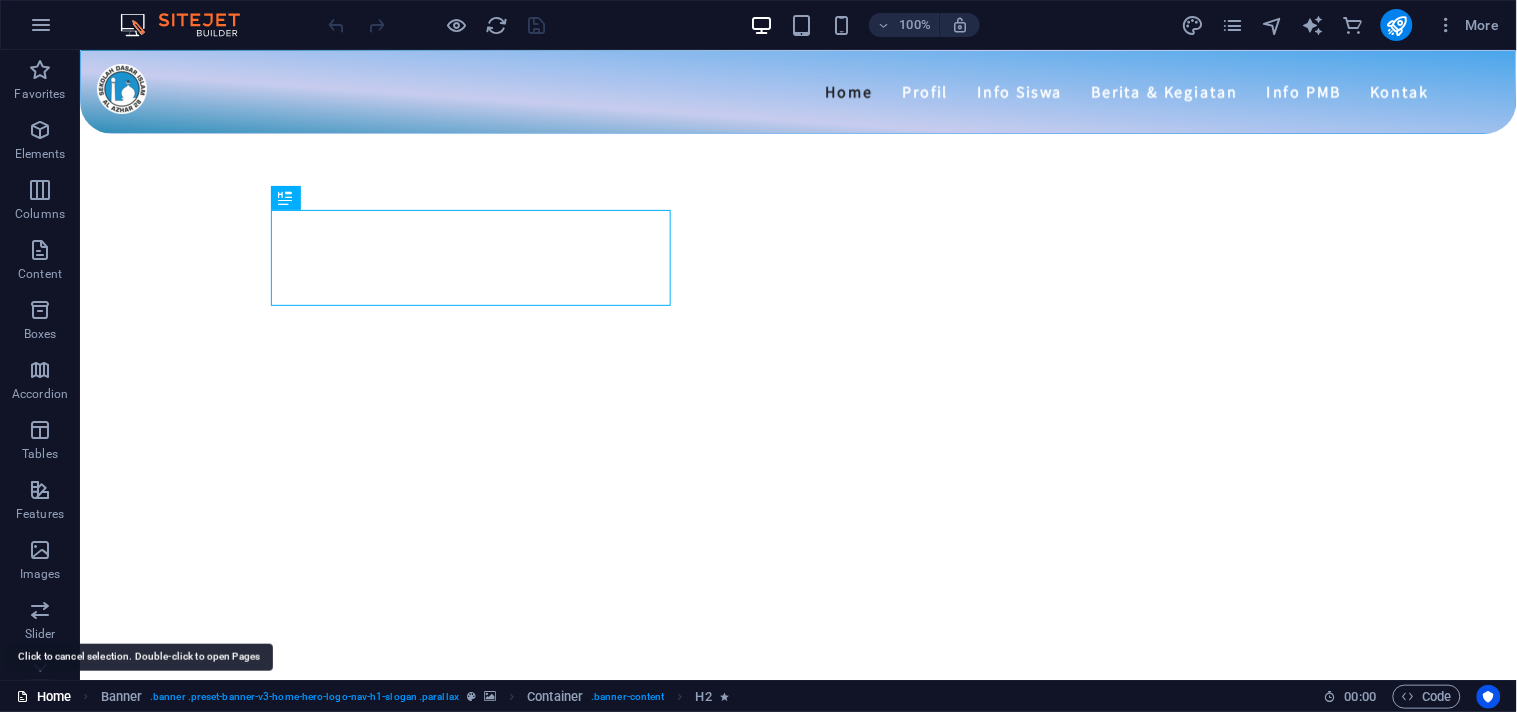 click on "Home" at bounding box center (43, 697) 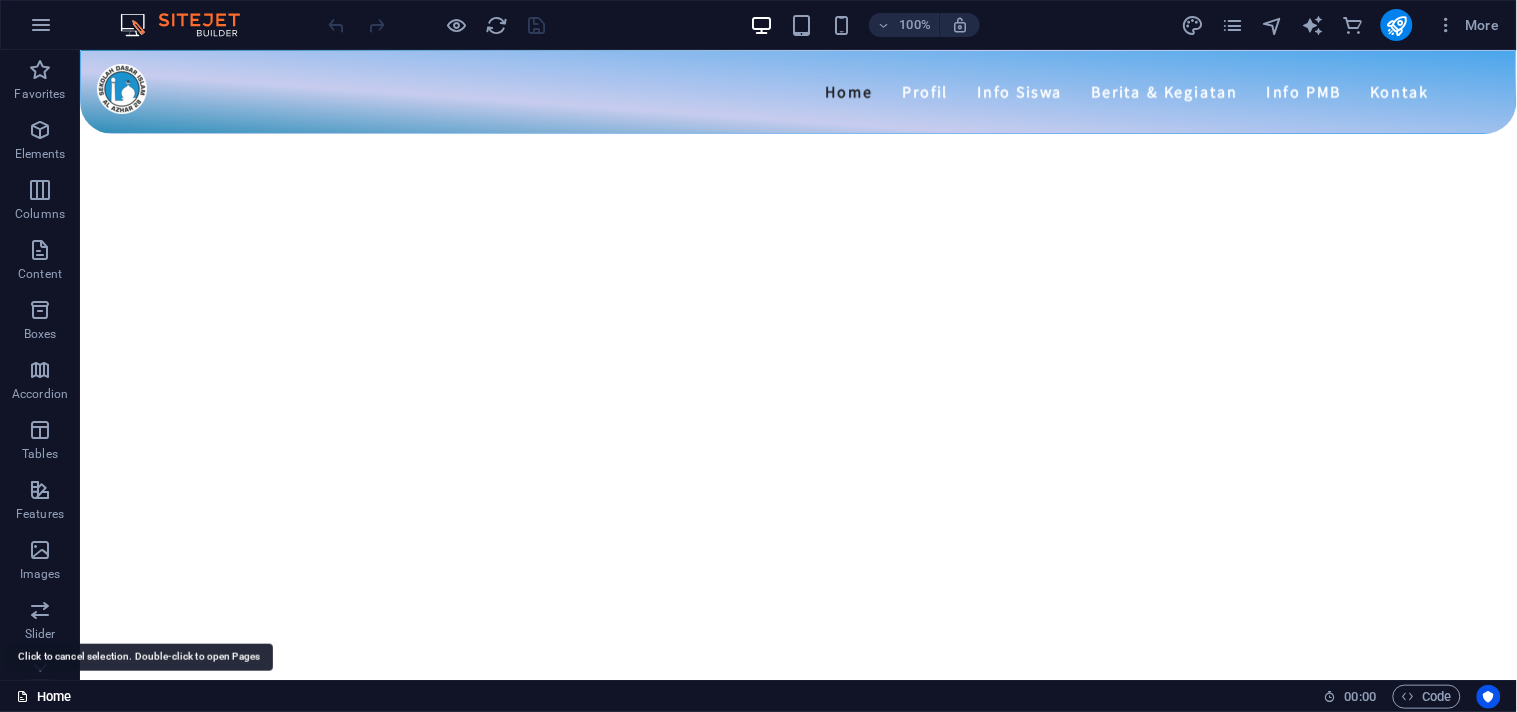 click on "Home" at bounding box center (43, 697) 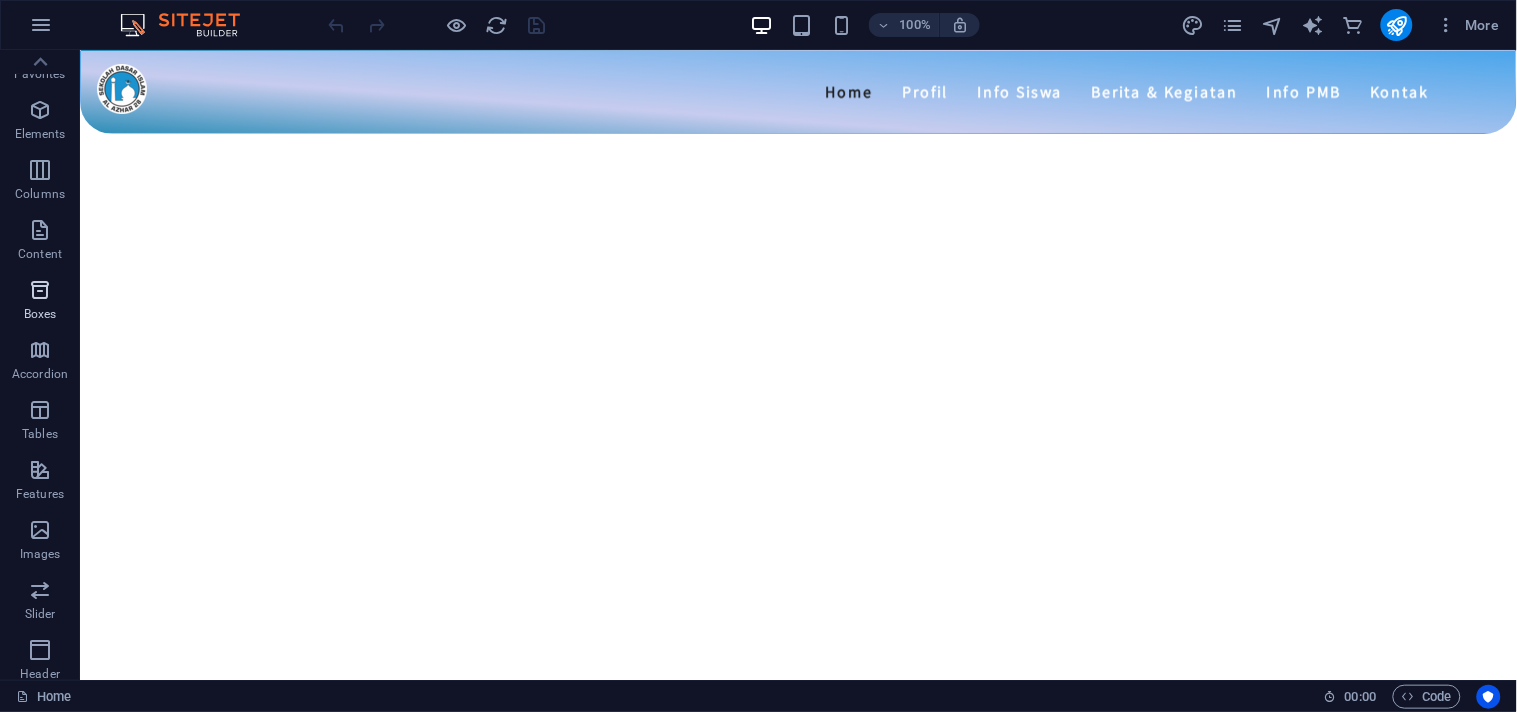 scroll, scrollTop: 0, scrollLeft: 0, axis: both 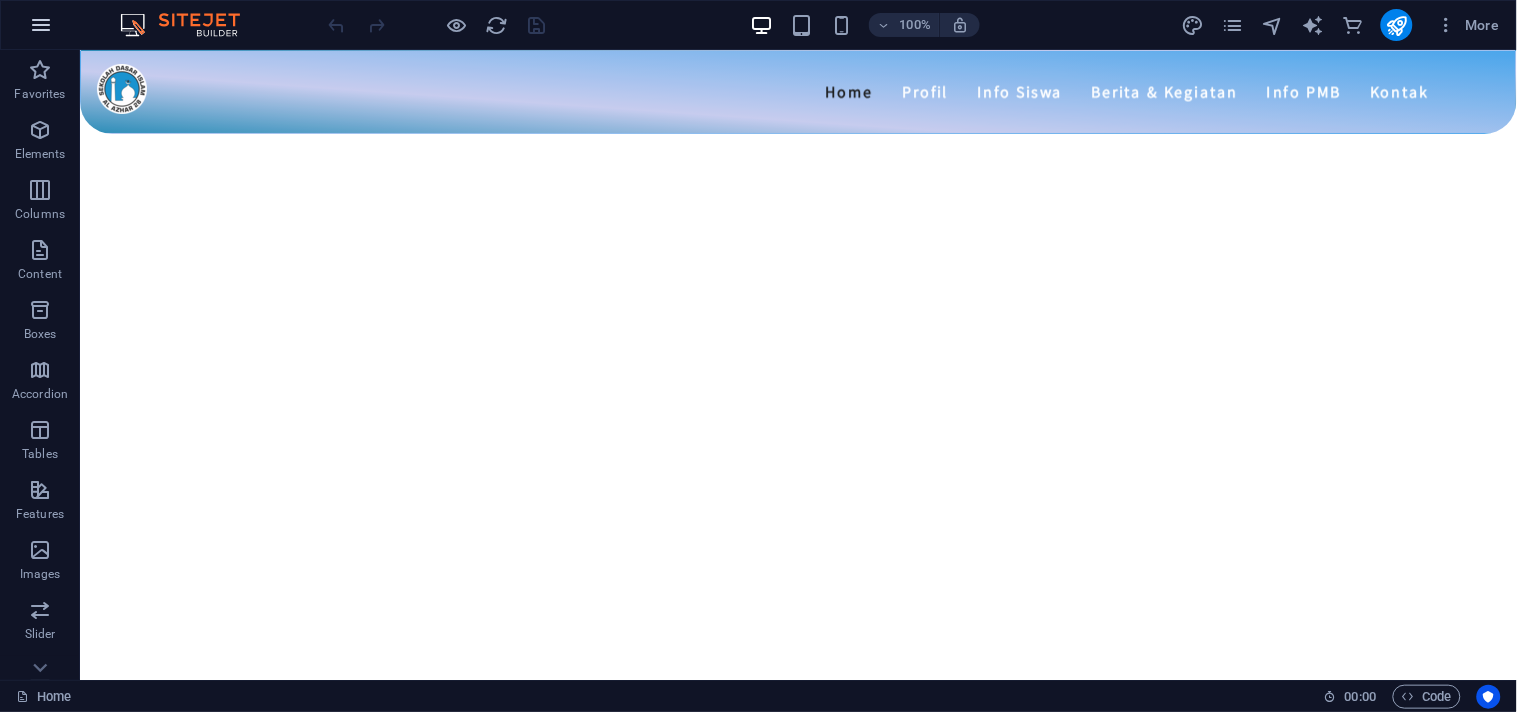 click at bounding box center [41, 25] 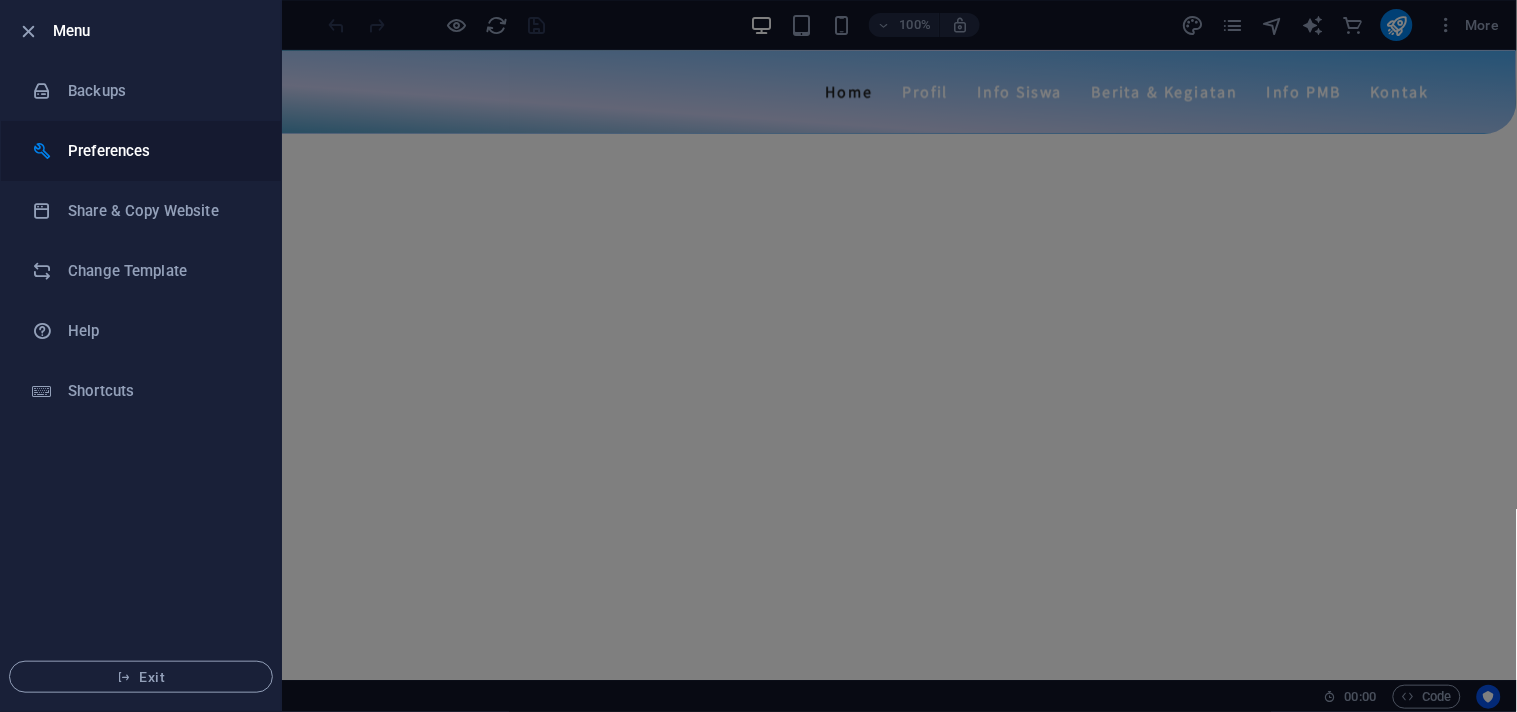 click on "Preferences" at bounding box center [160, 151] 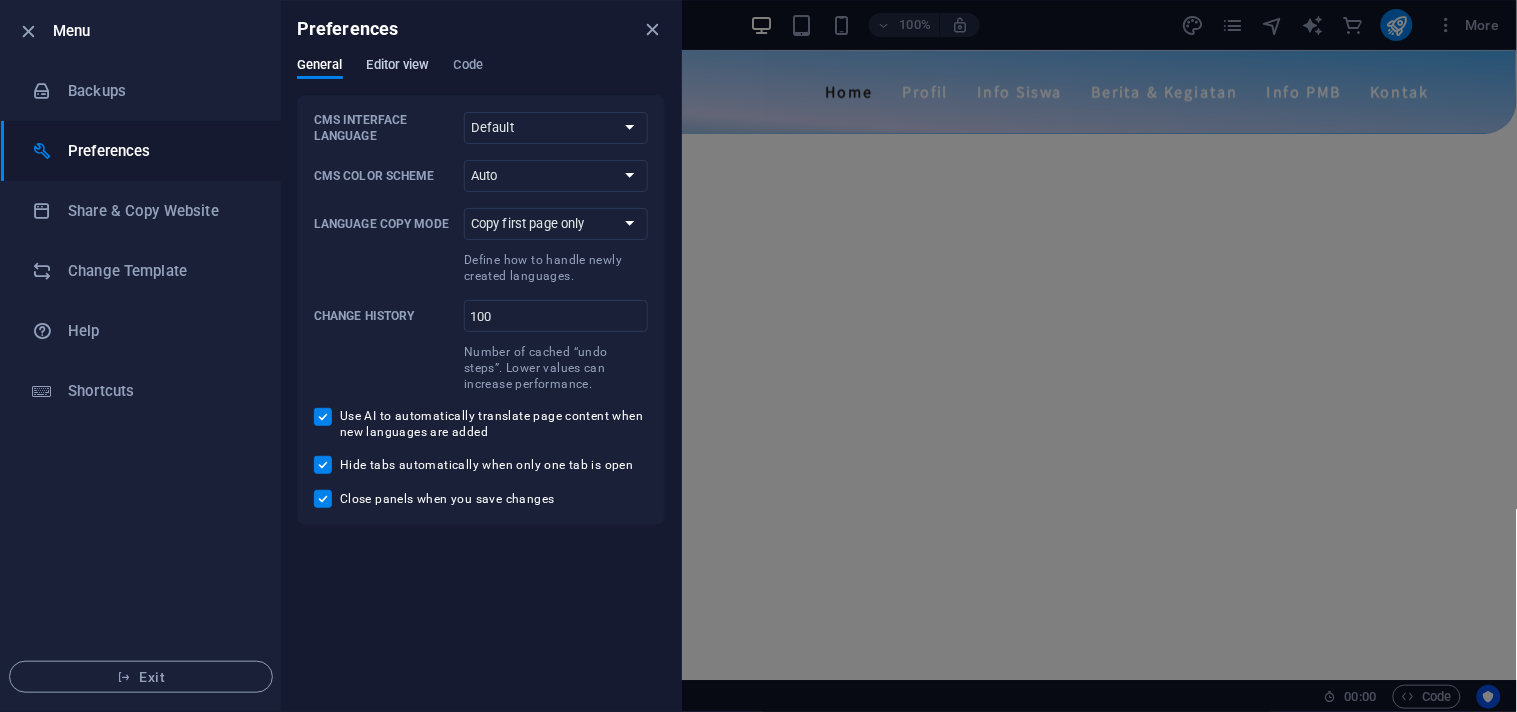 click on "Editor view" at bounding box center [398, 67] 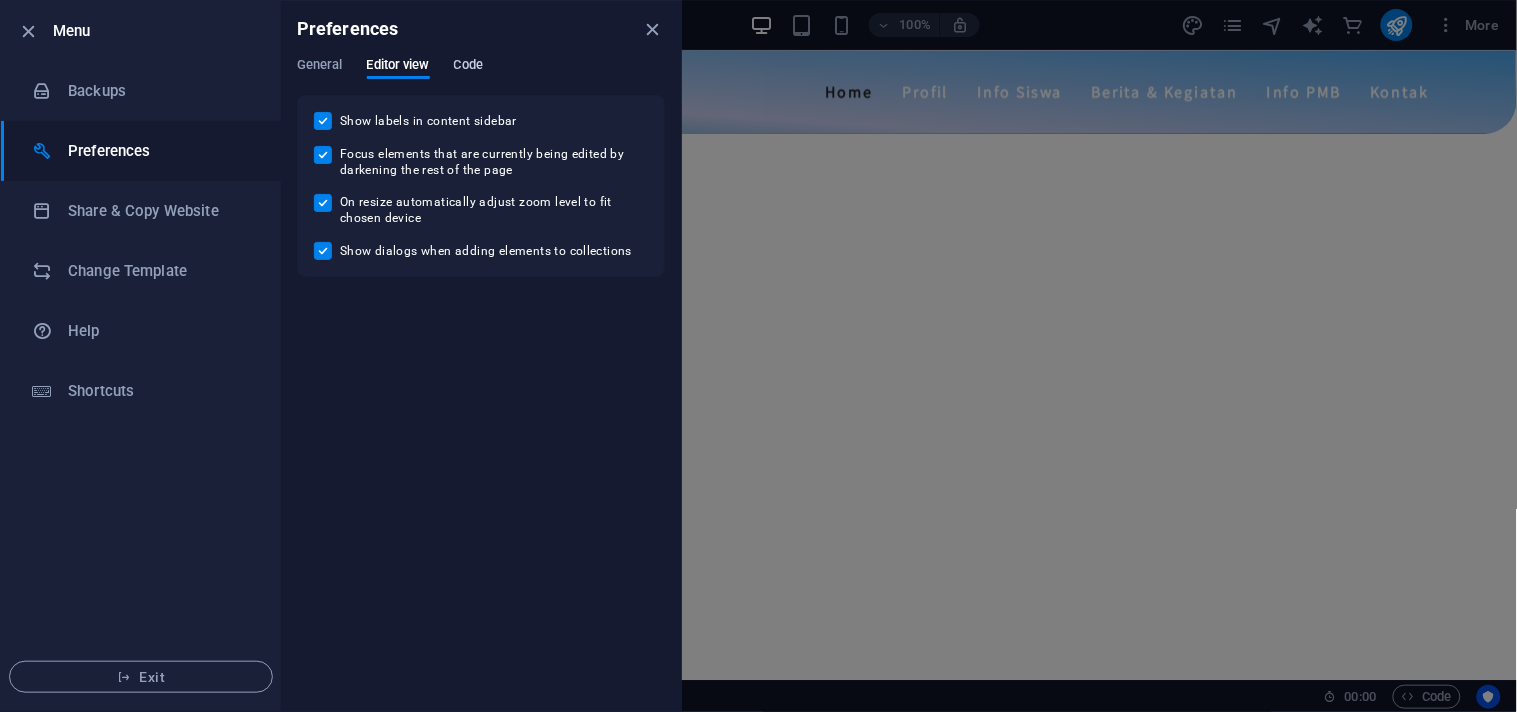 click on "Code" at bounding box center (468, 67) 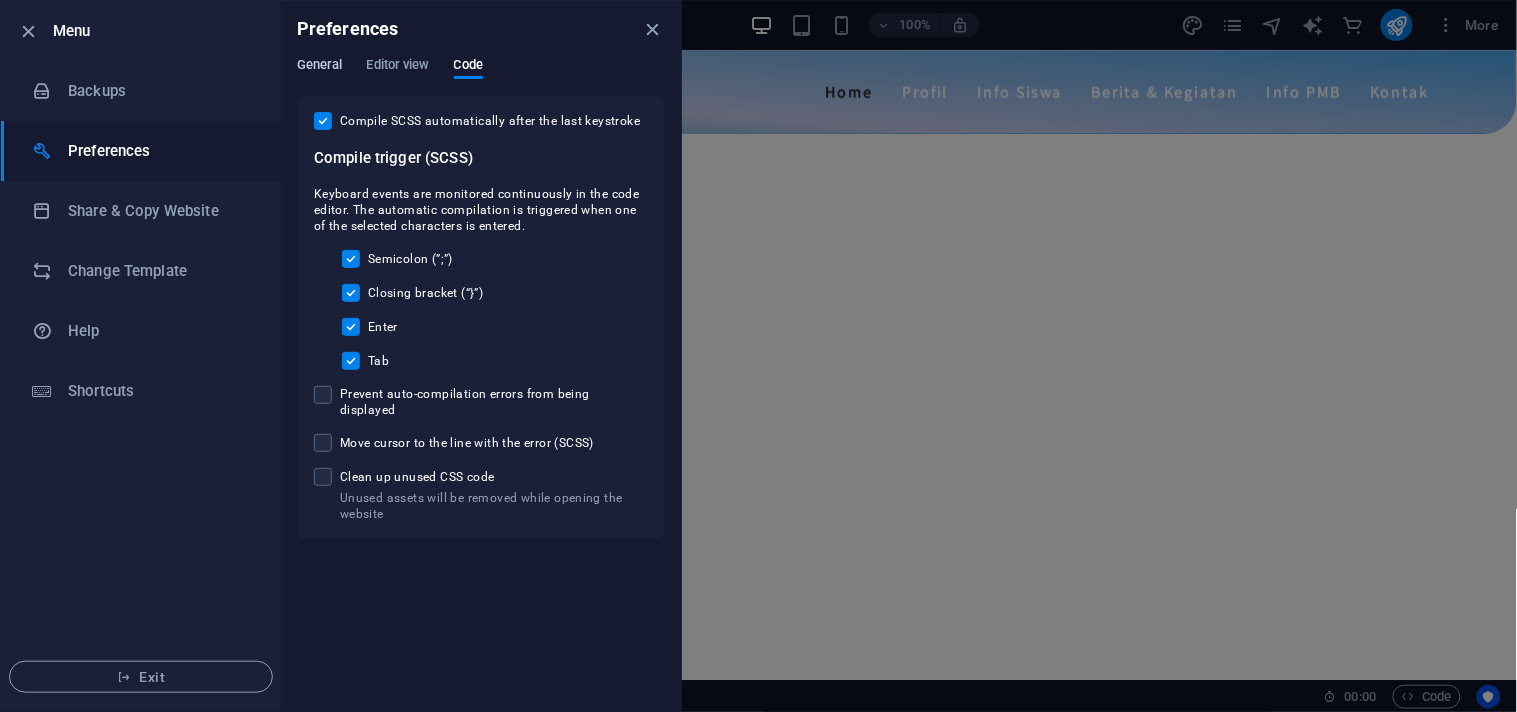 click on "General" at bounding box center (320, 67) 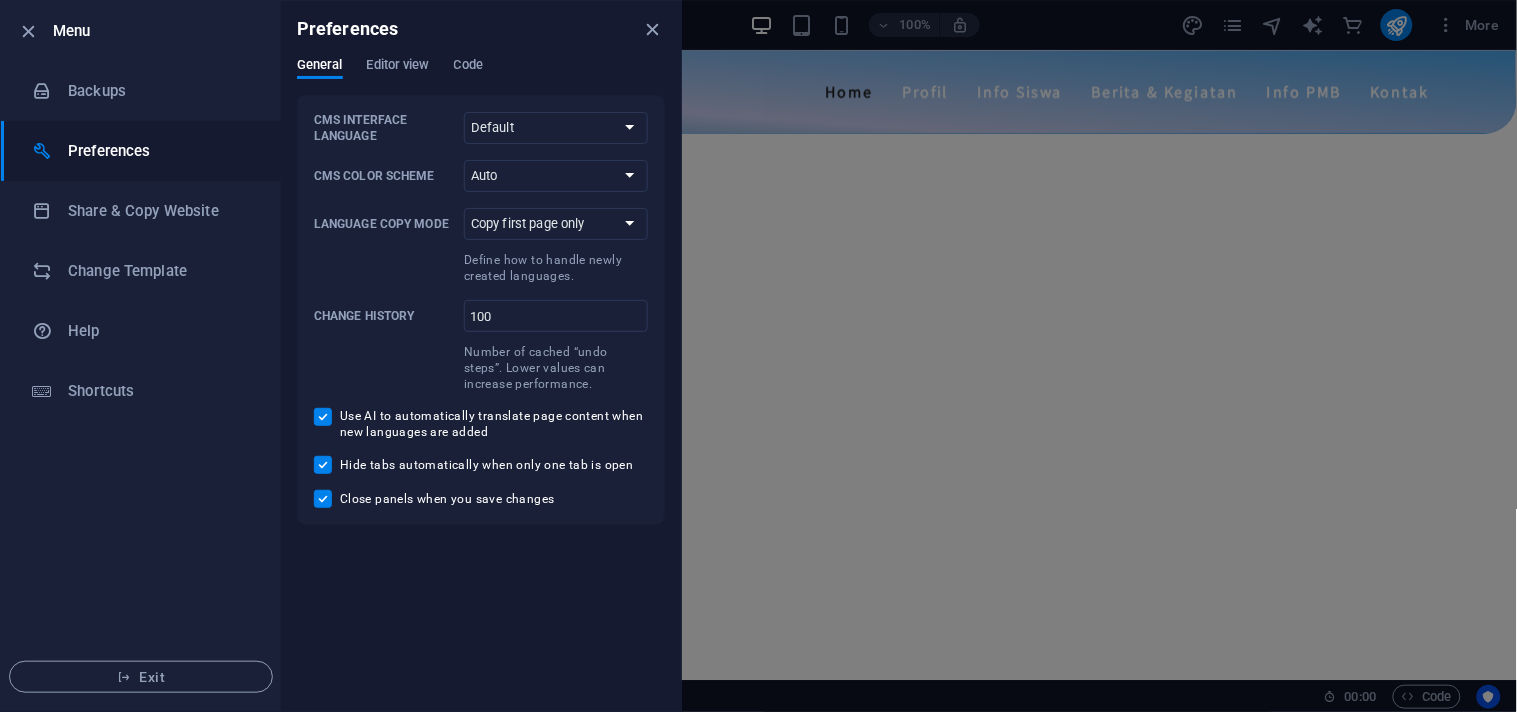 click on "General Editor view Code" at bounding box center (481, 76) 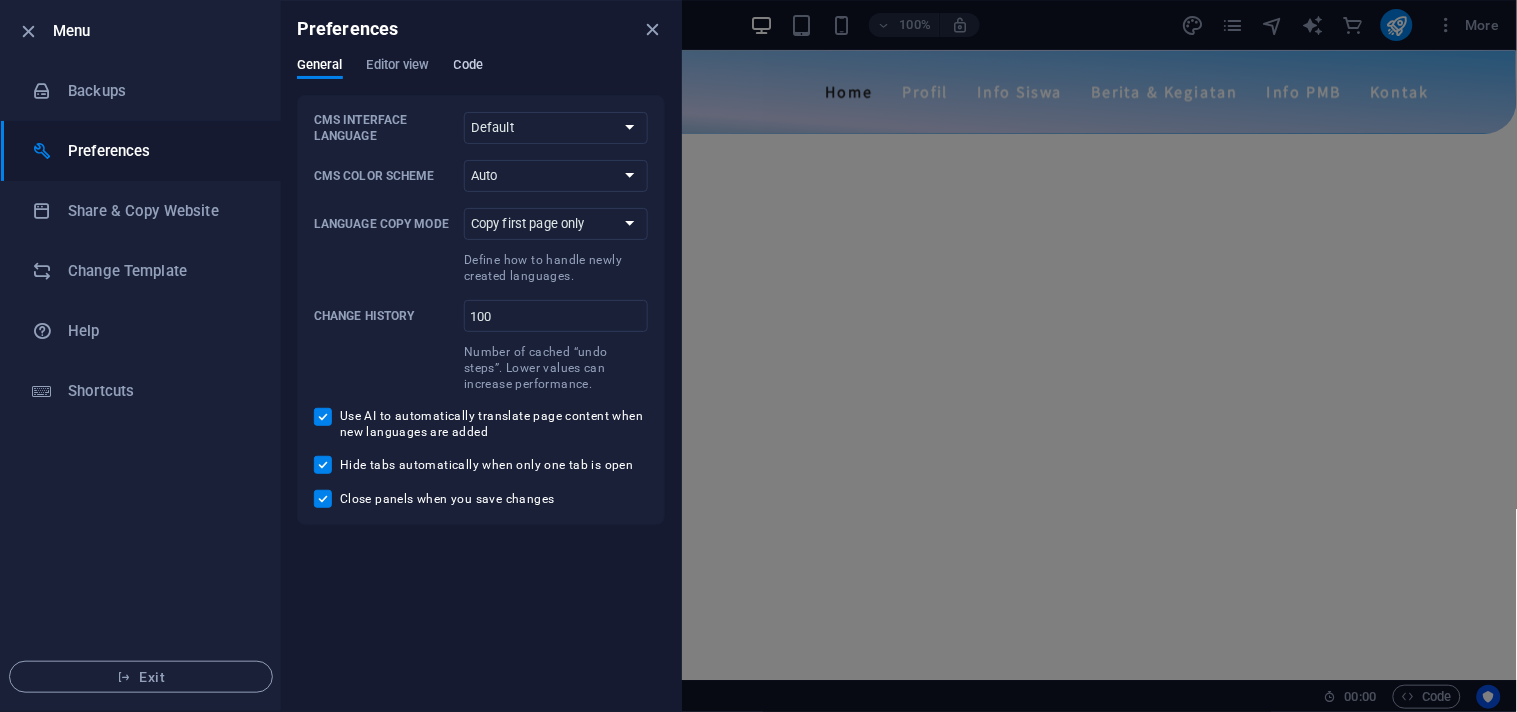 click on "Code" at bounding box center [468, 67] 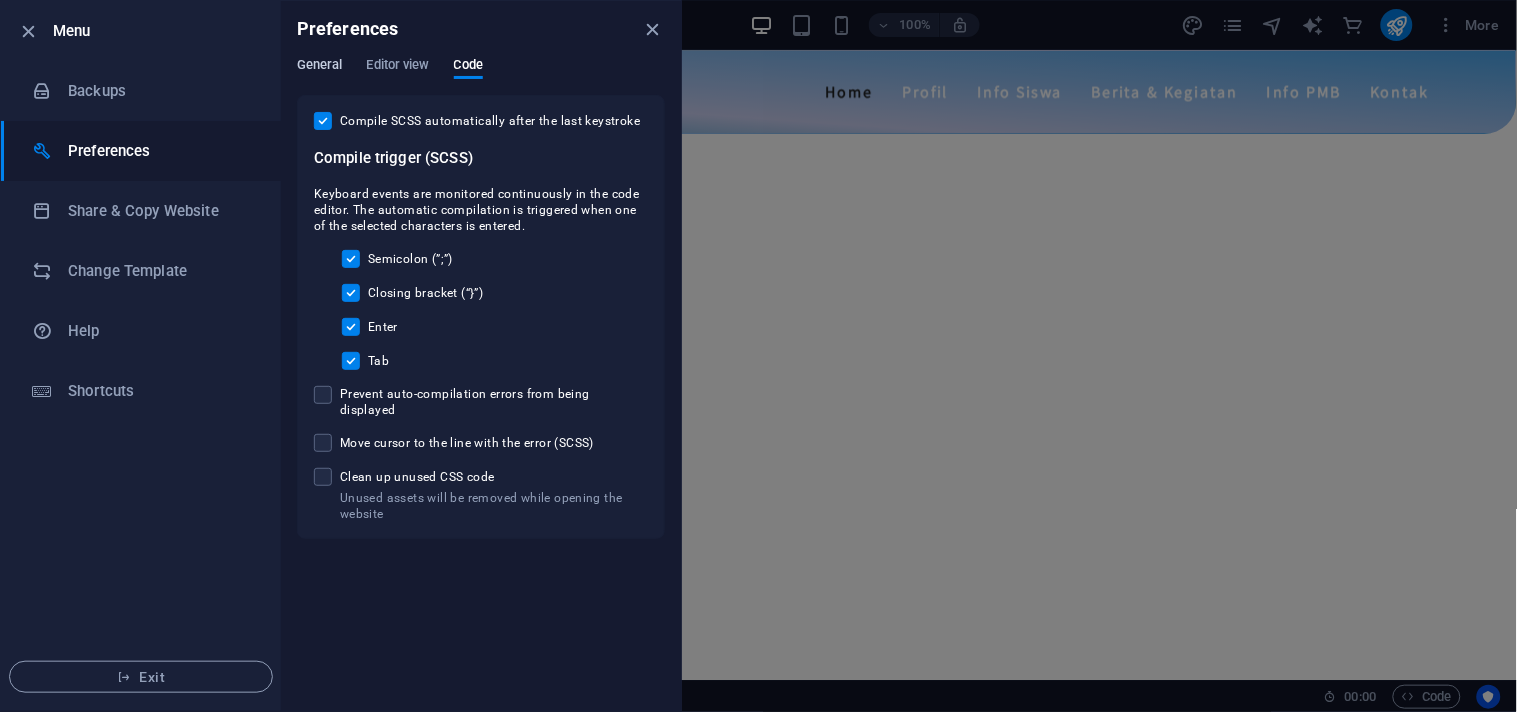 click on "General" at bounding box center (320, 67) 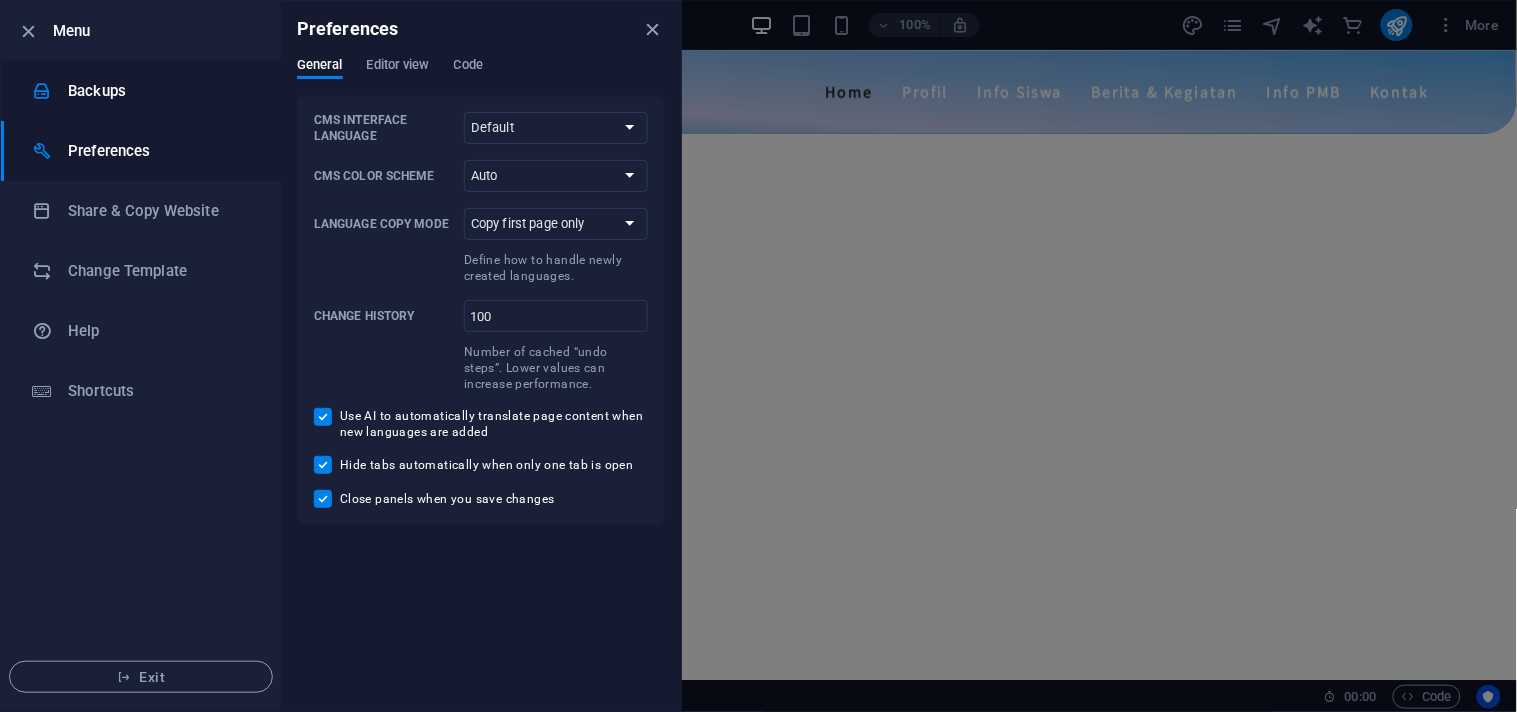 click on "Backups" at bounding box center [160, 91] 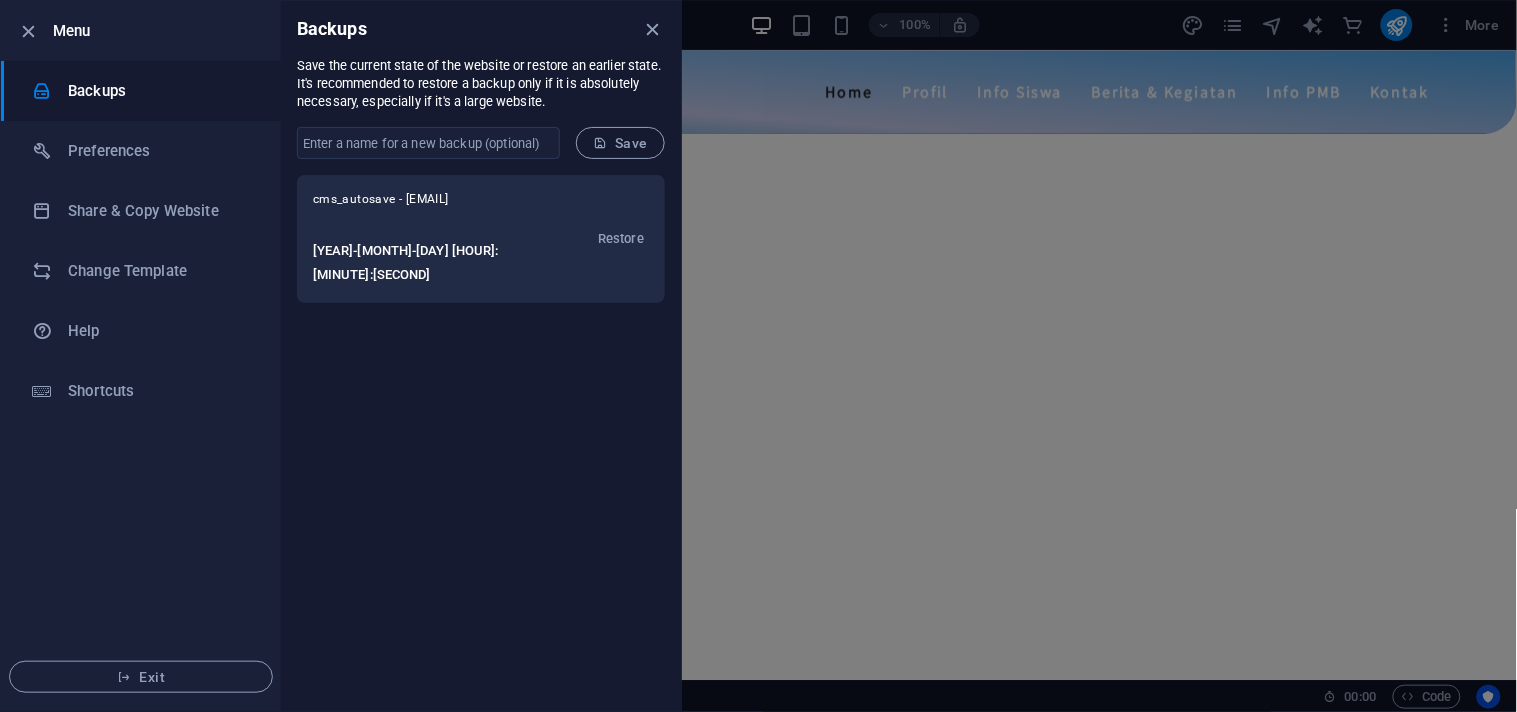 drag, startPoint x: 431, startPoint y: 201, endPoint x: 591, endPoint y: 196, distance: 160.07811 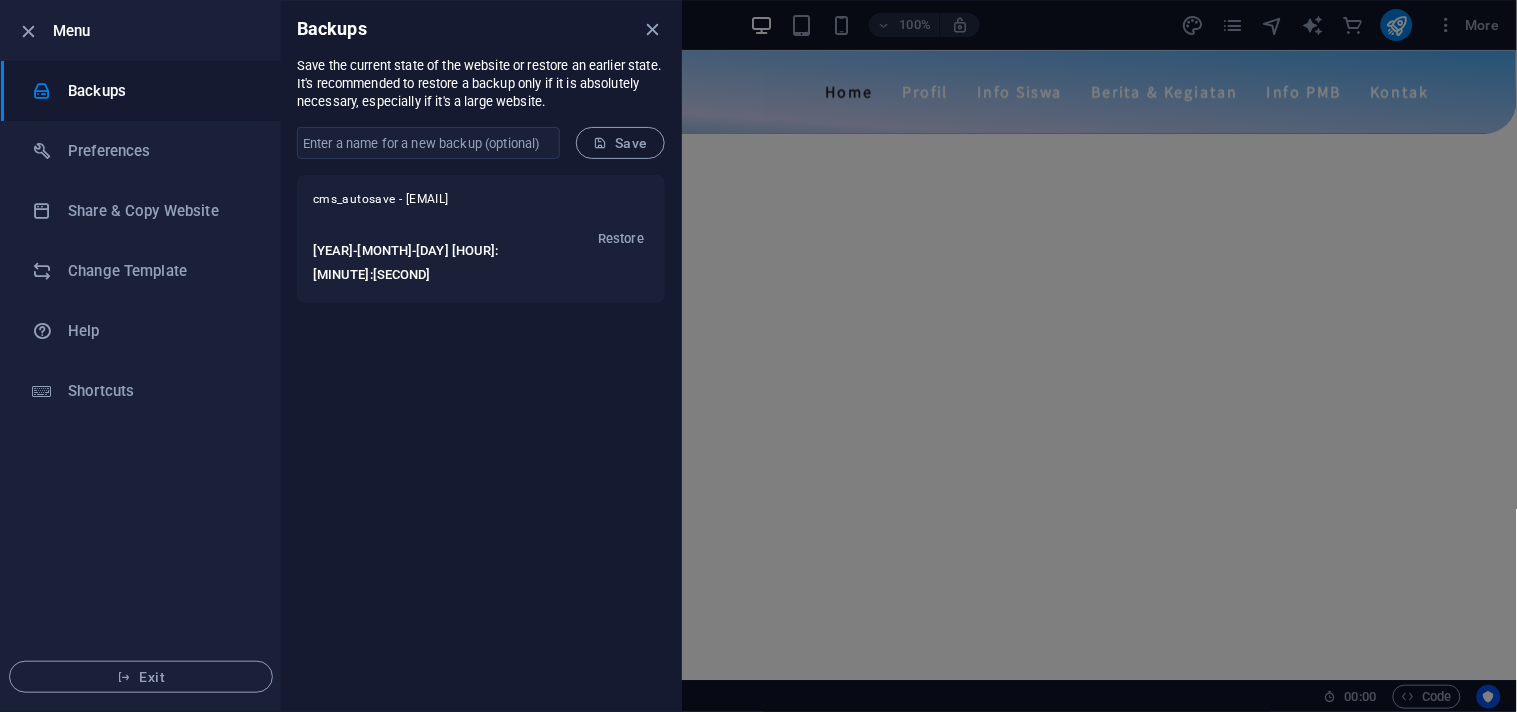 click on "cms_autosave - sdia28.sdialazhar28.sch.id 2025-07-07 15:23:33 Restore" at bounding box center (481, 443) 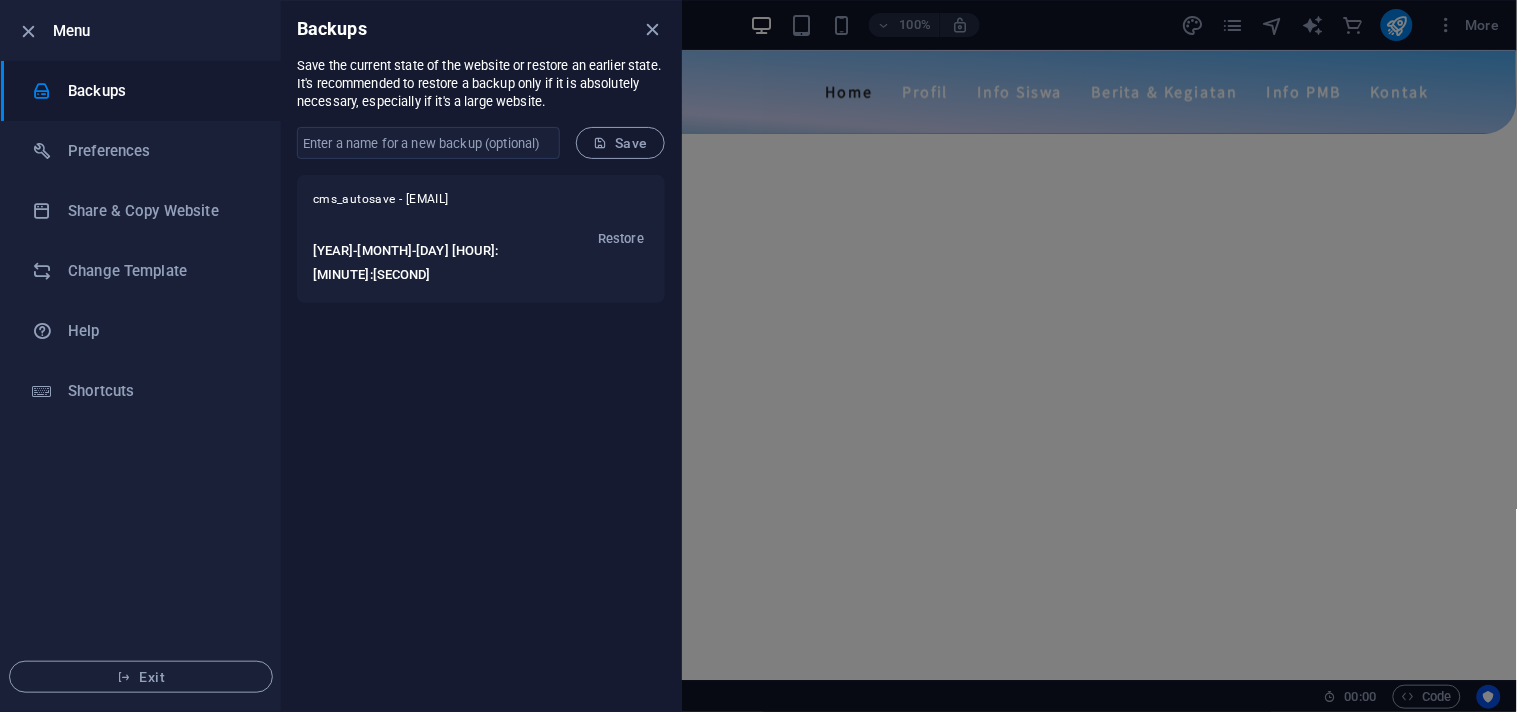 drag, startPoint x: 650, startPoint y: 31, endPoint x: 661, endPoint y: 30, distance: 11.045361 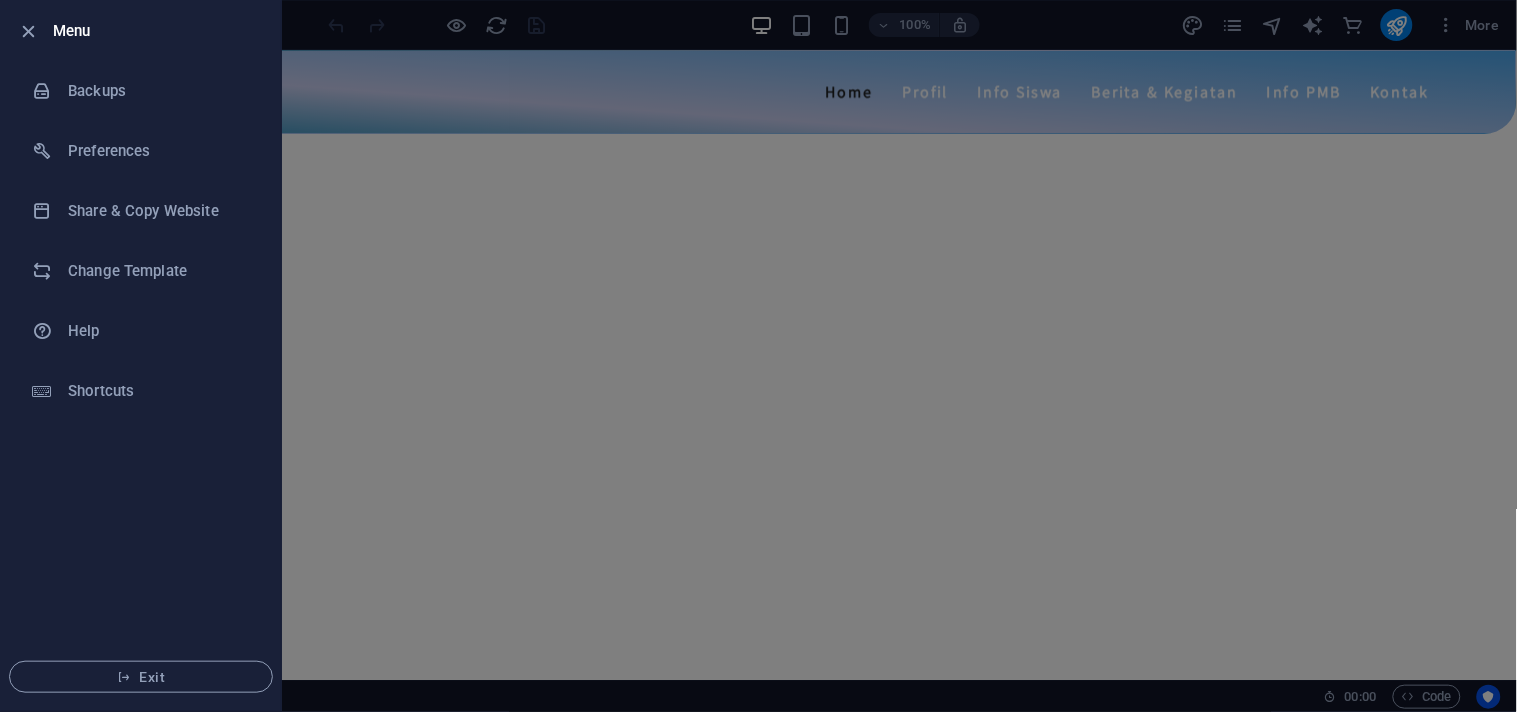 click at bounding box center [758, 356] 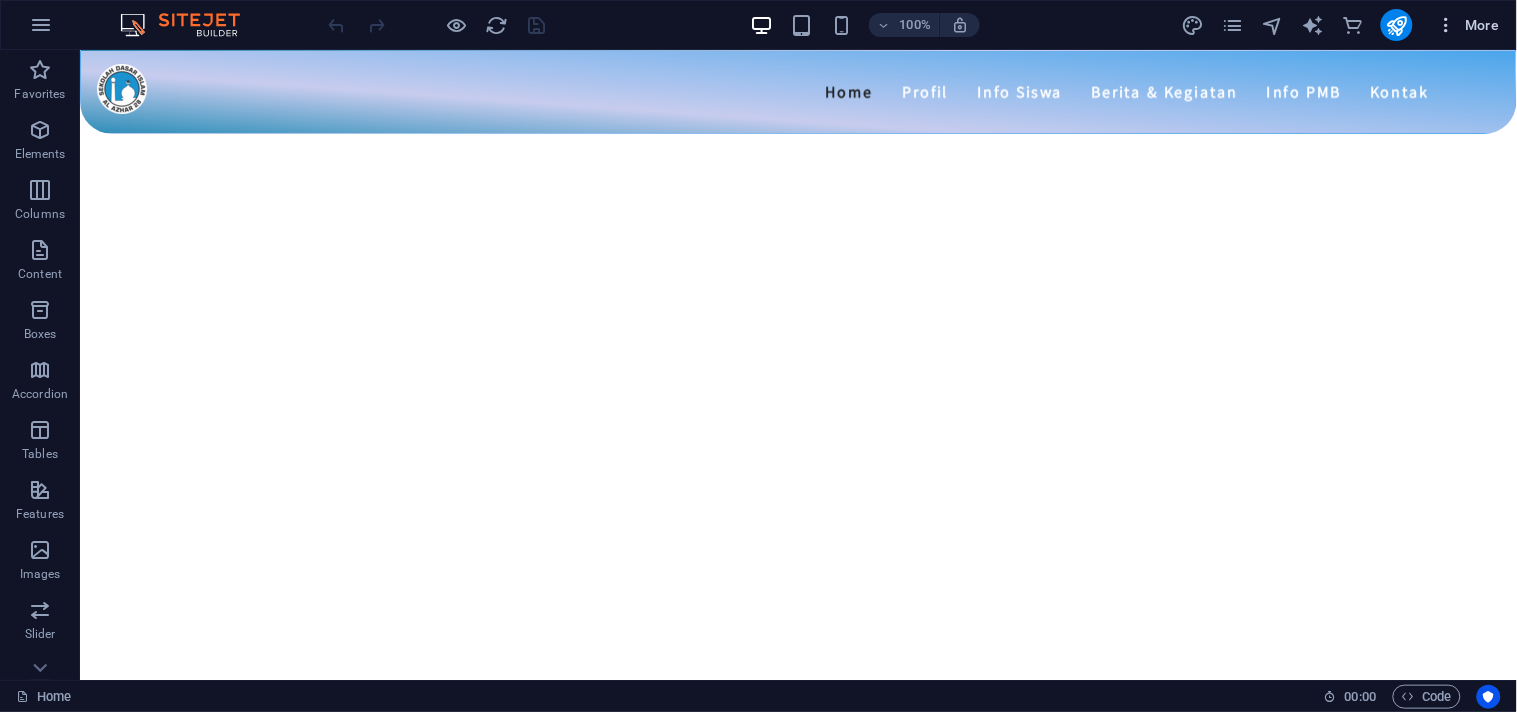 click on "More" at bounding box center [1468, 25] 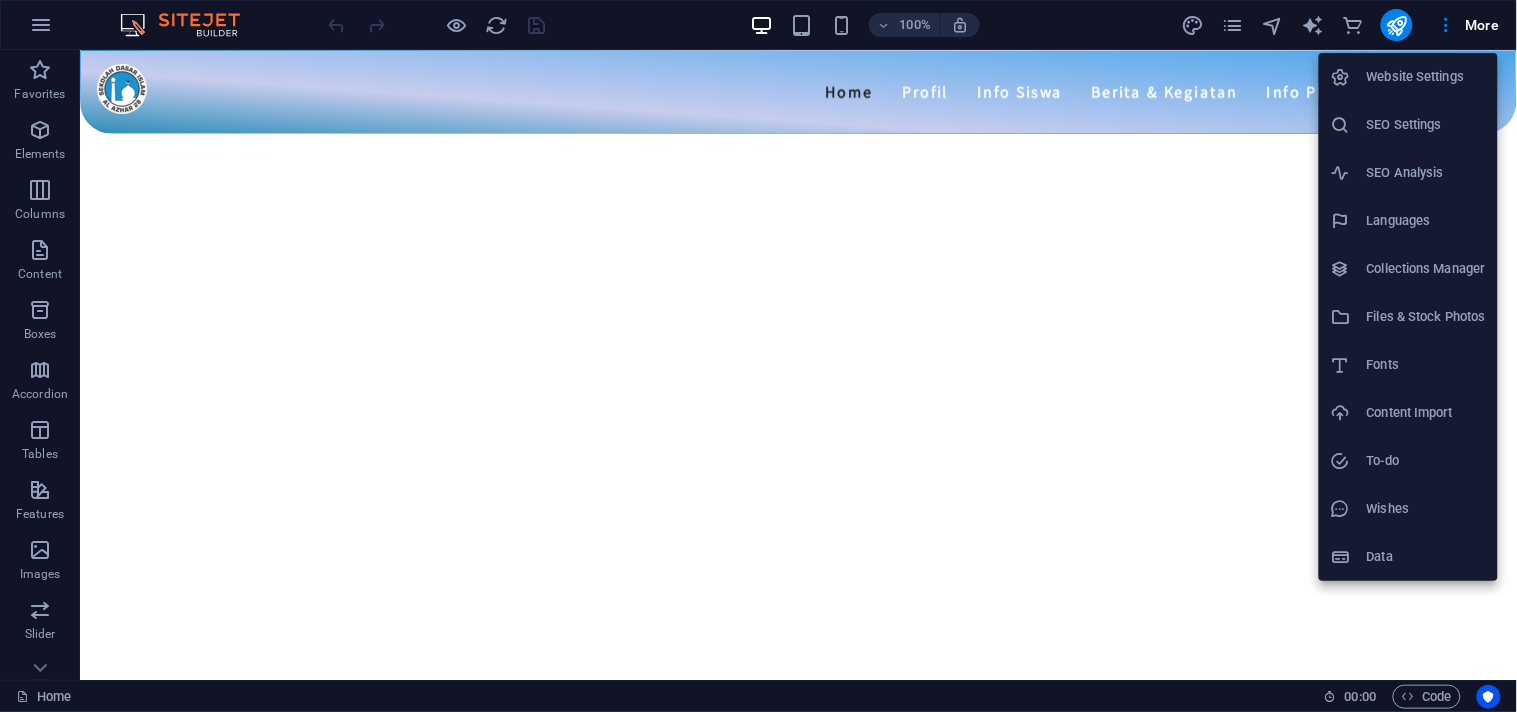 click on "Website Settings" at bounding box center [1426, 77] 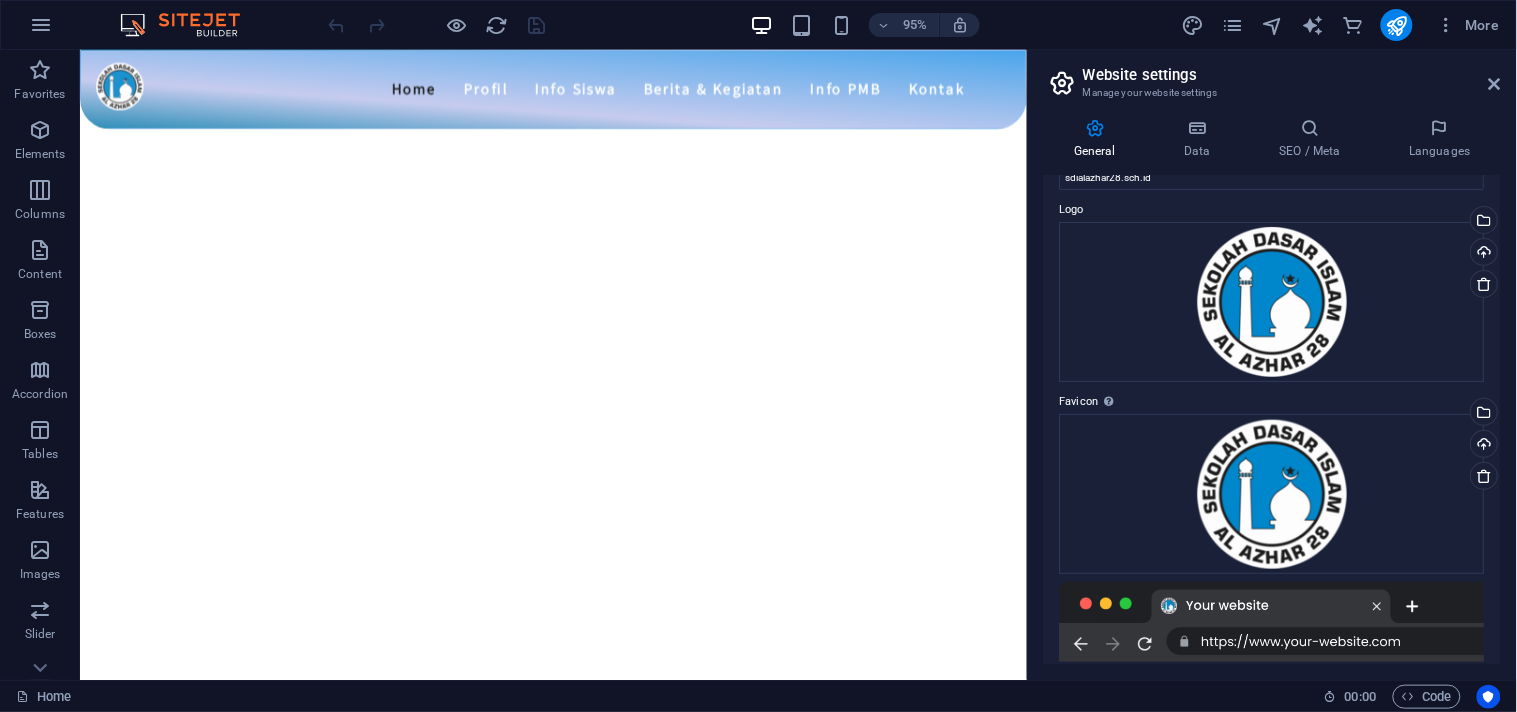 scroll, scrollTop: 0, scrollLeft: 0, axis: both 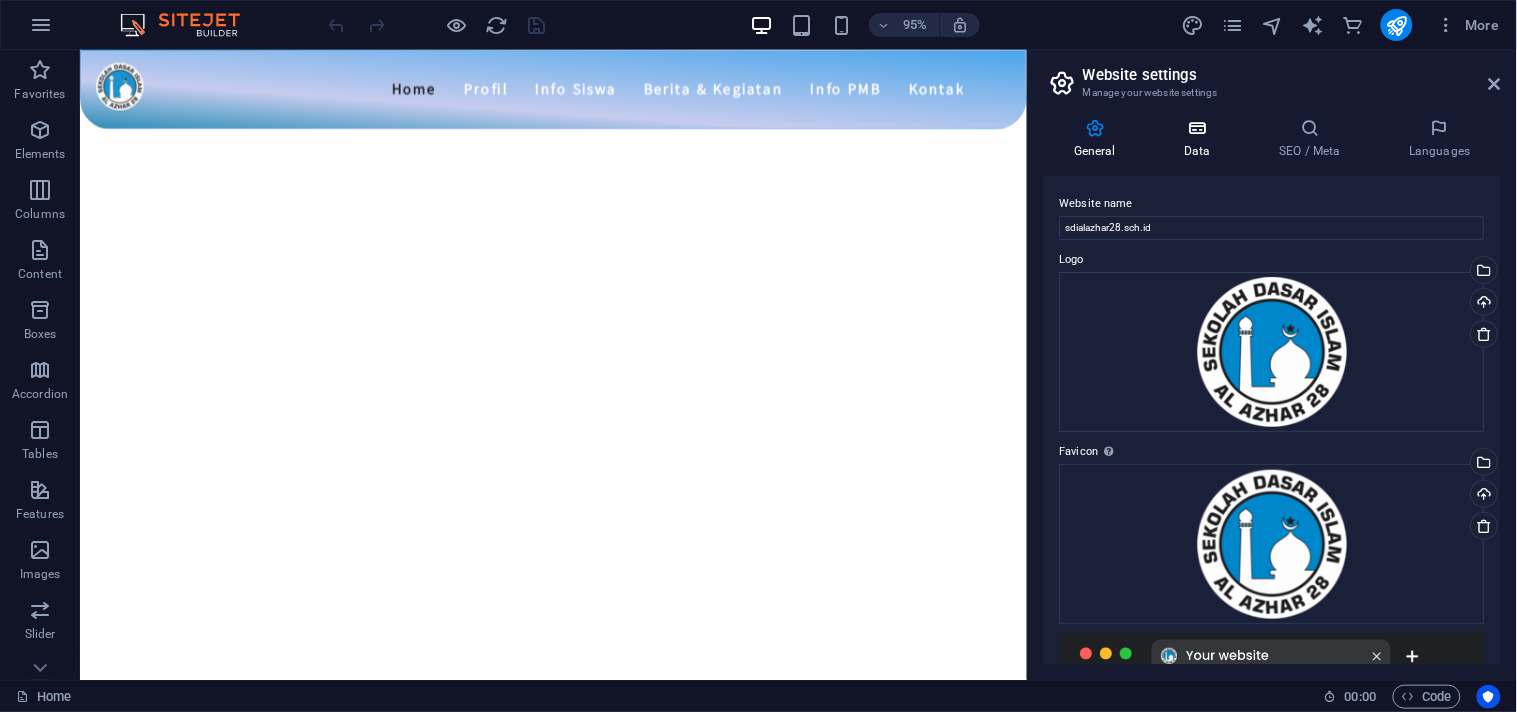 click at bounding box center [1197, 128] 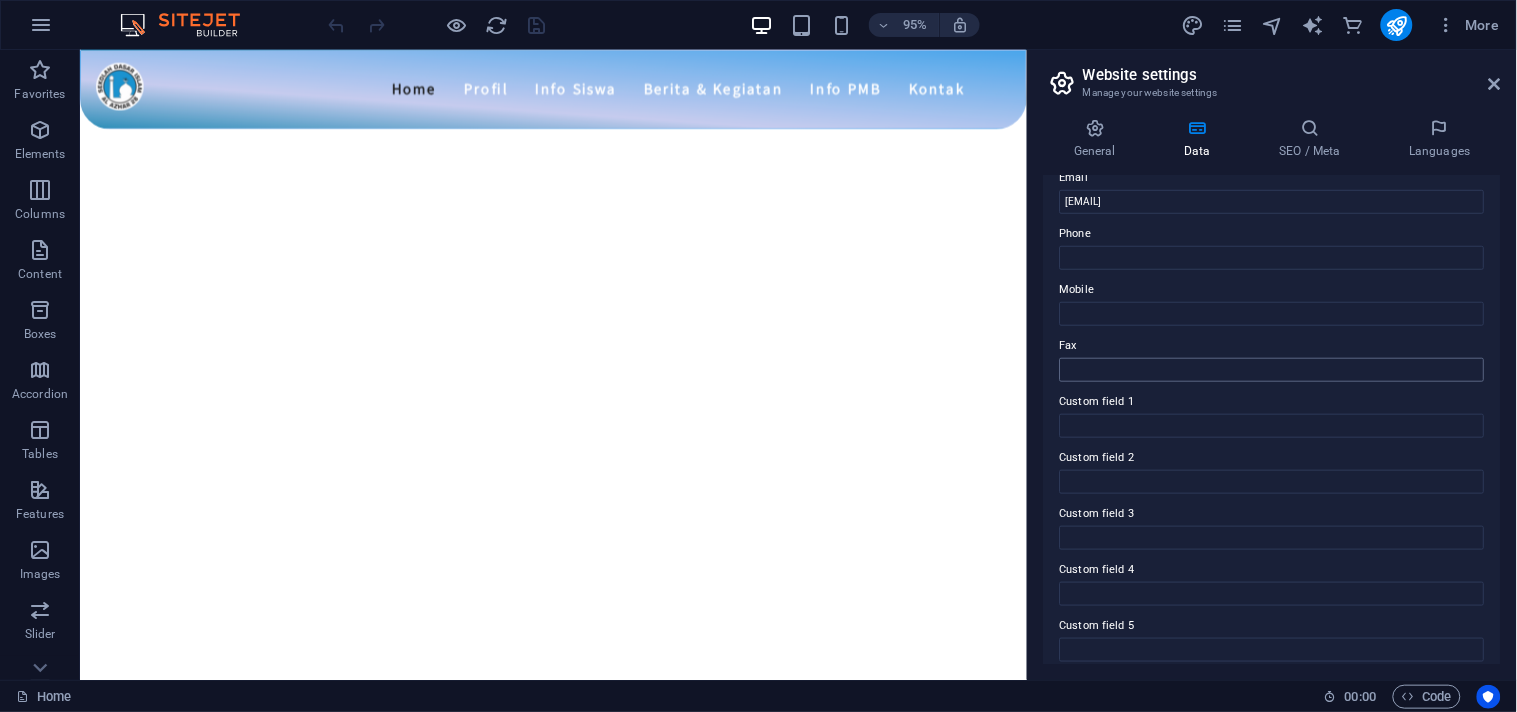 scroll, scrollTop: 471, scrollLeft: 0, axis: vertical 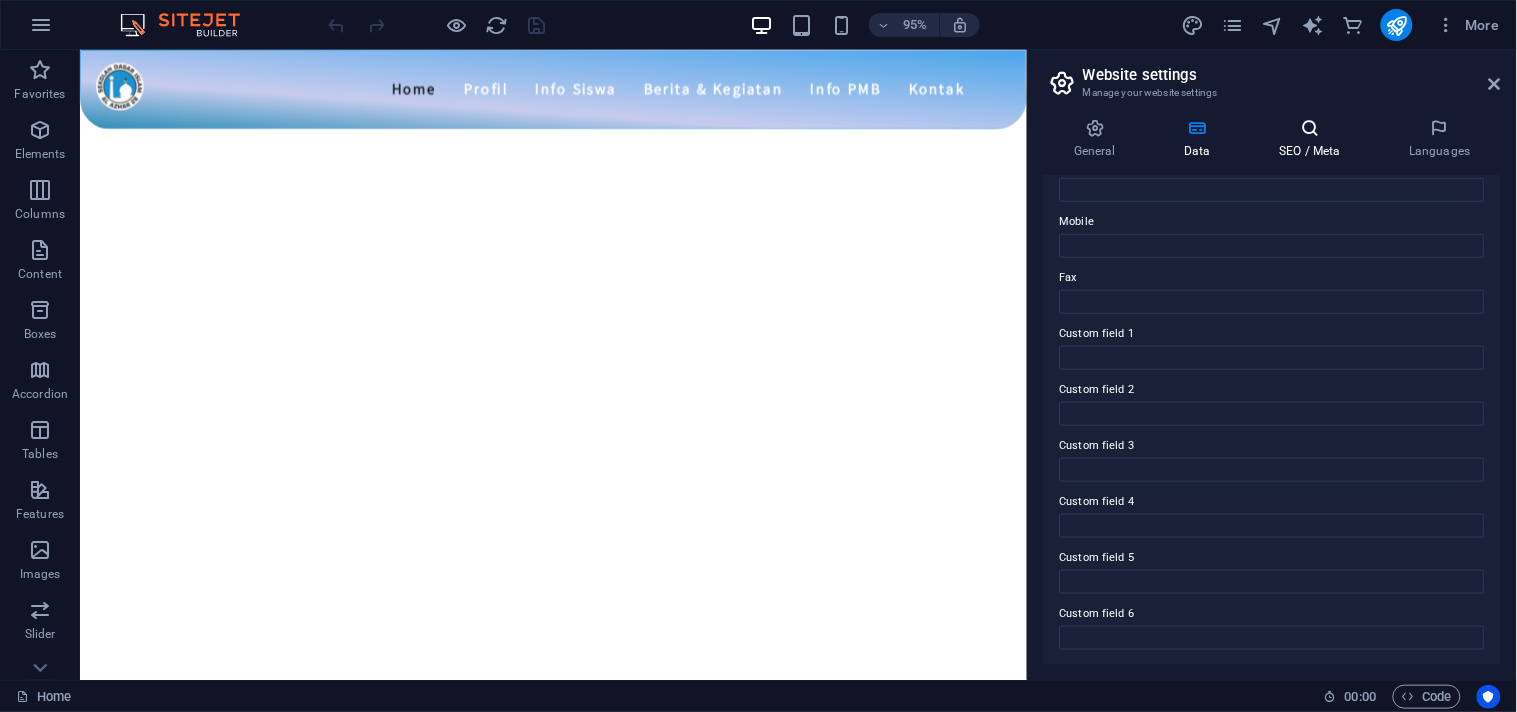 click on "SEO / Meta" at bounding box center [1314, 139] 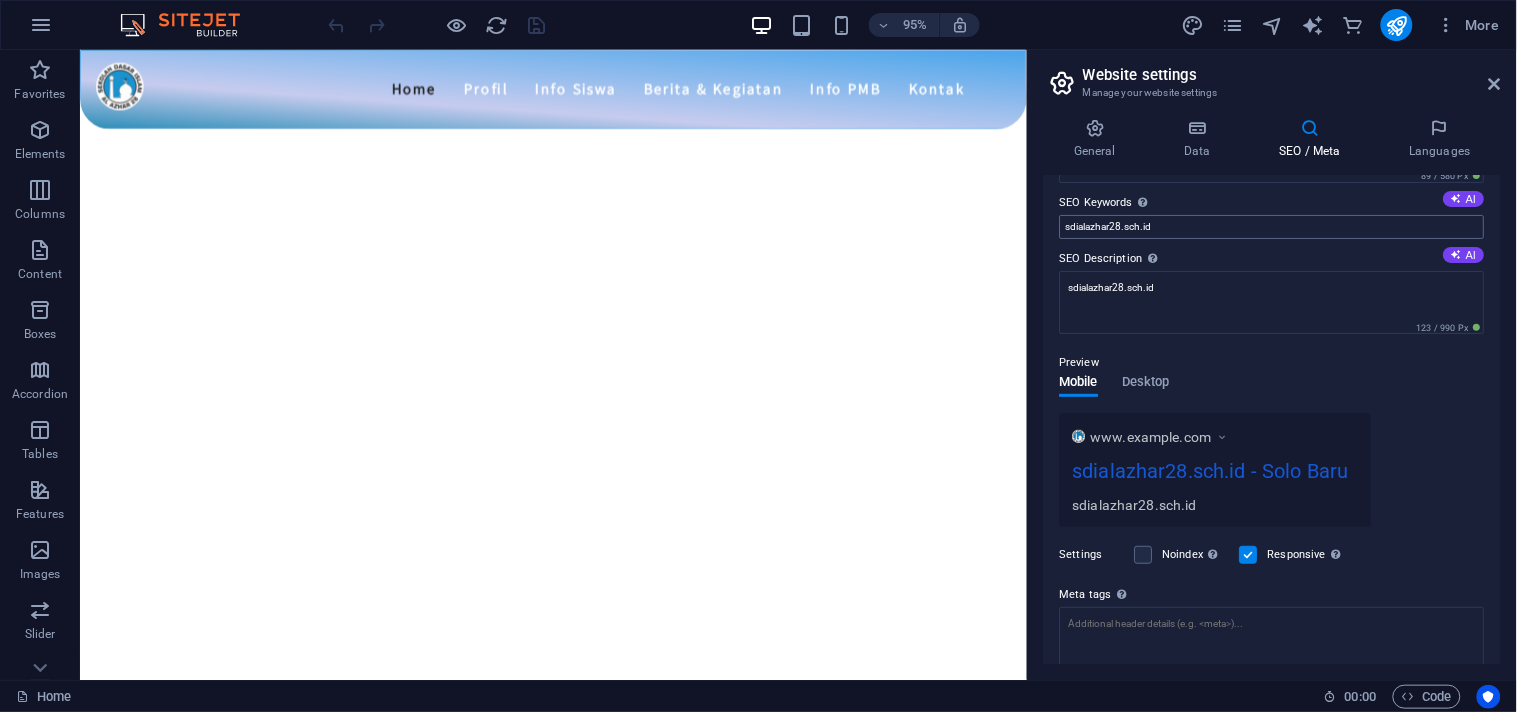 scroll, scrollTop: 0, scrollLeft: 0, axis: both 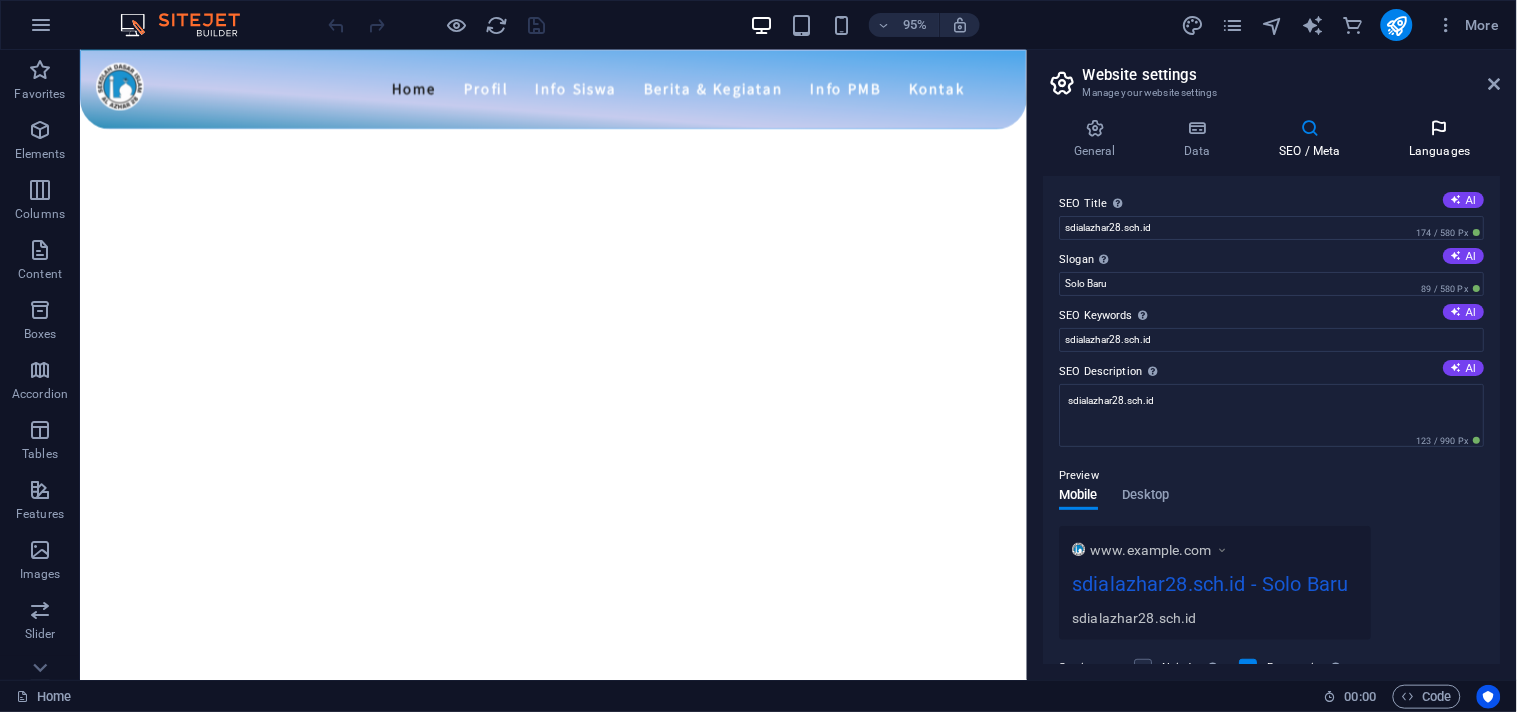 click on "Languages" at bounding box center [1440, 139] 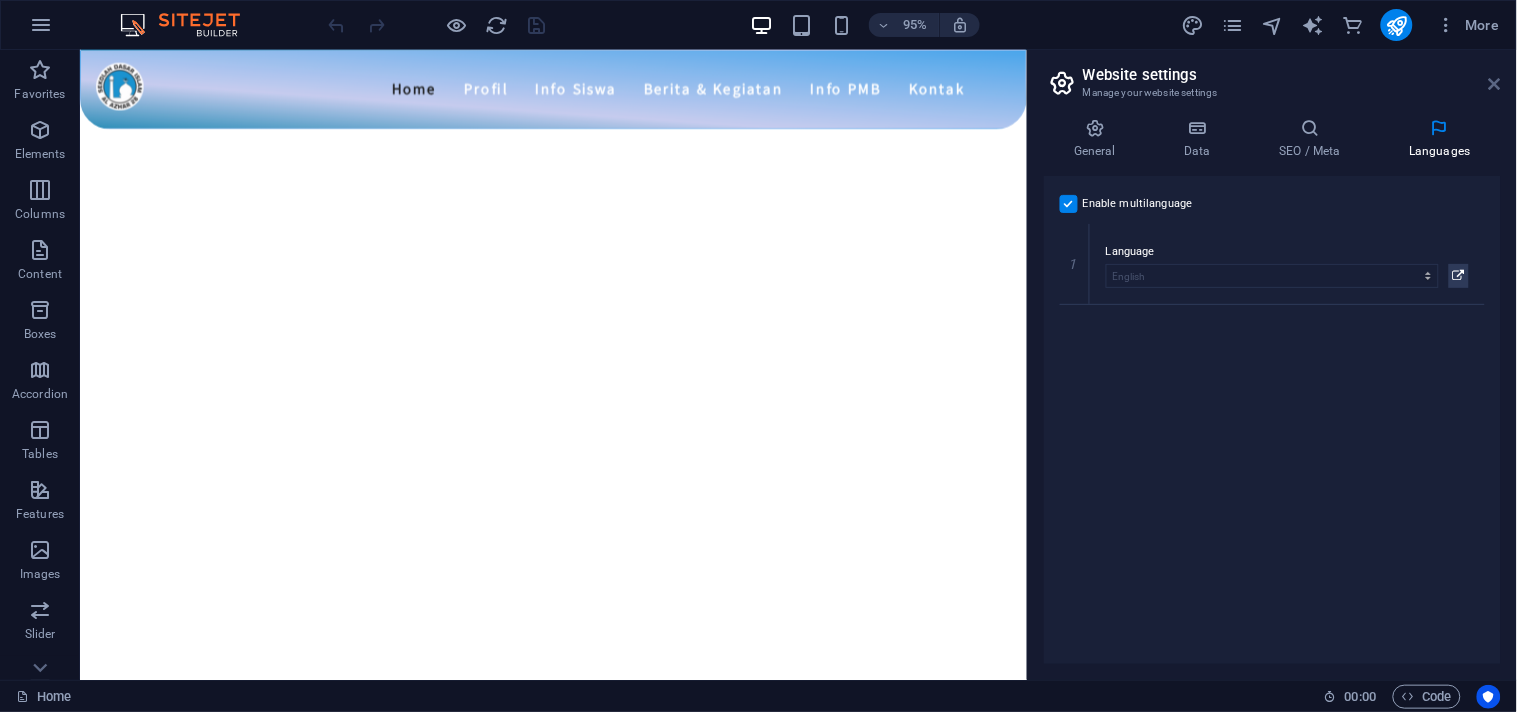 click at bounding box center (1495, 84) 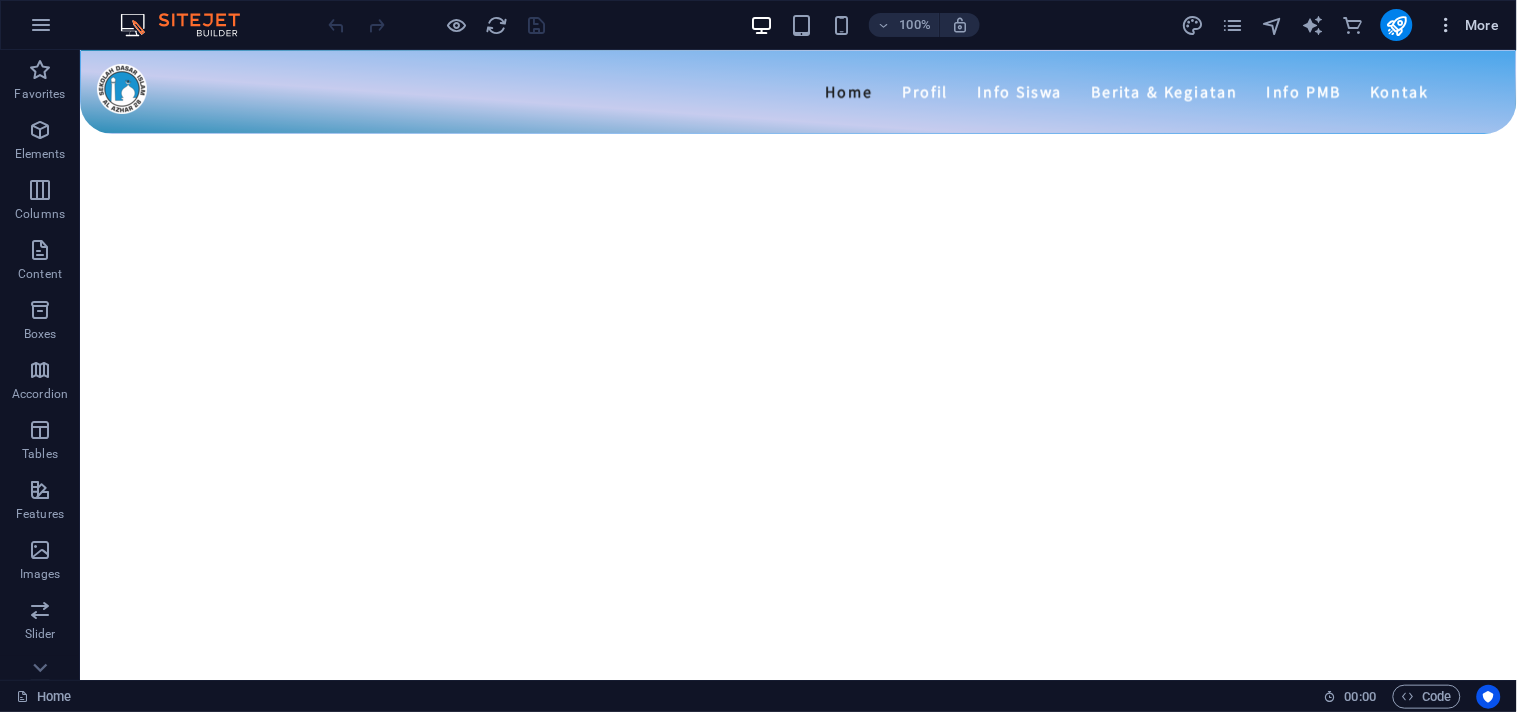 click at bounding box center [1447, 25] 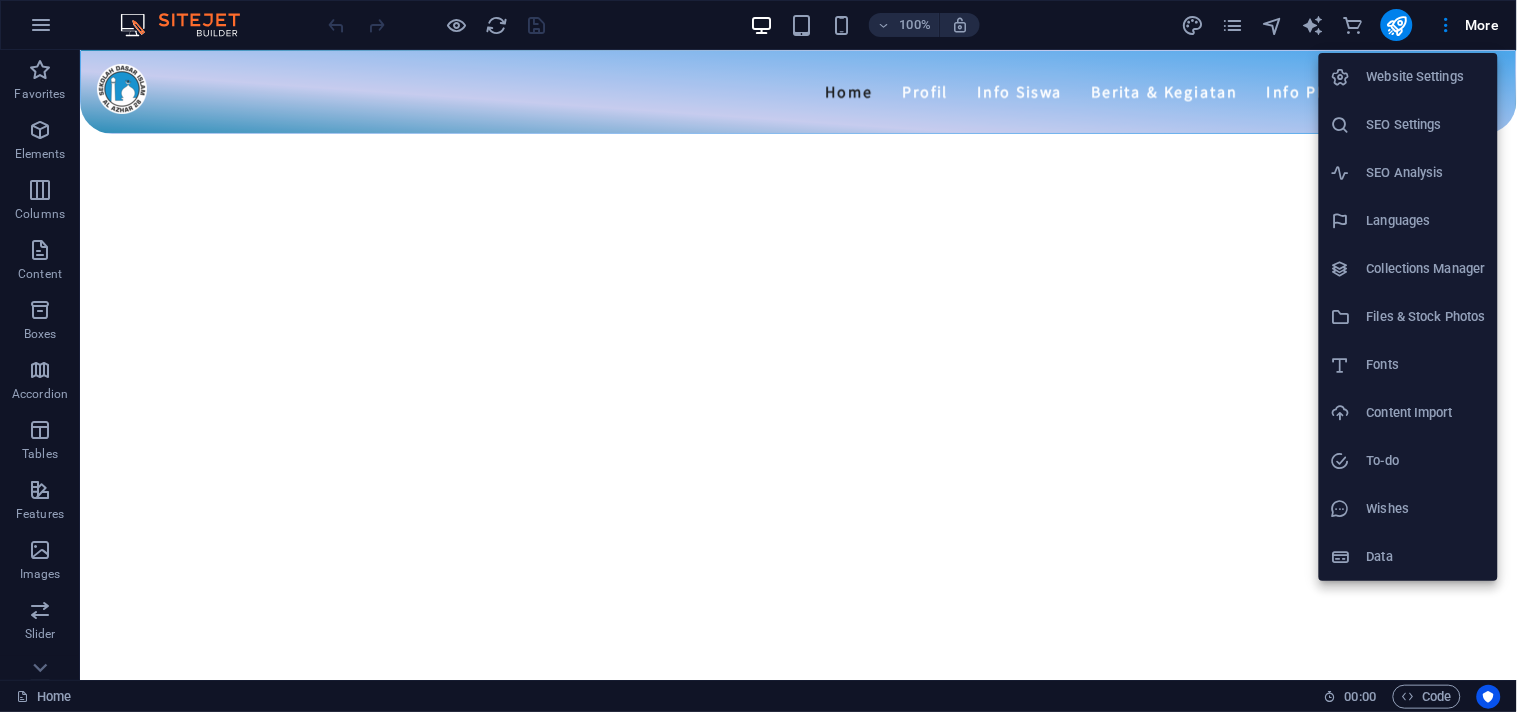 click on "Files & Stock Photos" at bounding box center [1426, 317] 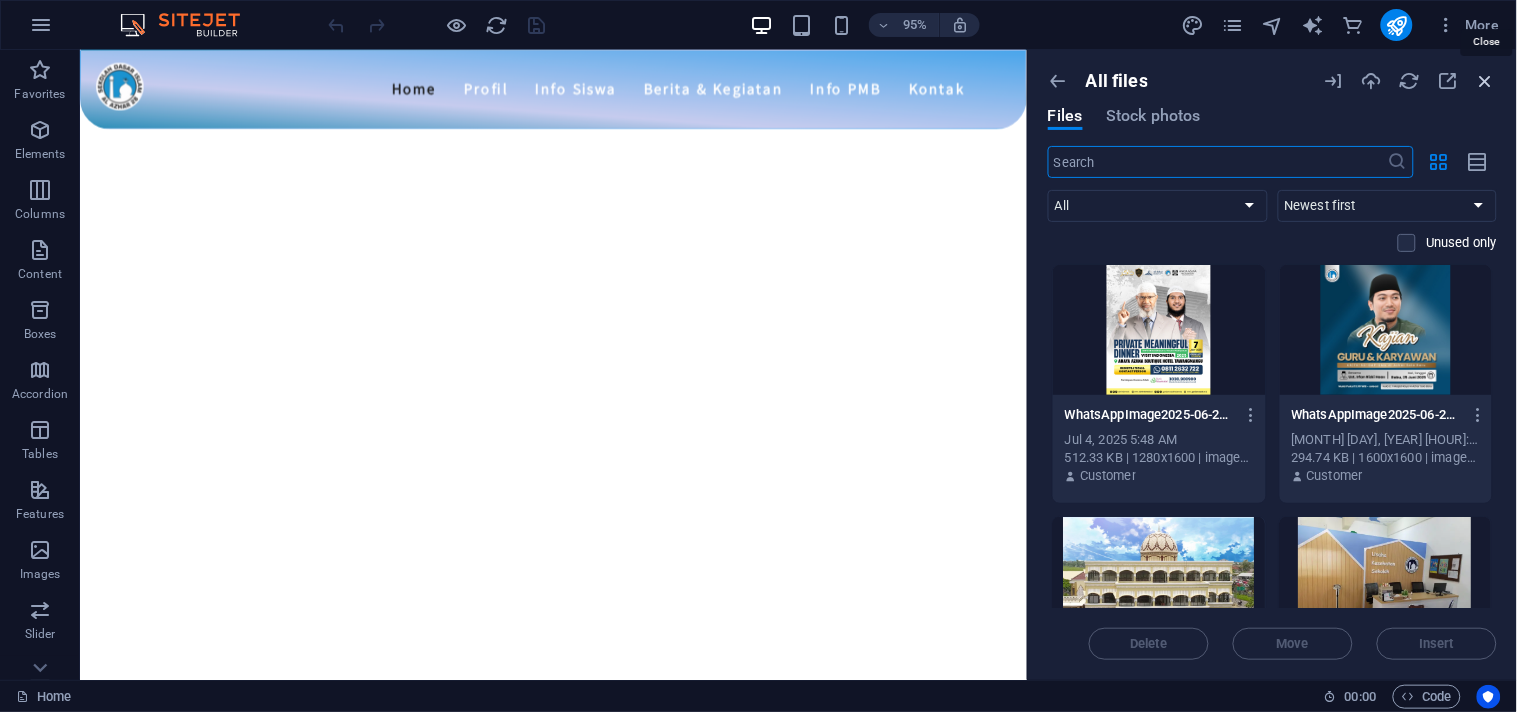 click at bounding box center [1486, 81] 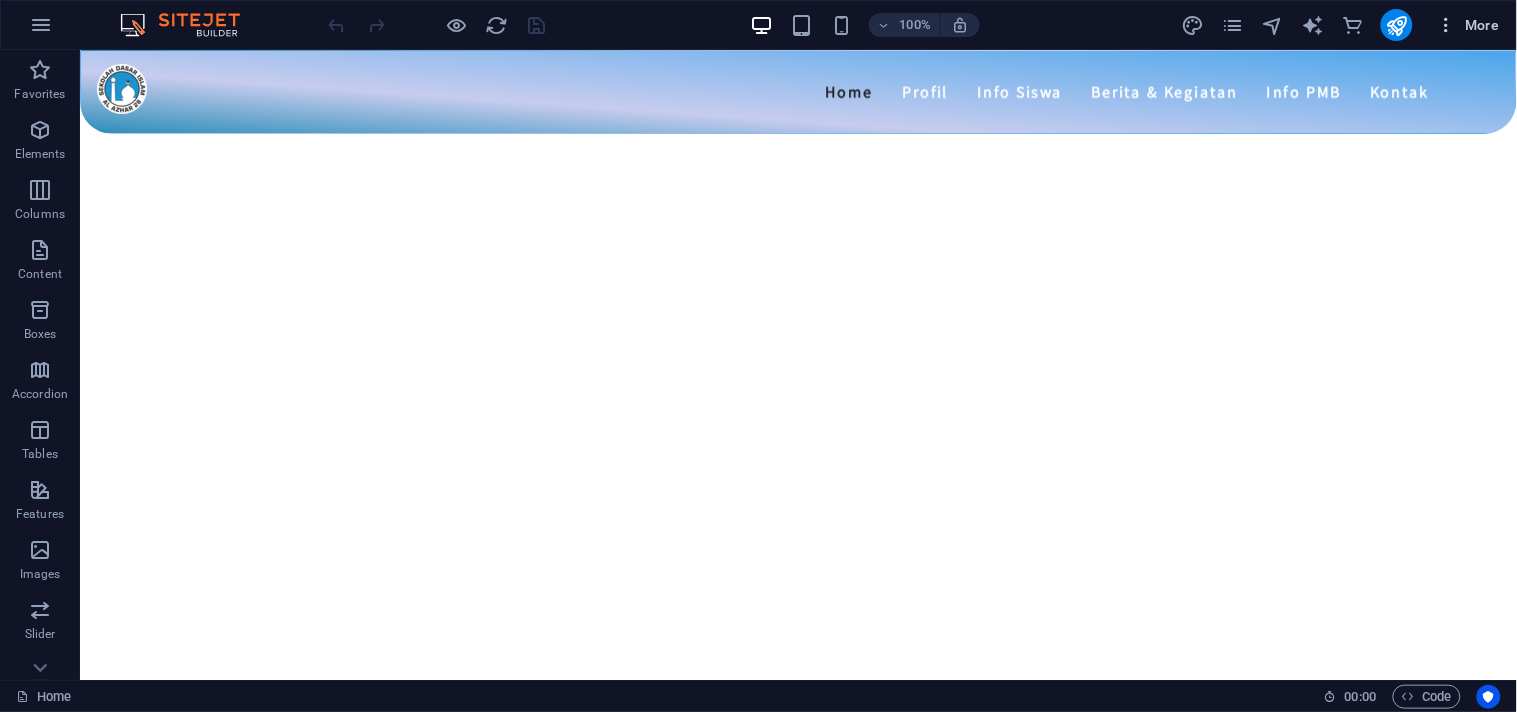 click on "More" at bounding box center [1468, 25] 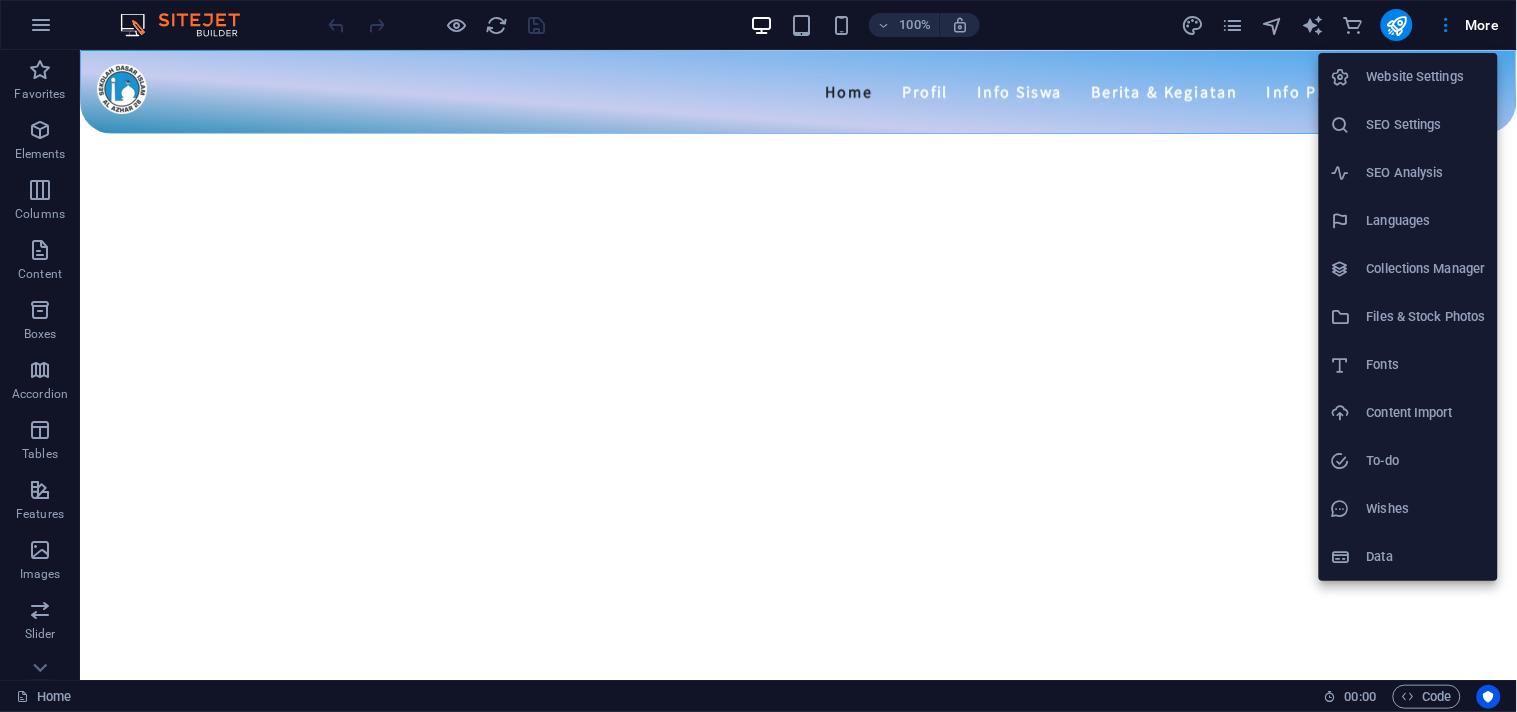 click at bounding box center (758, 356) 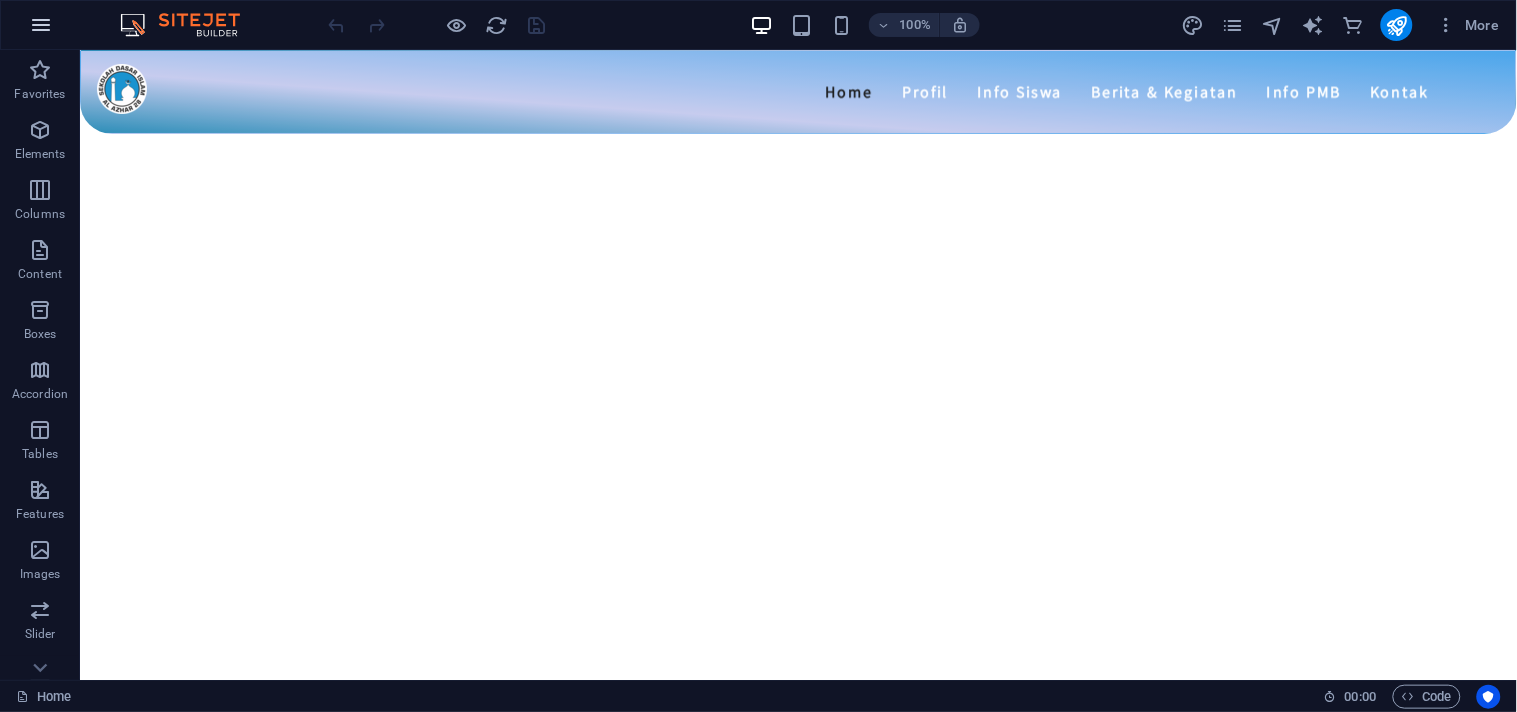 click at bounding box center (41, 25) 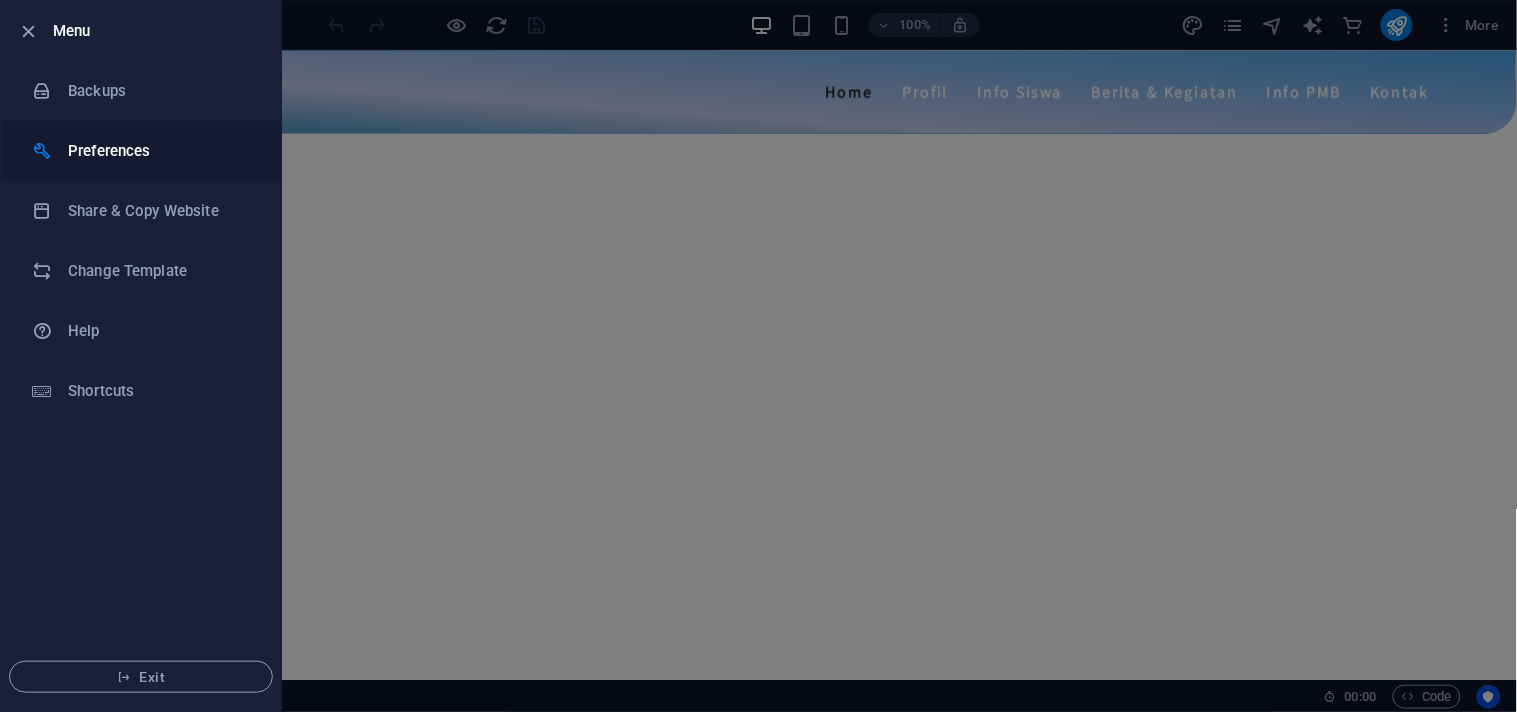 click on "Preferences" at bounding box center [160, 151] 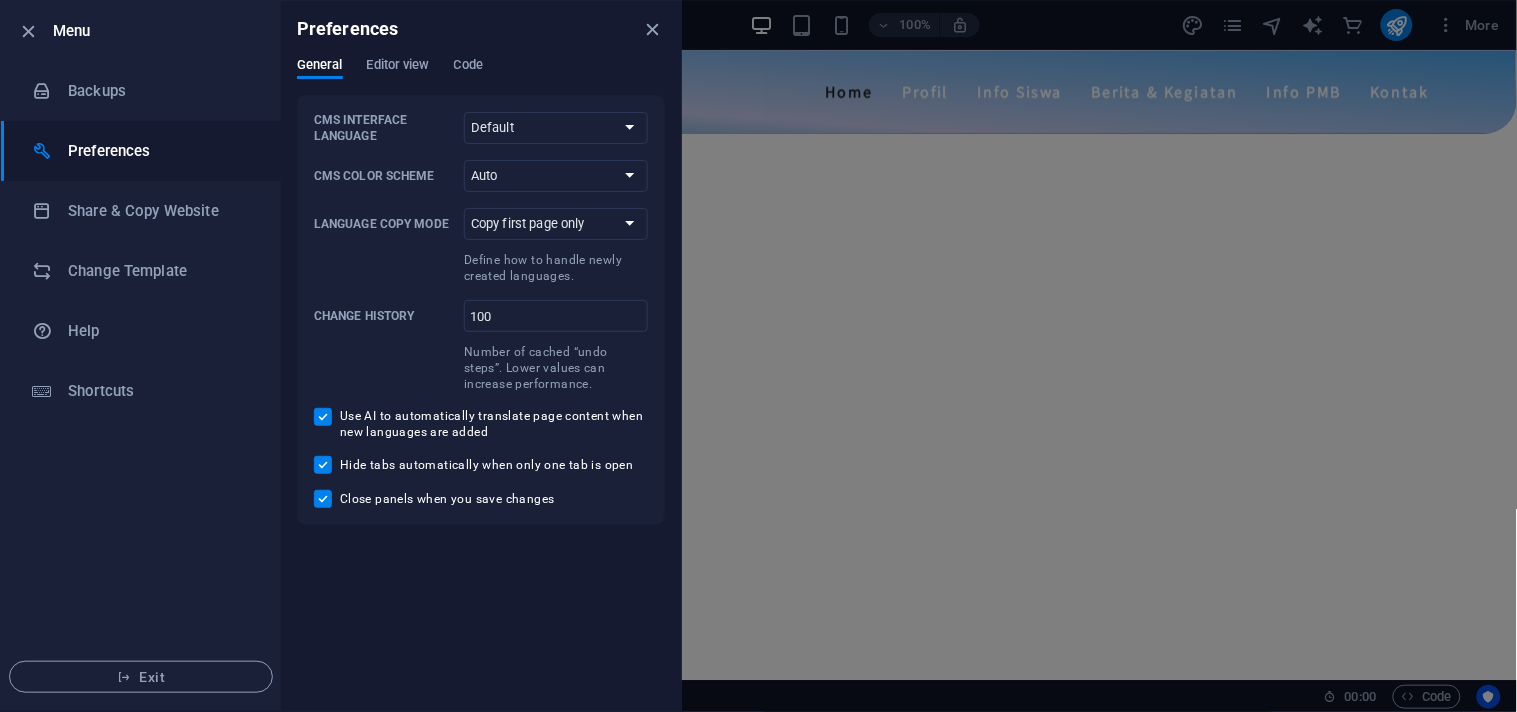 click on "Preferences" at bounding box center (481, 29) 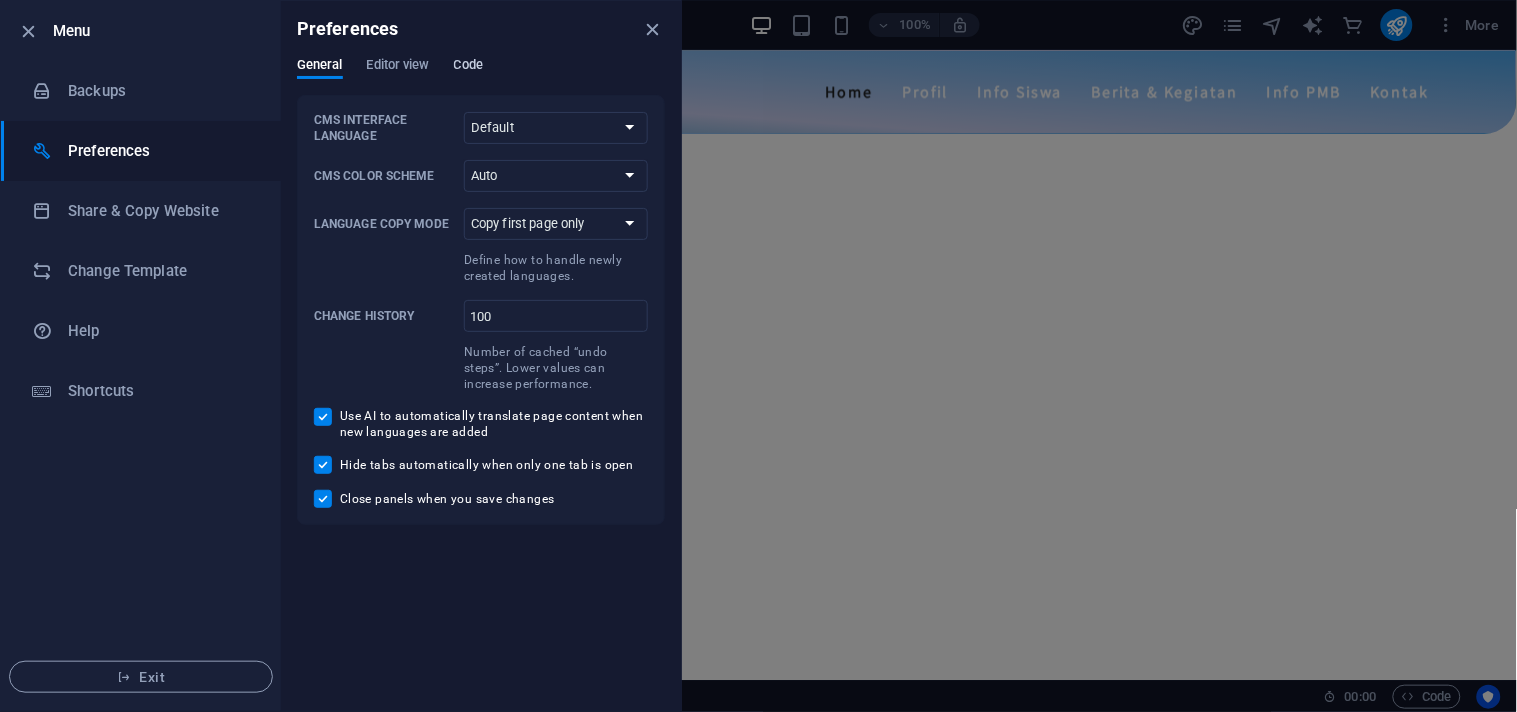 click on "Code" at bounding box center (468, 67) 